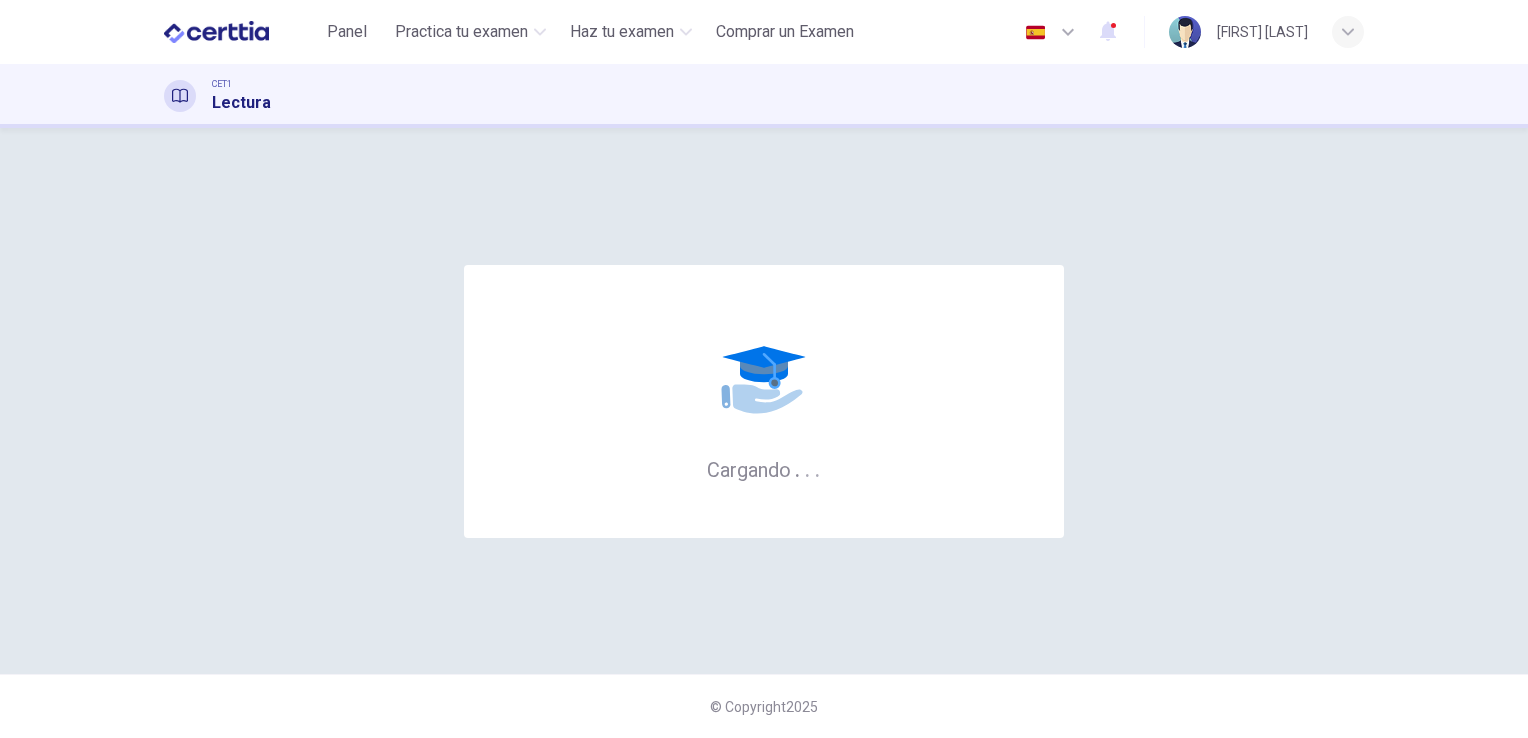 scroll, scrollTop: 0, scrollLeft: 0, axis: both 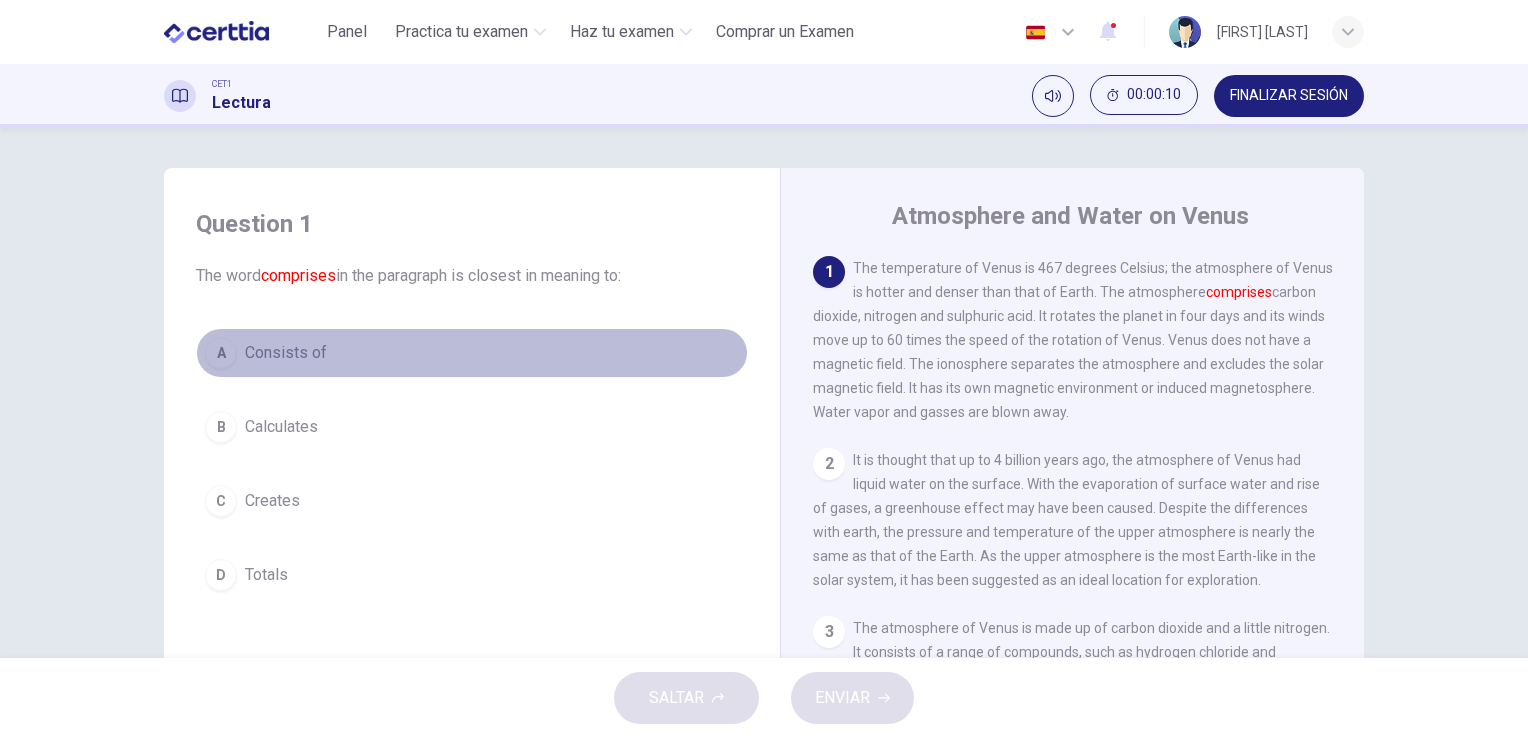 click on "A Consists of" at bounding box center [472, 353] 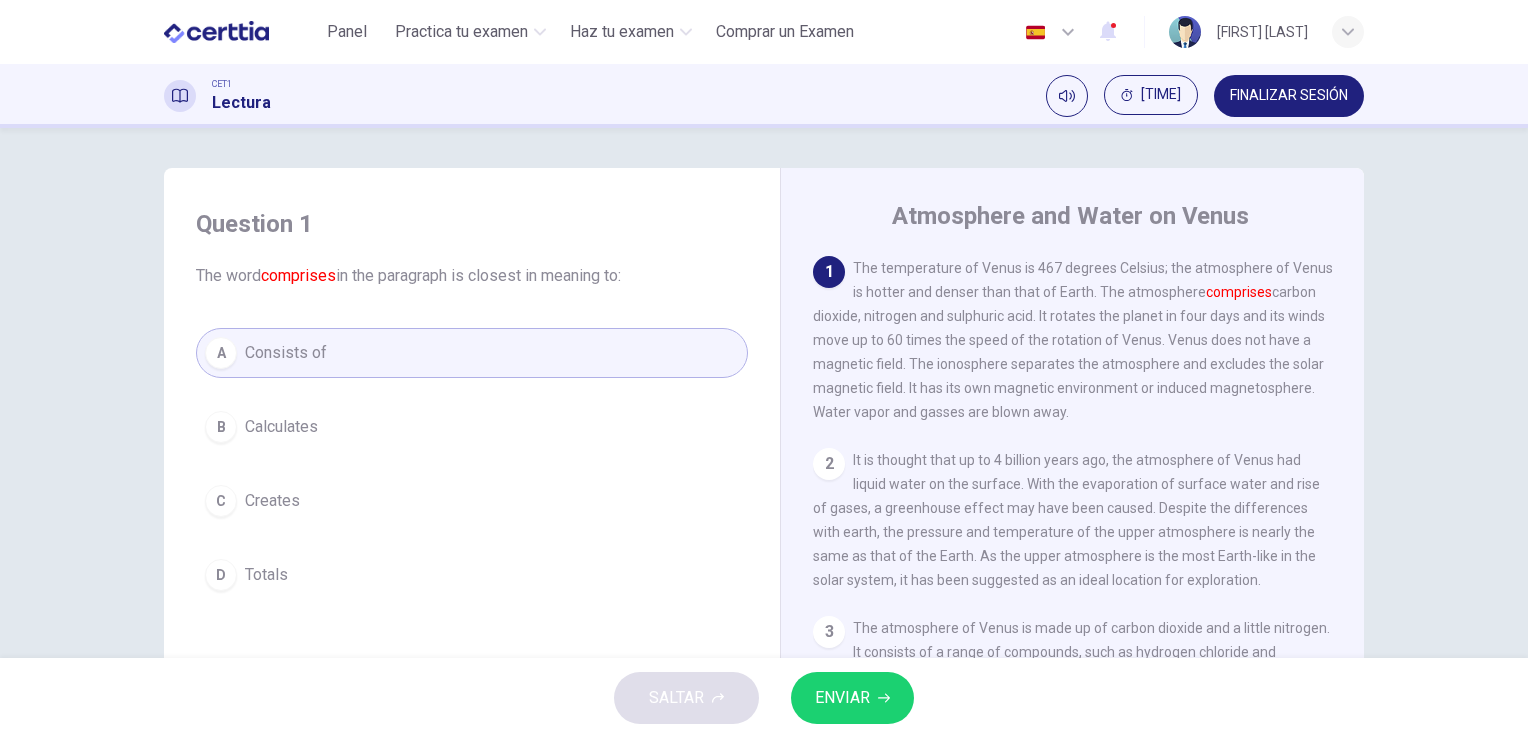 click on "ENVIAR" at bounding box center (842, 698) 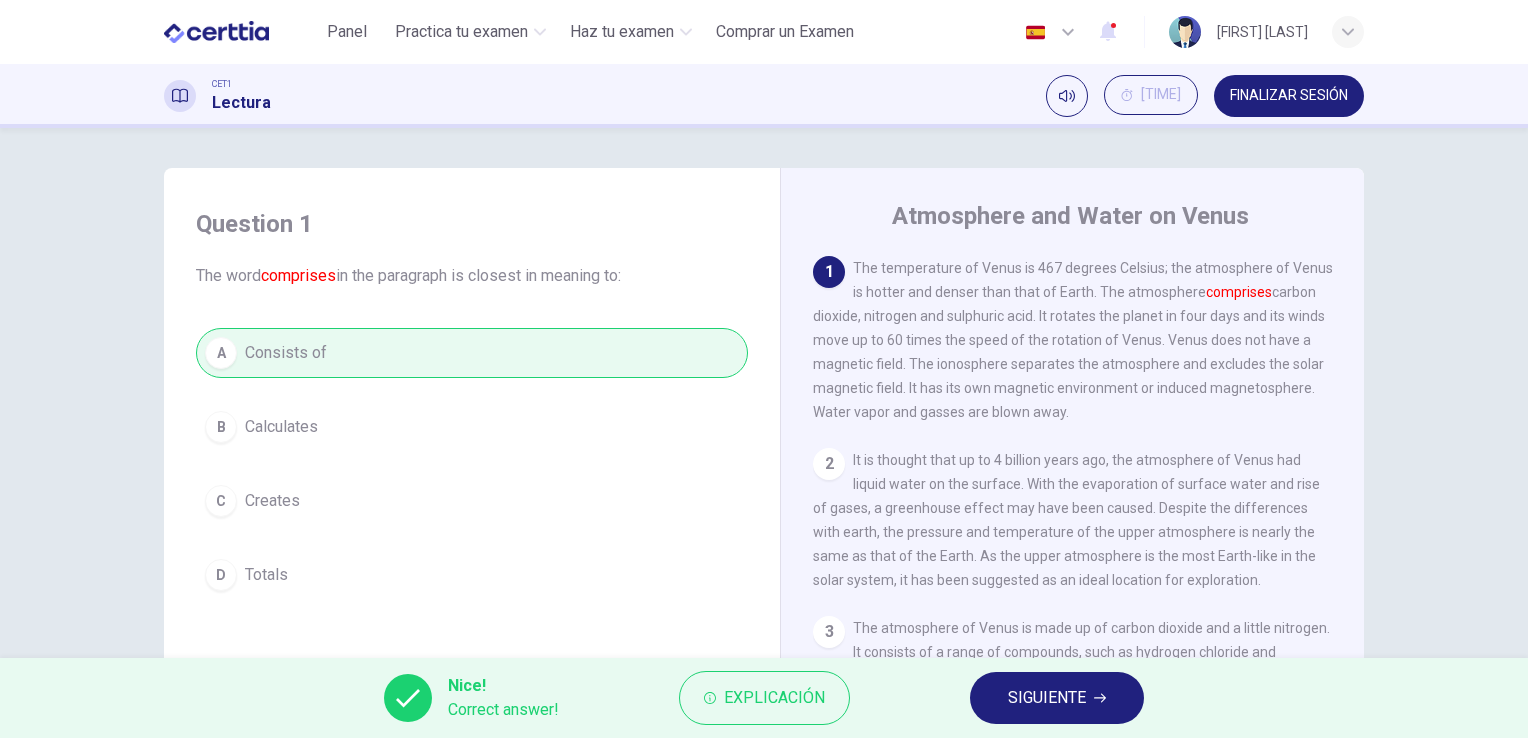 click on "SIGUIENTE" at bounding box center [1057, 698] 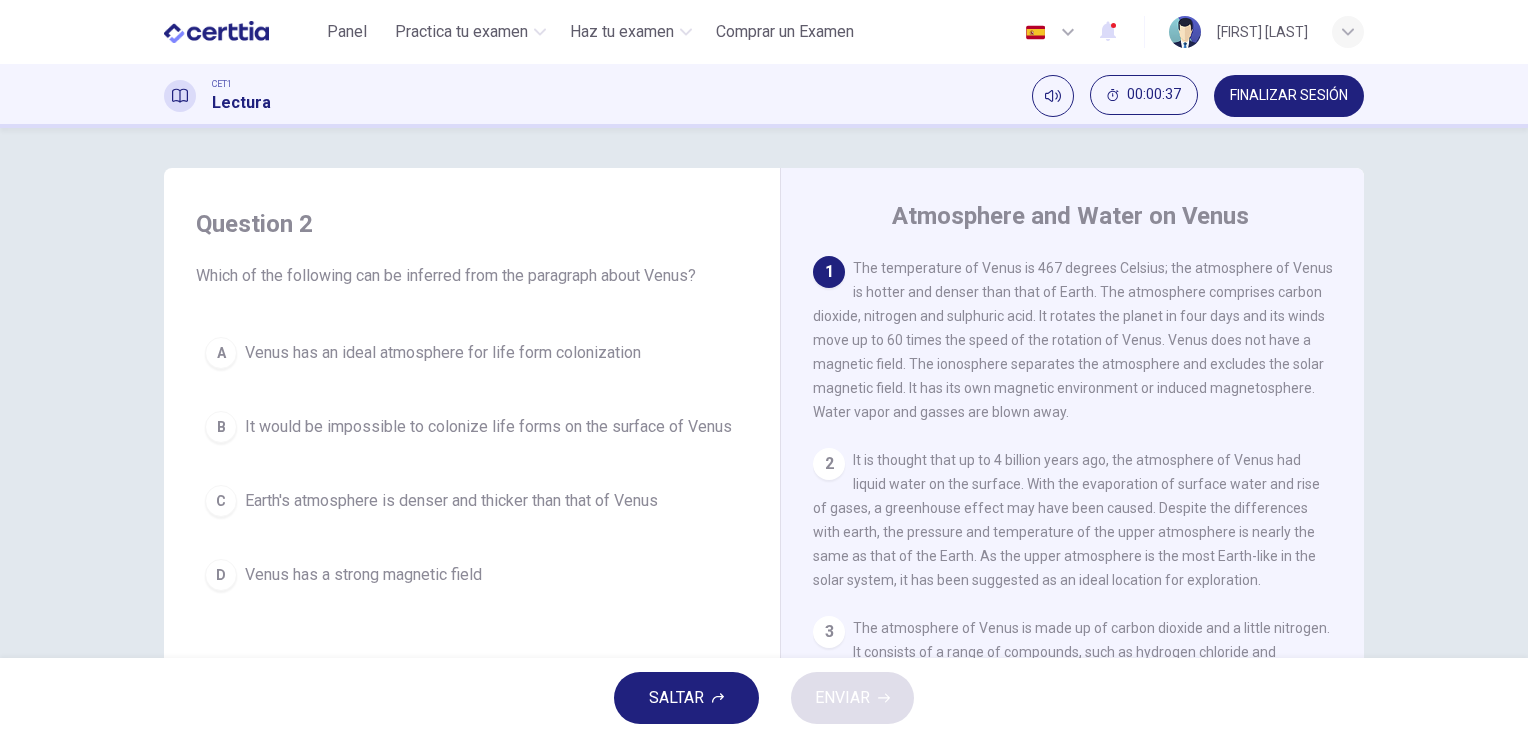 click on "Earth's atmosphere is denser and thicker than that of Venus" at bounding box center (443, 353) 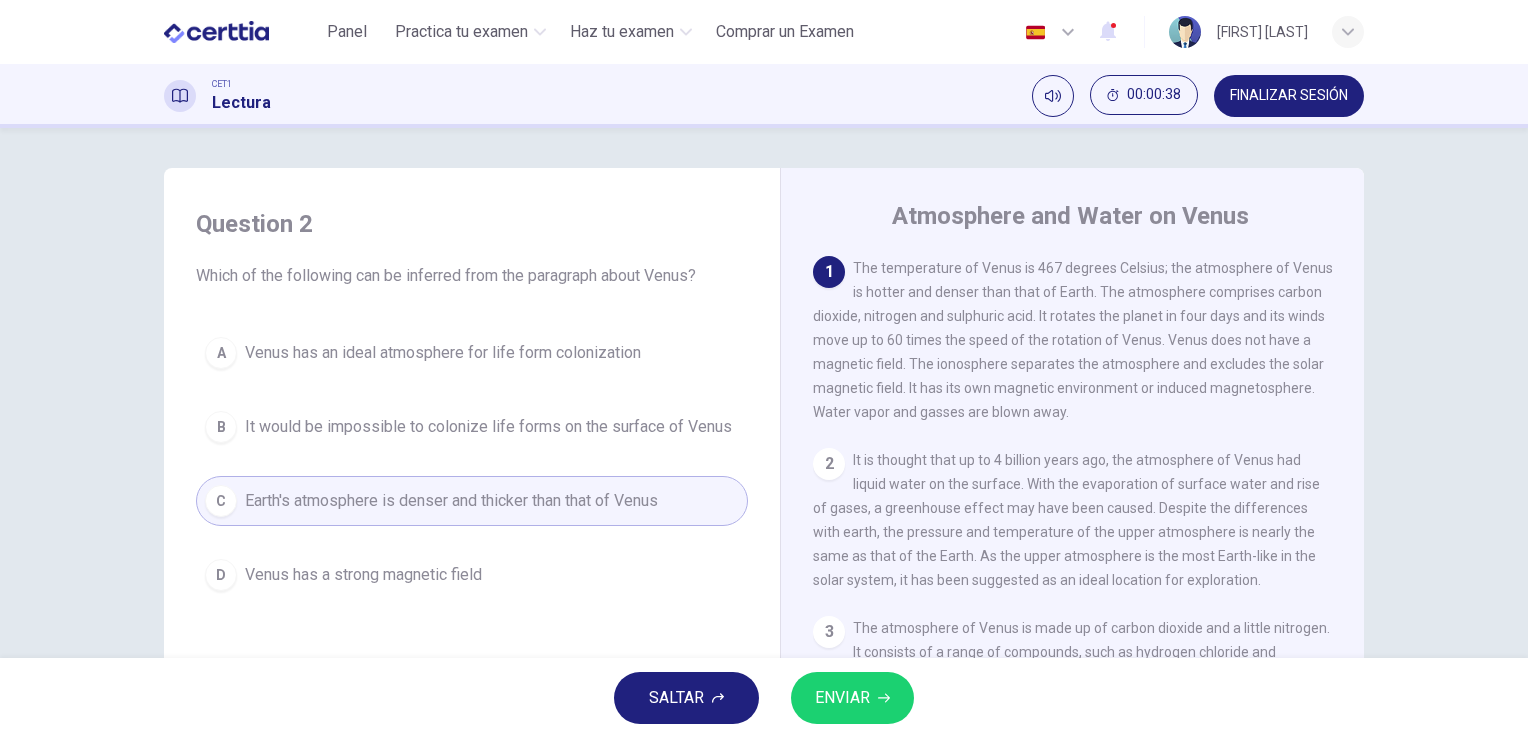 click on "ENVIAR" at bounding box center (842, 698) 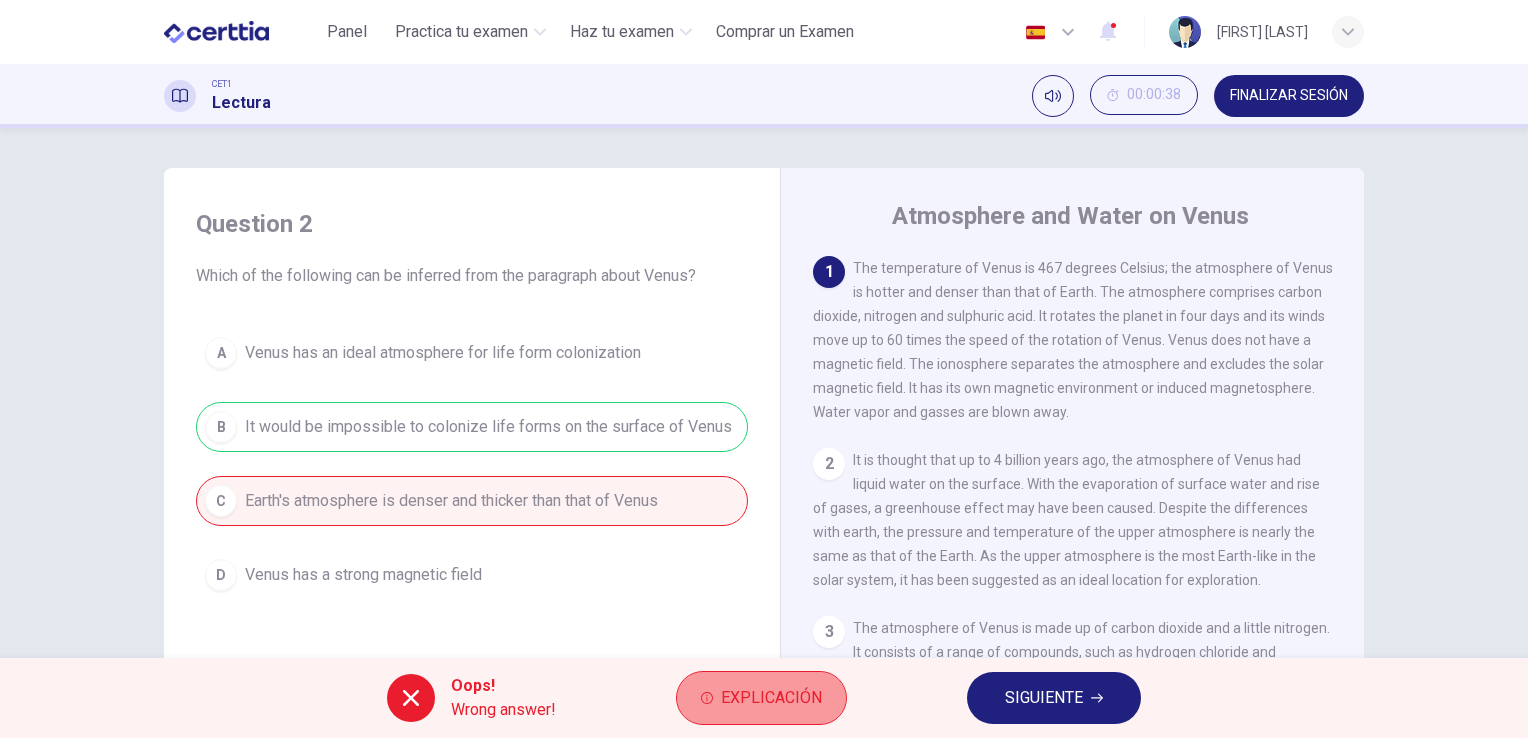 click on "Explicación" at bounding box center (761, 698) 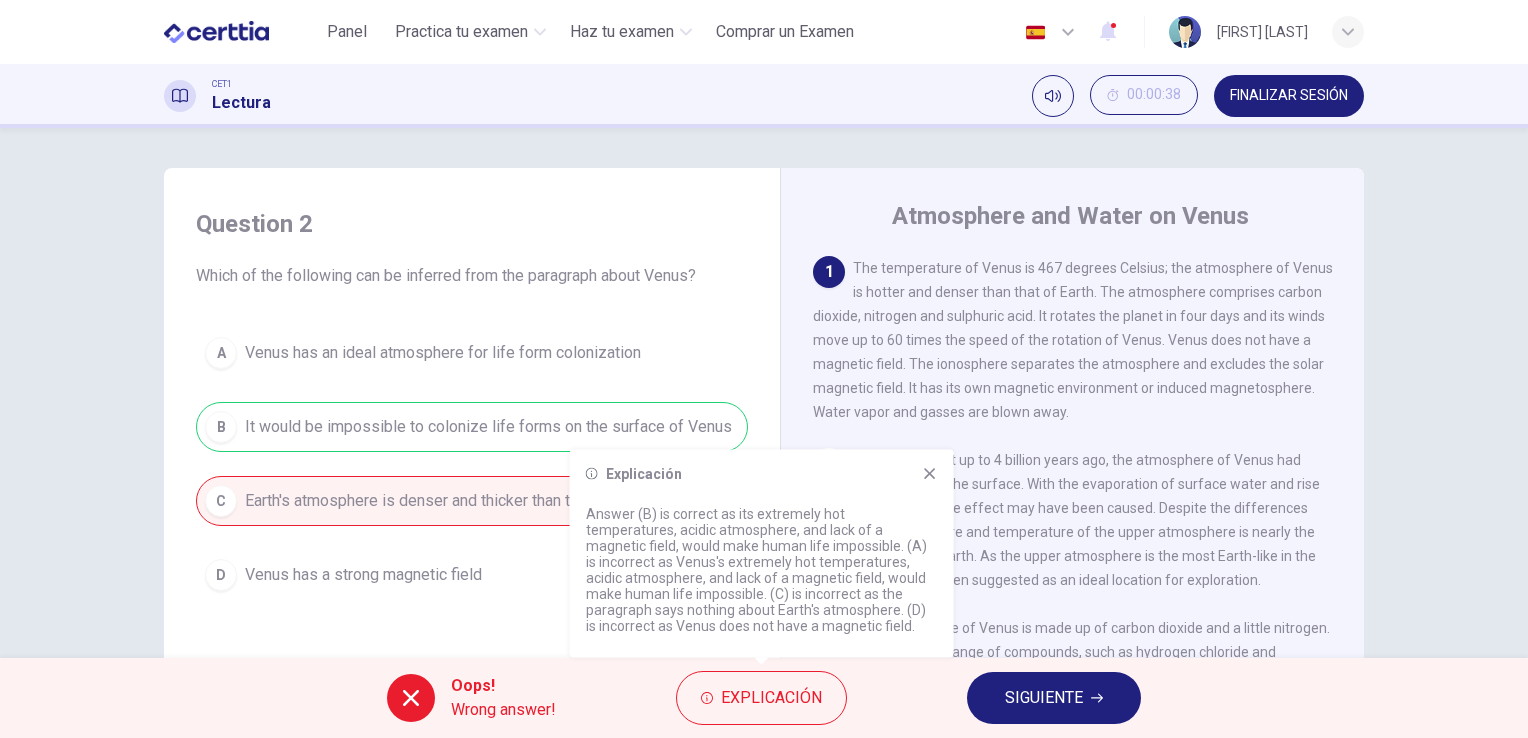 click at bounding box center [930, 474] 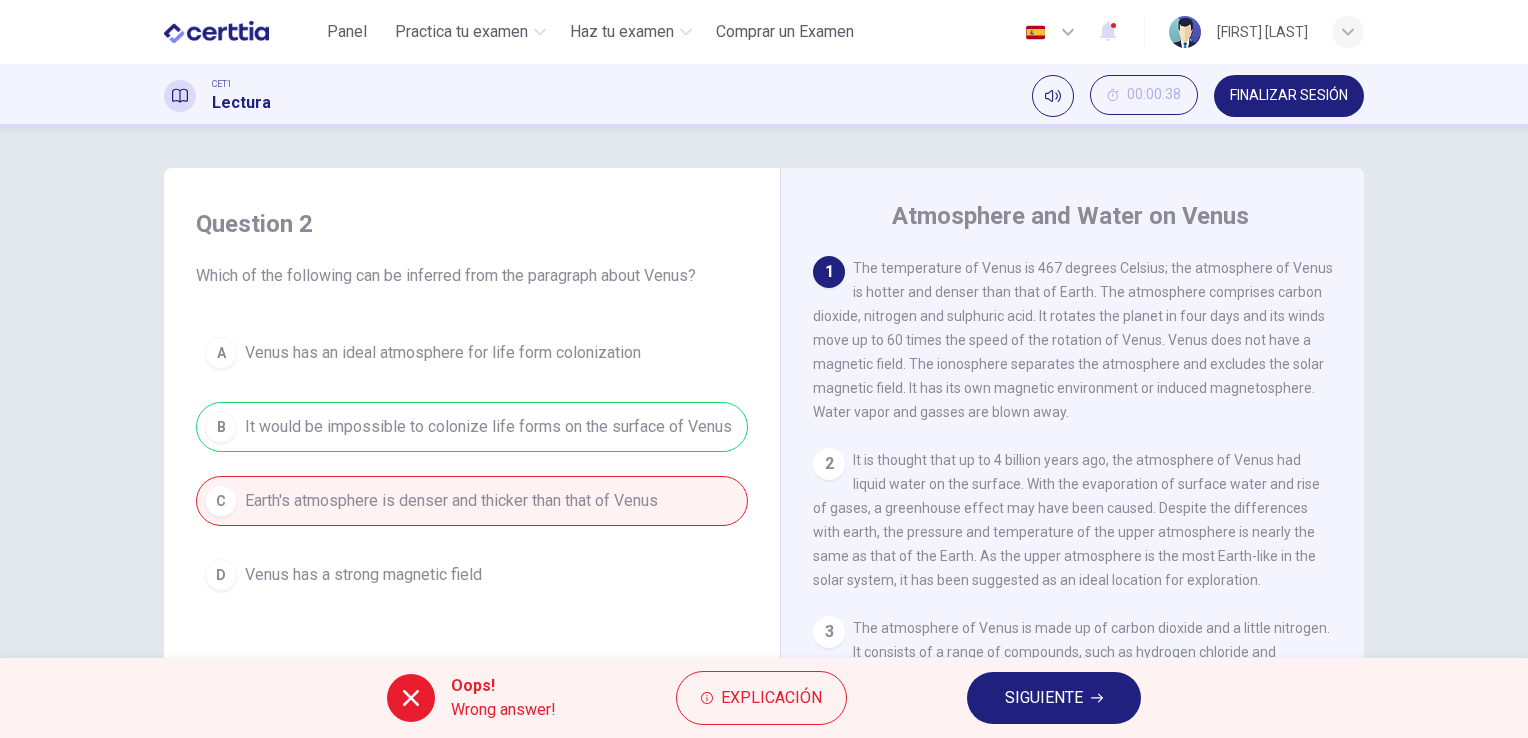 click on "SIGUIENTE" at bounding box center (1044, 698) 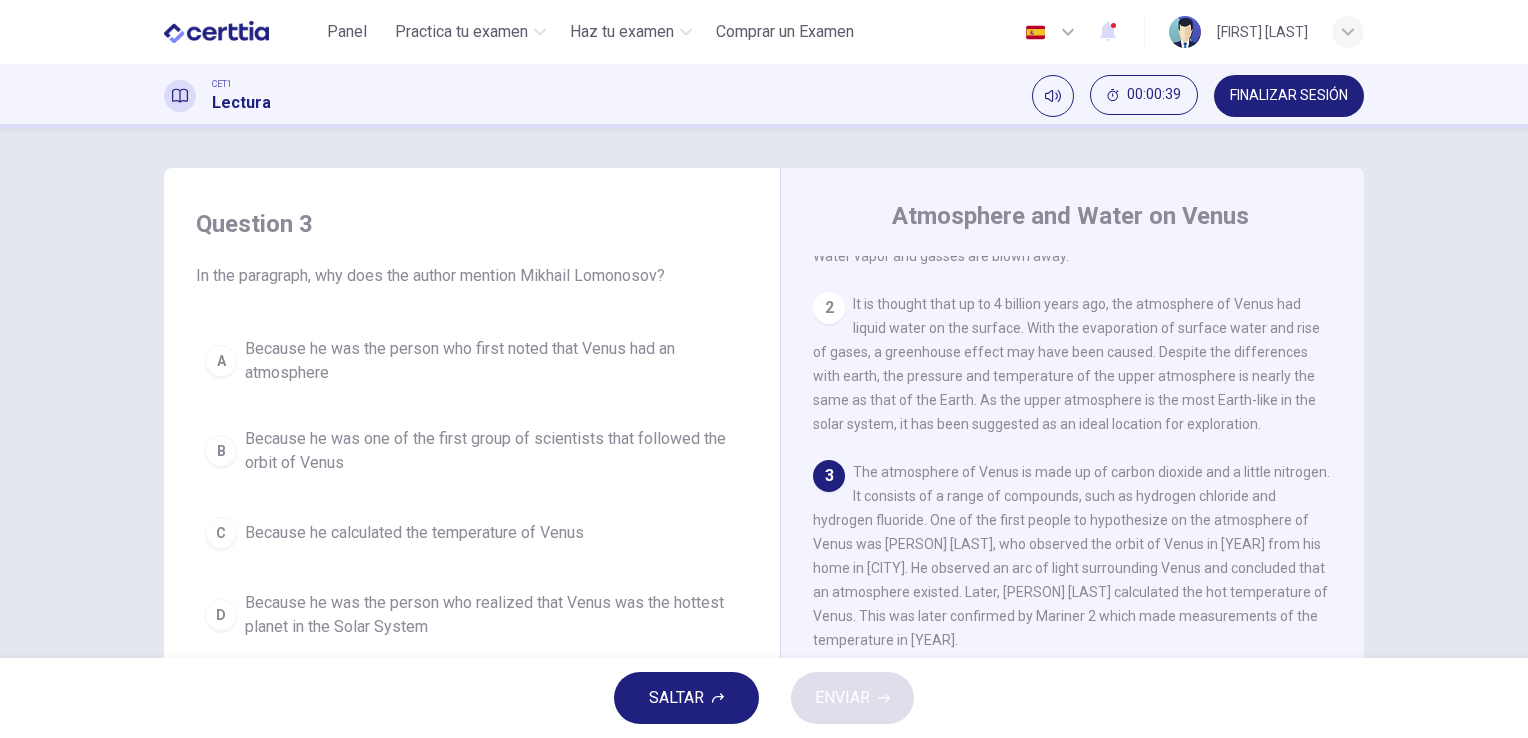 scroll, scrollTop: 368, scrollLeft: 0, axis: vertical 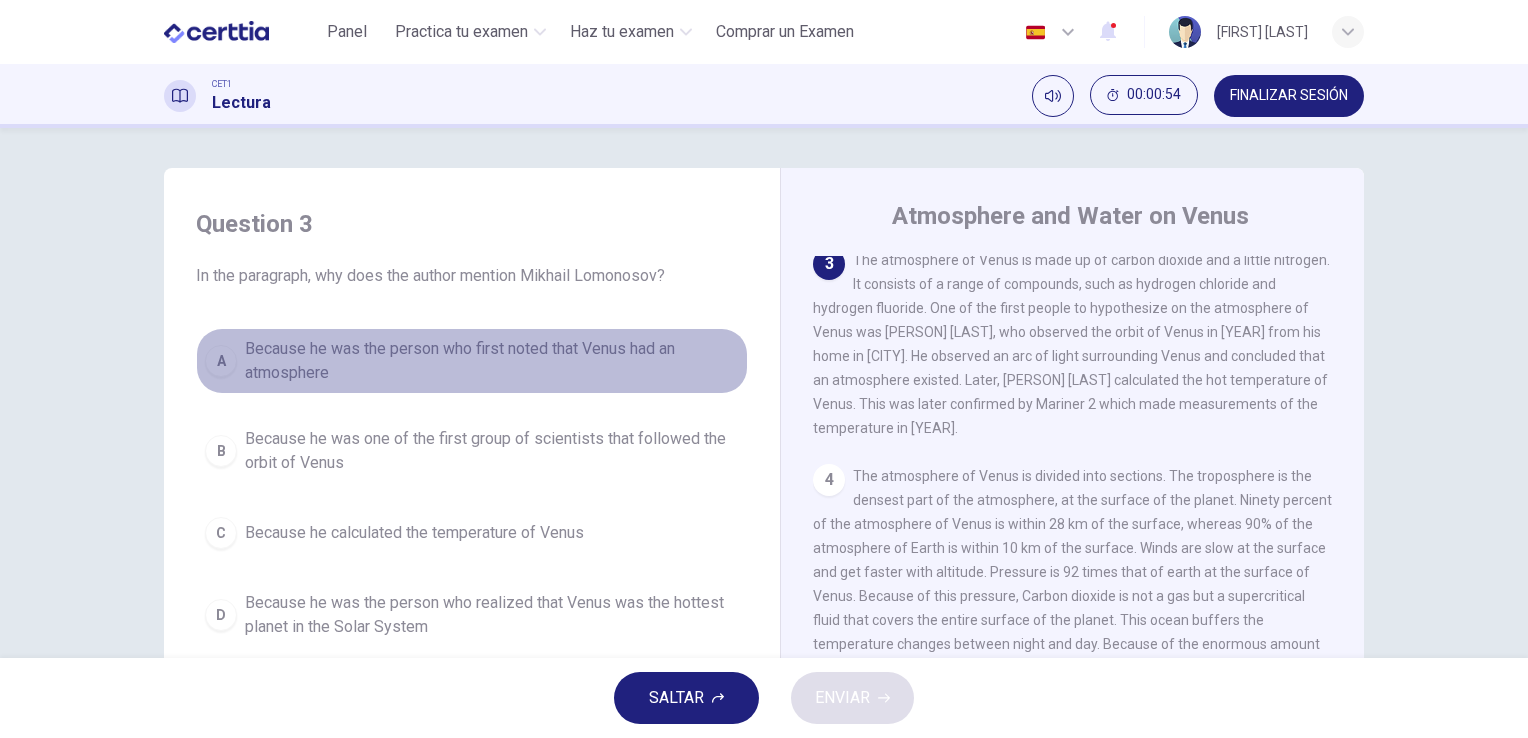click on "Because he was the person who first noted that Venus had an atmosphere" at bounding box center (492, 361) 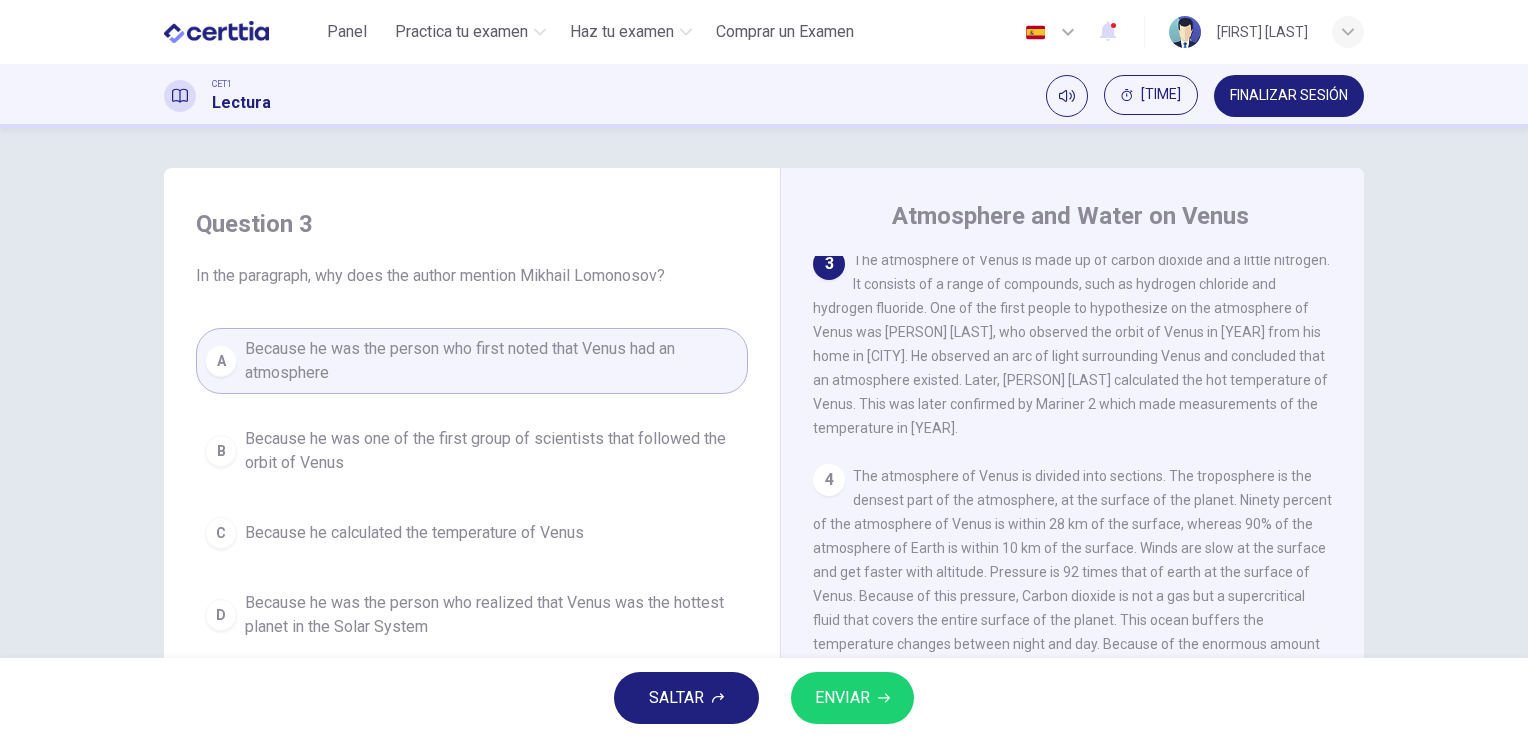 click on "ENVIAR" at bounding box center [852, 698] 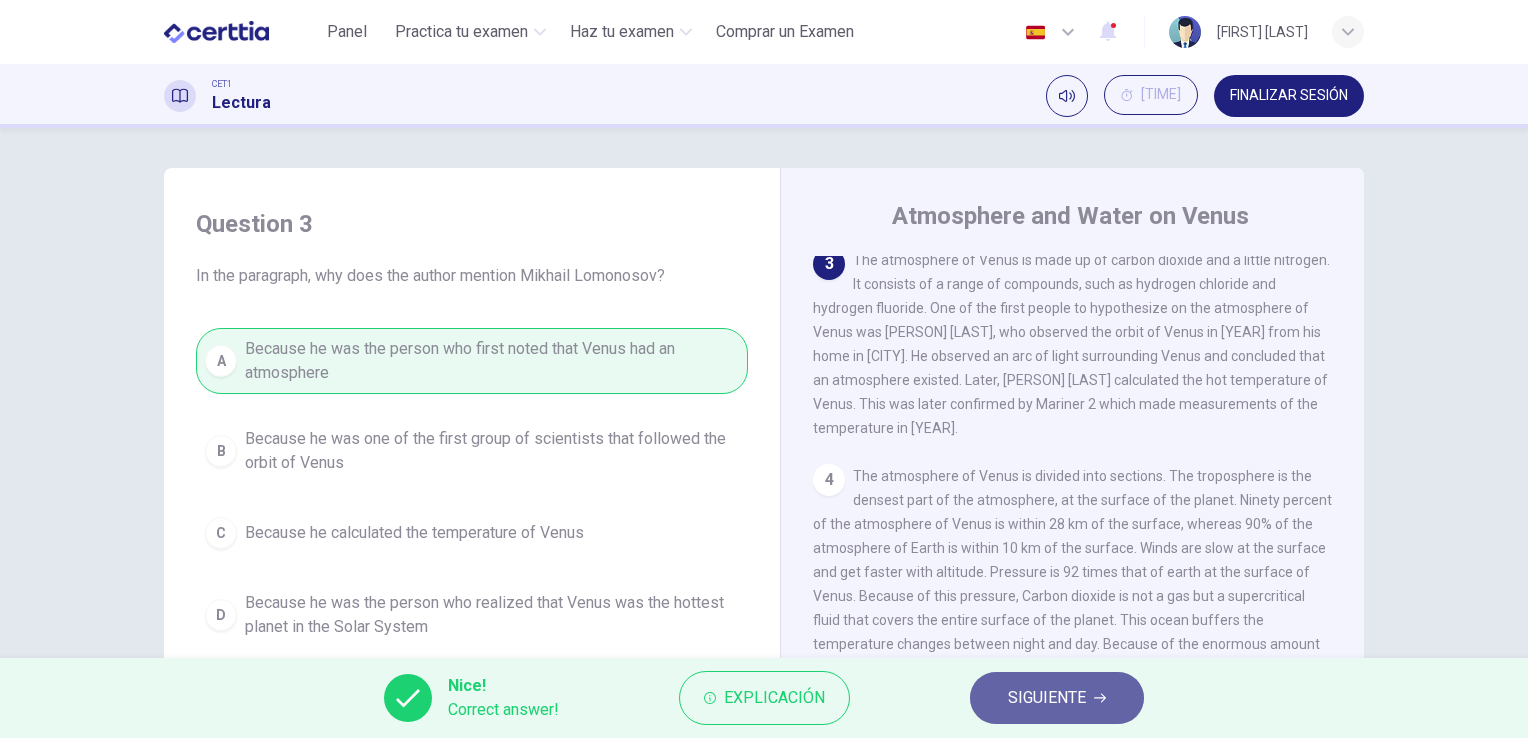 click on "SIGUIENTE" at bounding box center [1057, 698] 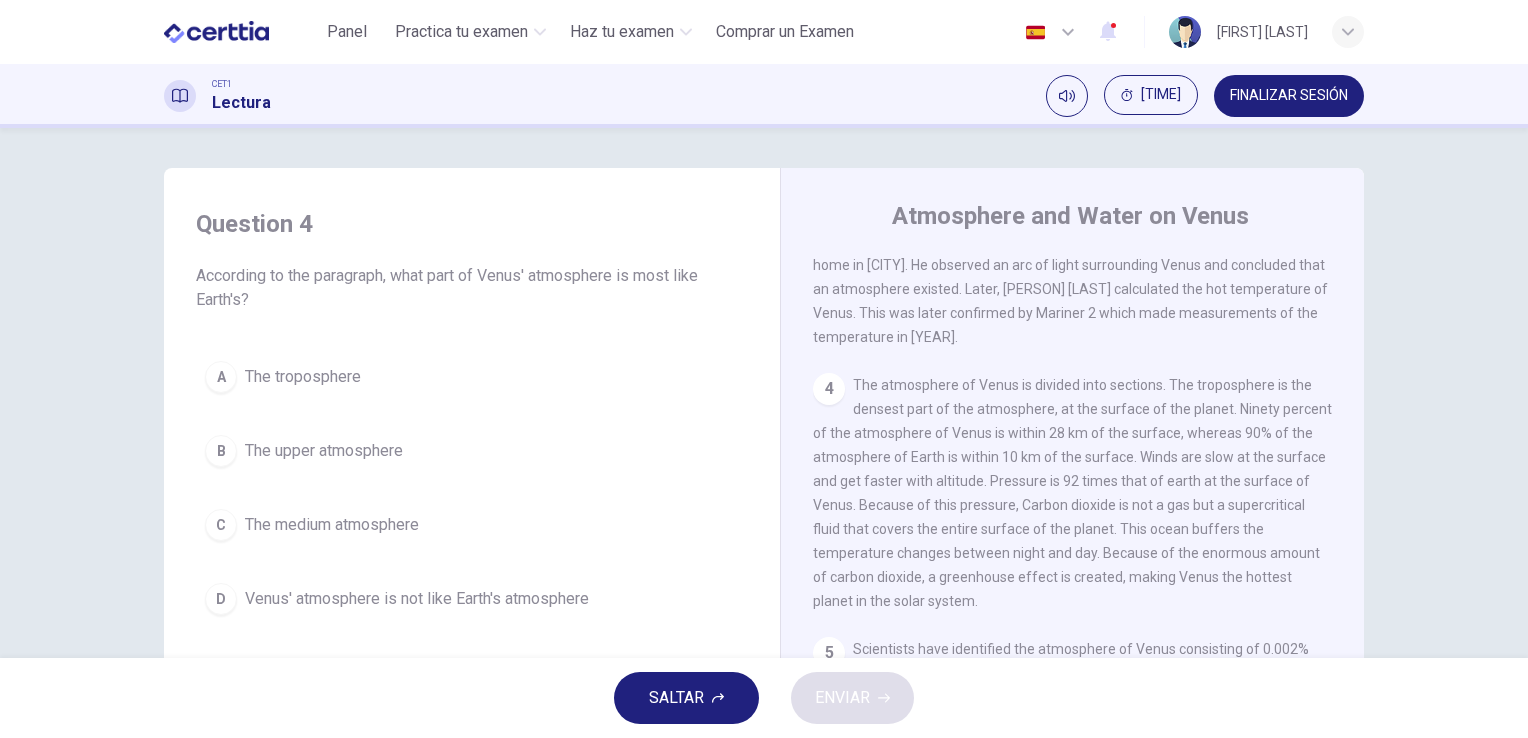 scroll, scrollTop: 752, scrollLeft: 0, axis: vertical 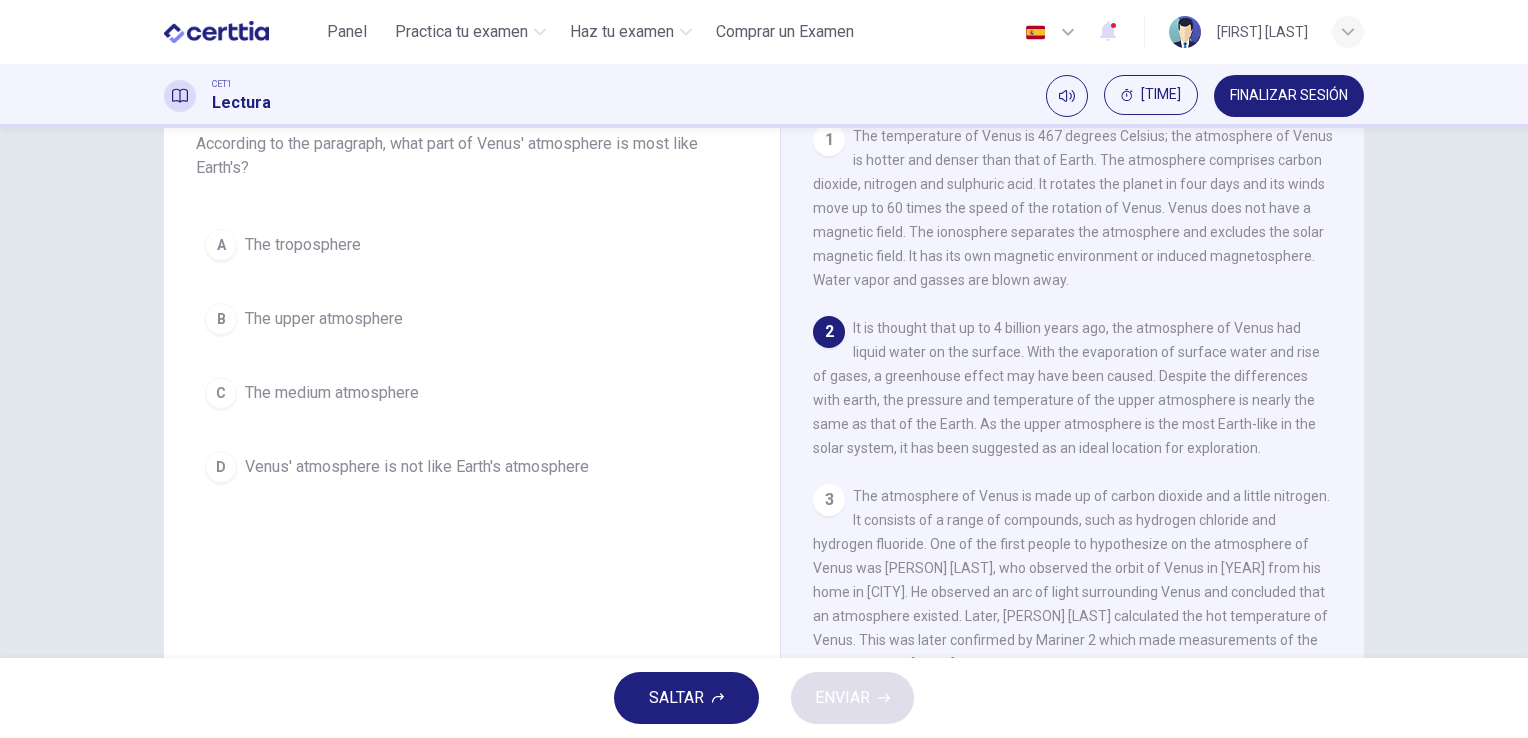 click on "B The upper atmosphere" at bounding box center [472, 319] 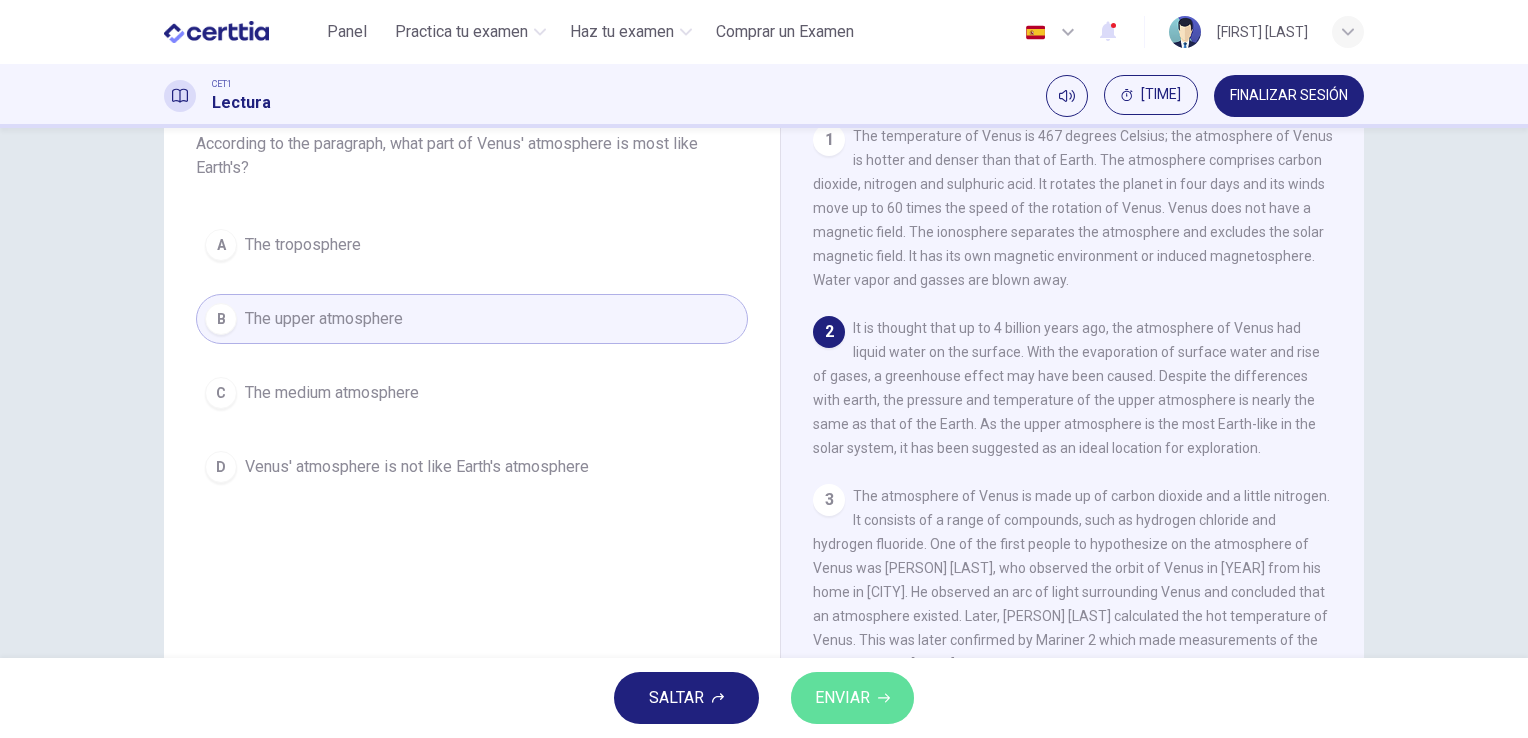 click on "ENVIAR" at bounding box center (852, 698) 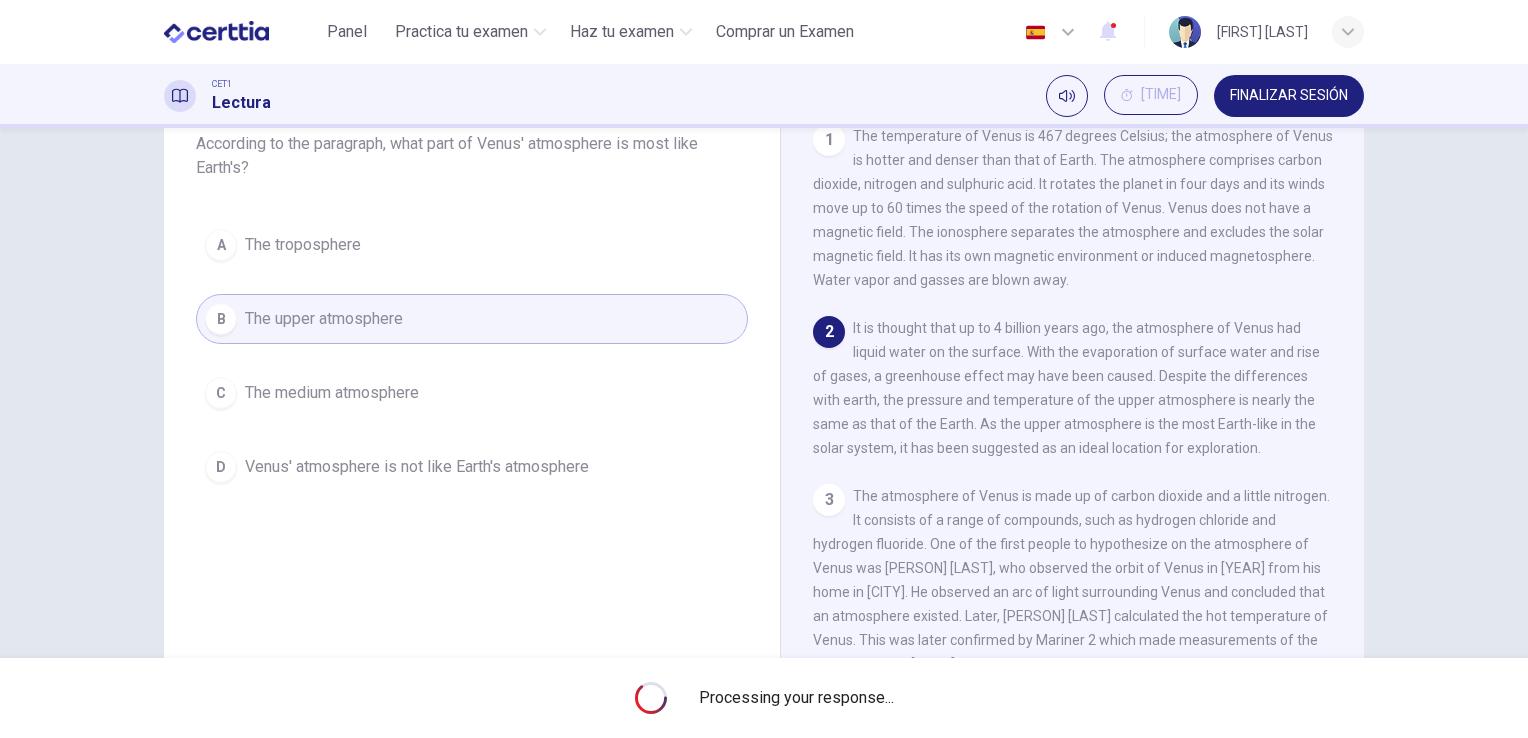 click on "Processing your response..." at bounding box center [764, 698] 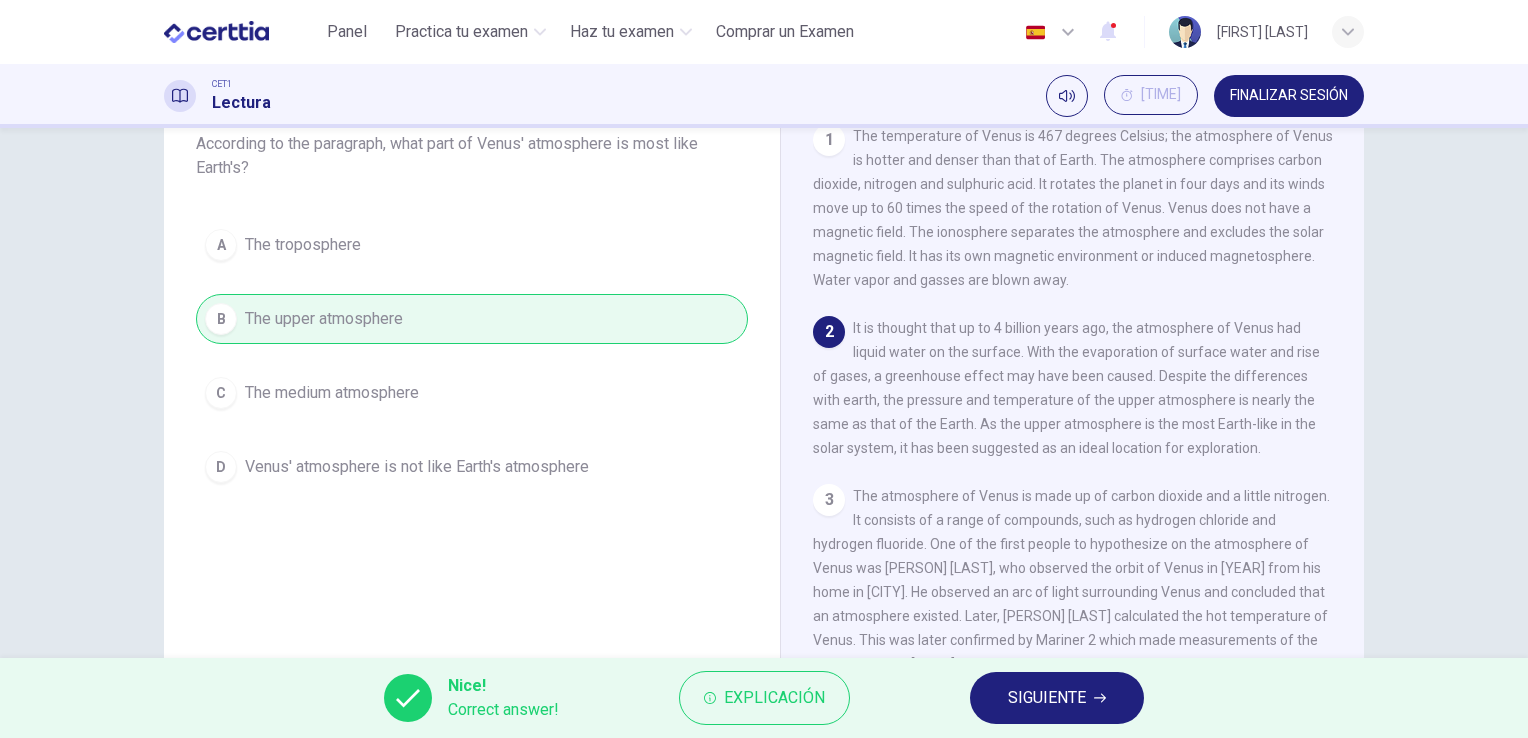 click on "SIGUIENTE" at bounding box center (1047, 698) 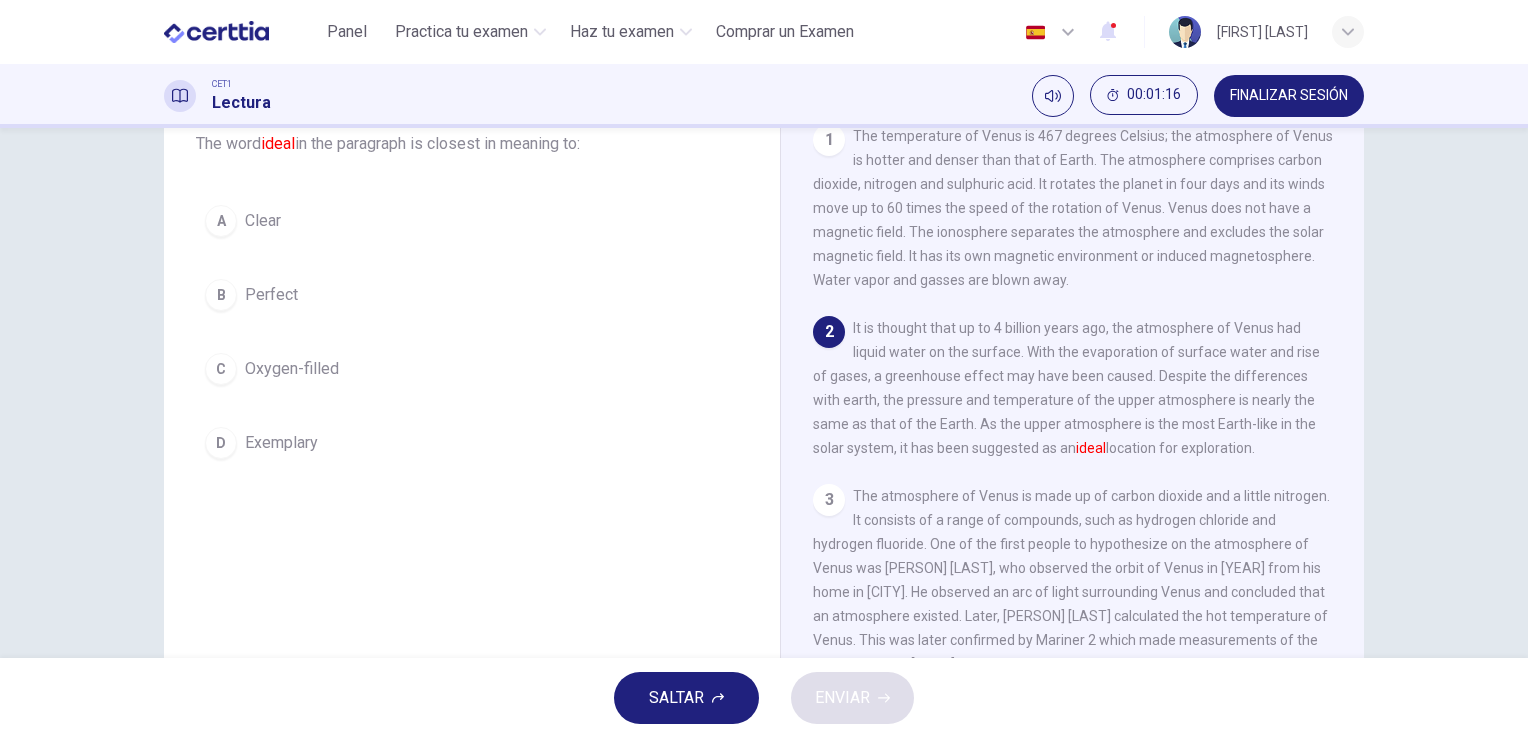 click on "B Perfect" at bounding box center [472, 295] 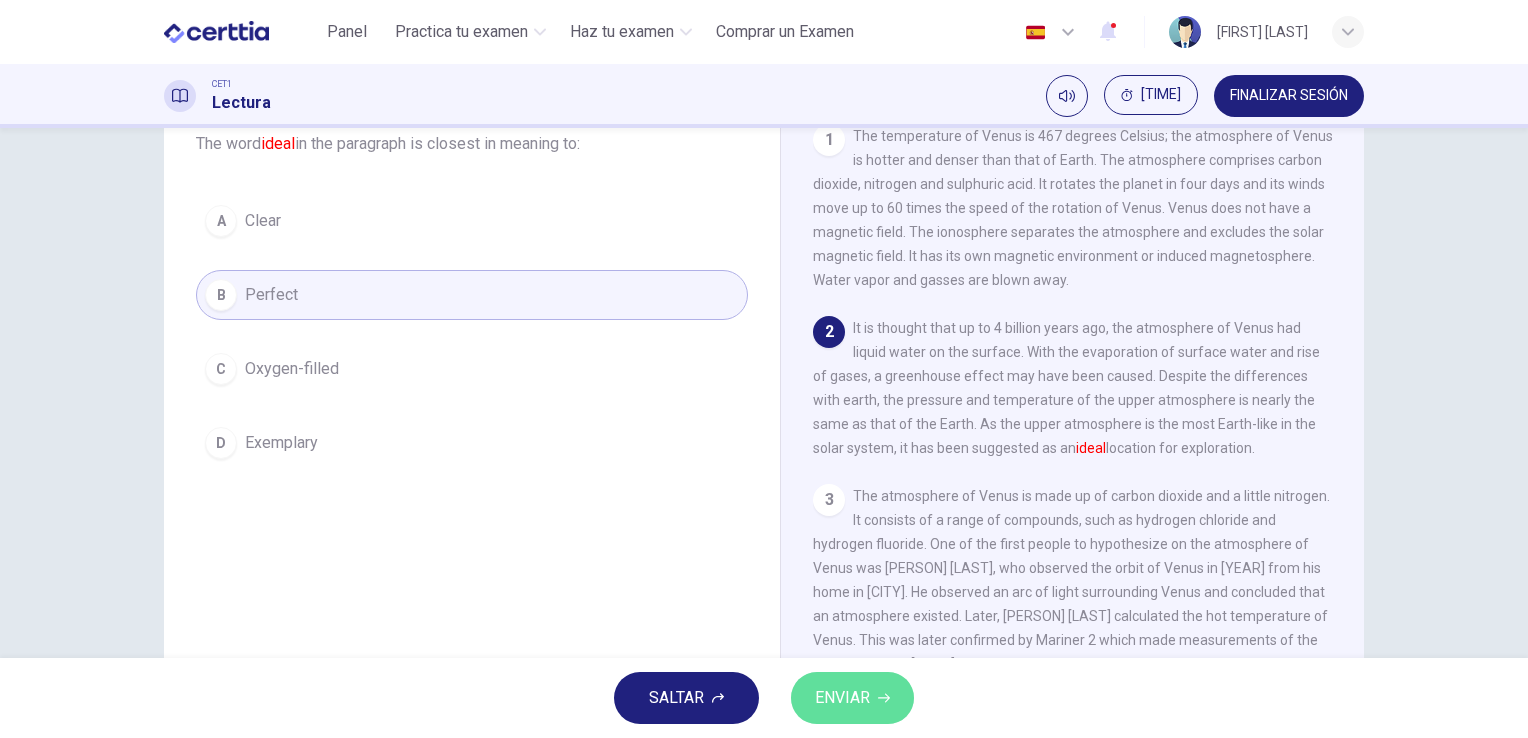click on "ENVIAR" at bounding box center (842, 698) 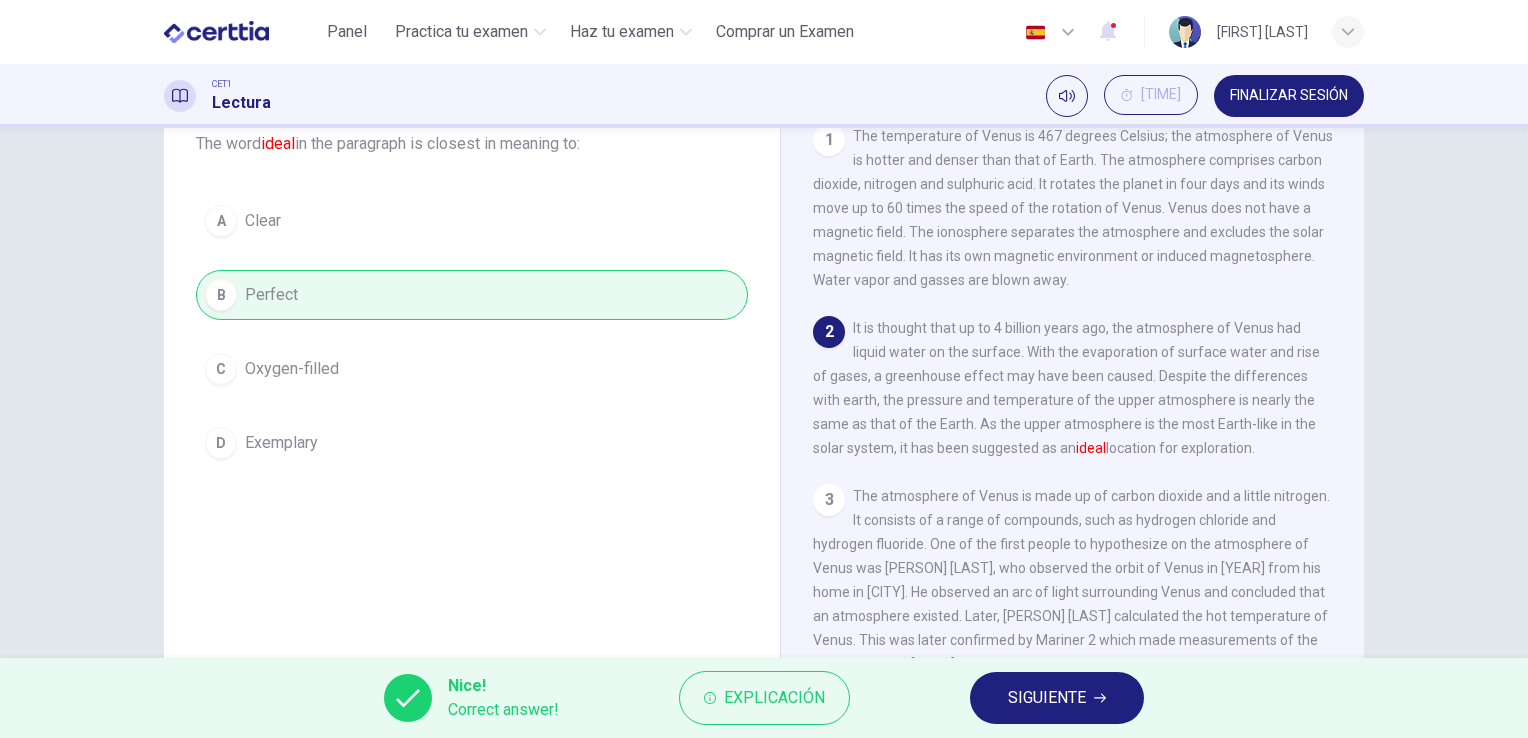 click on "SIGUIENTE" at bounding box center [1057, 698] 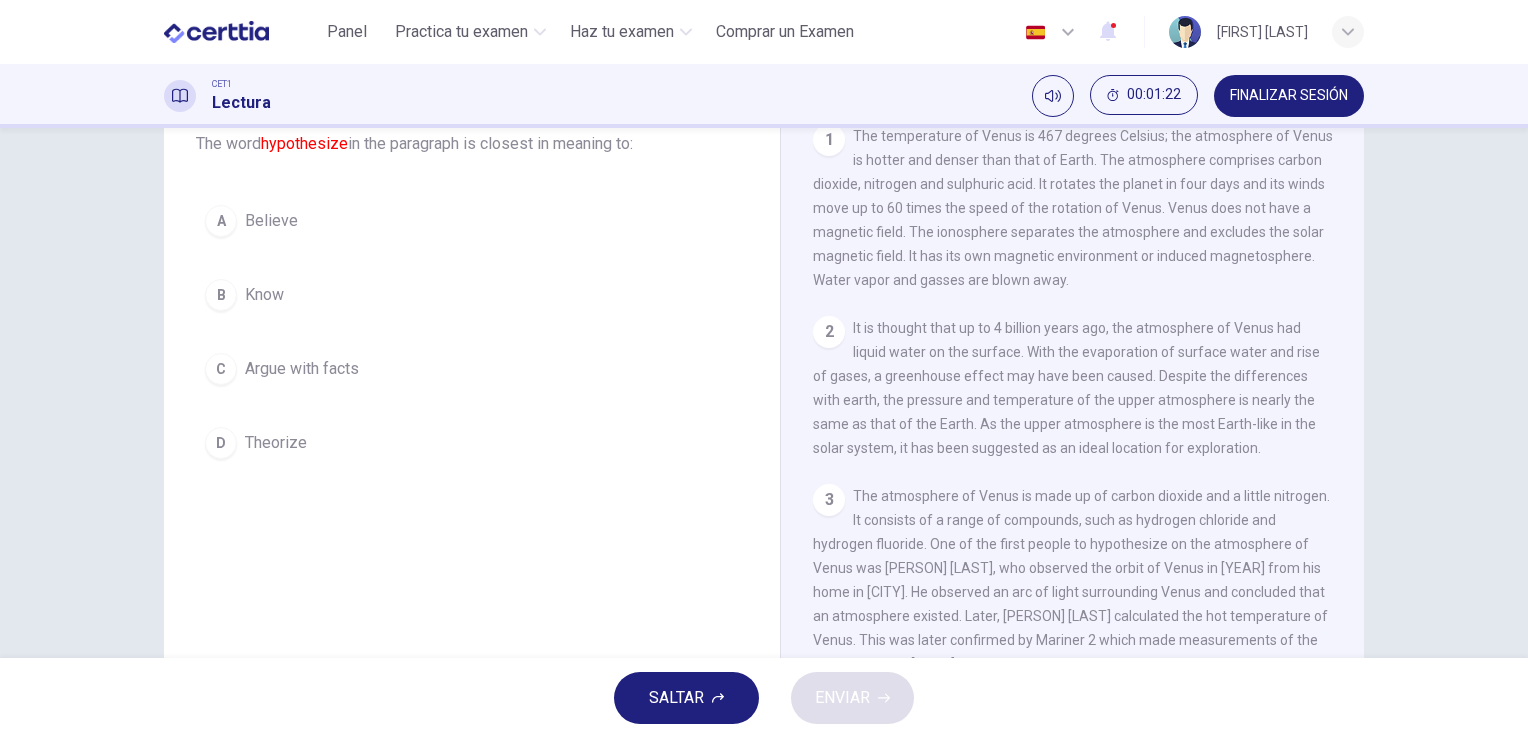 click on "C Argue with facts" at bounding box center [472, 369] 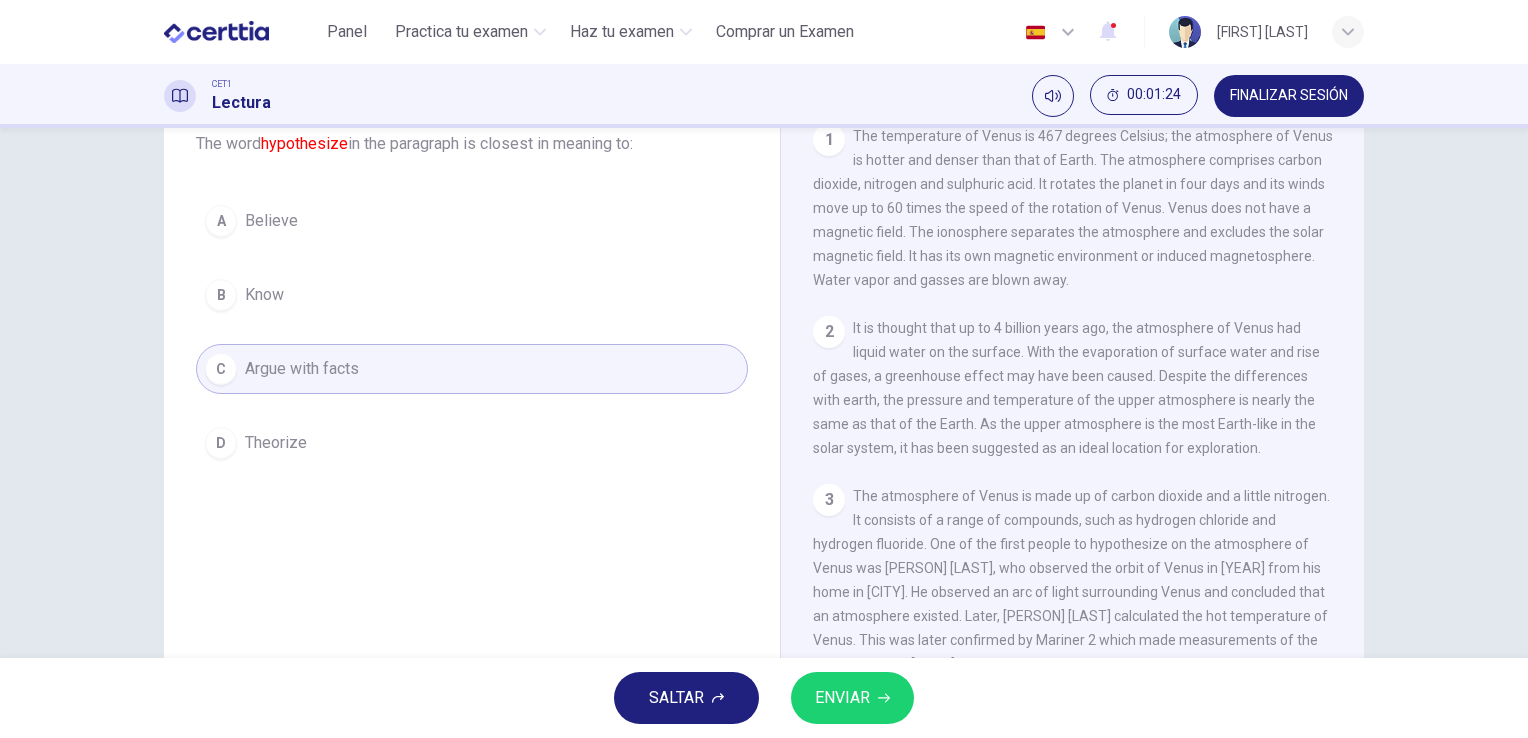 click on "ENVIAR" at bounding box center (842, 698) 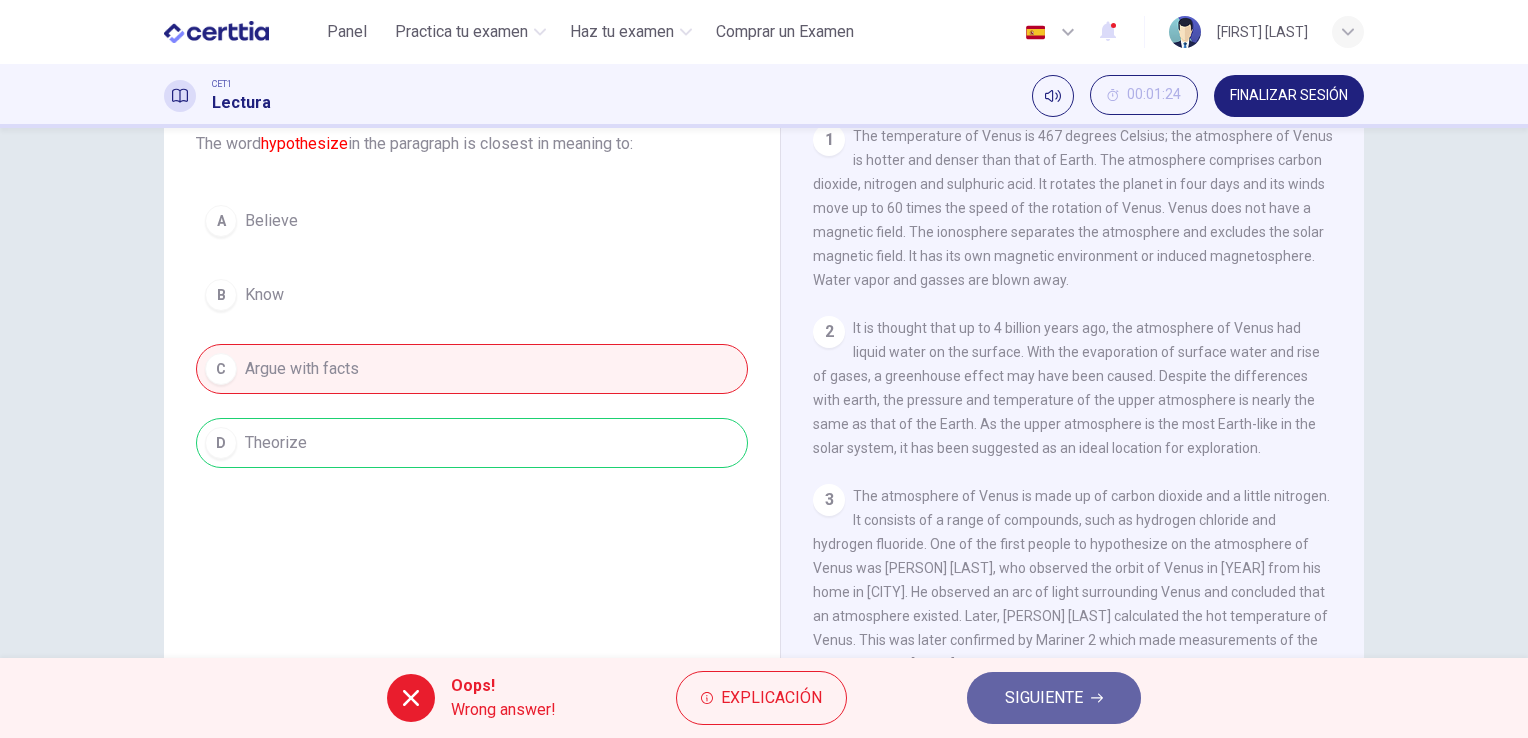 click on "SIGUIENTE" at bounding box center [1044, 698] 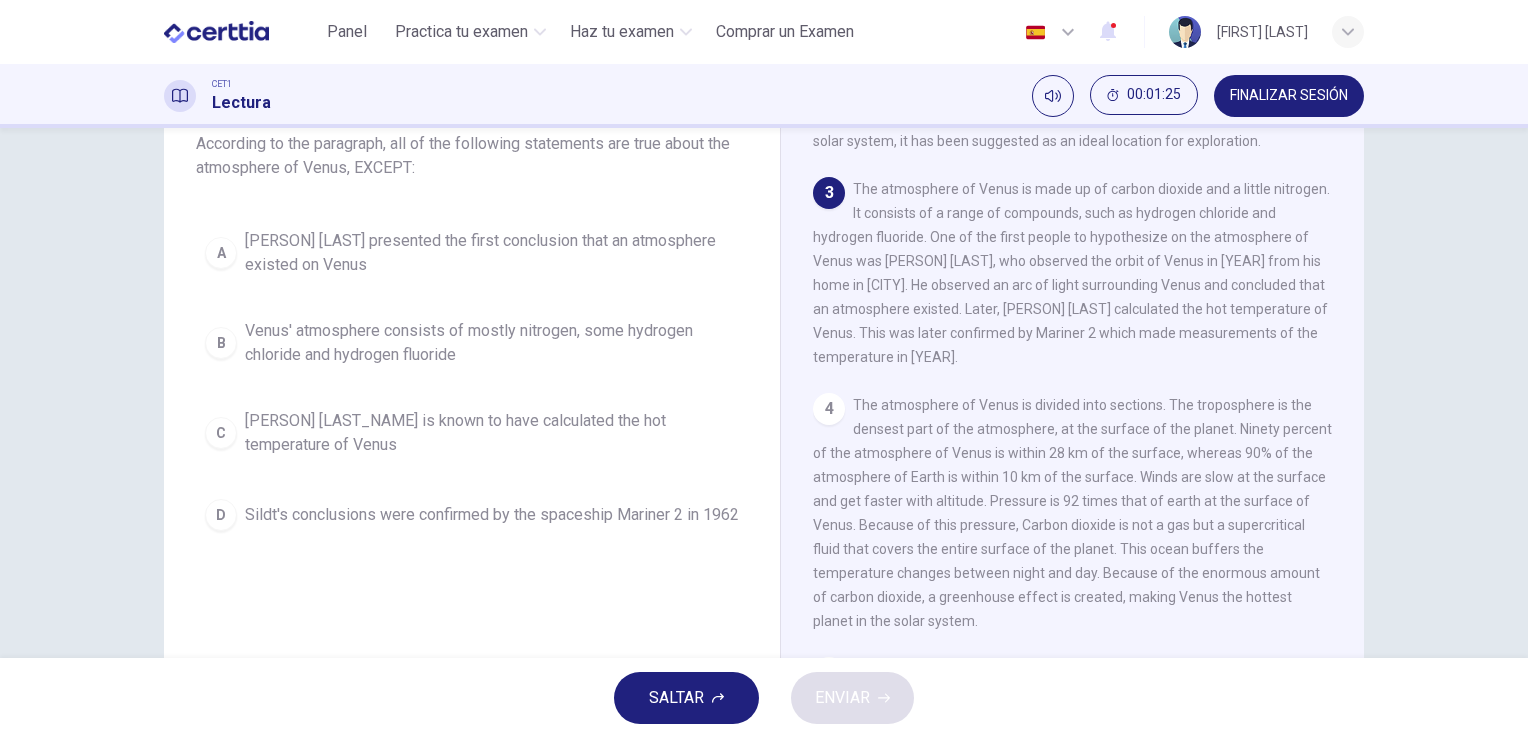 scroll, scrollTop: 308, scrollLeft: 0, axis: vertical 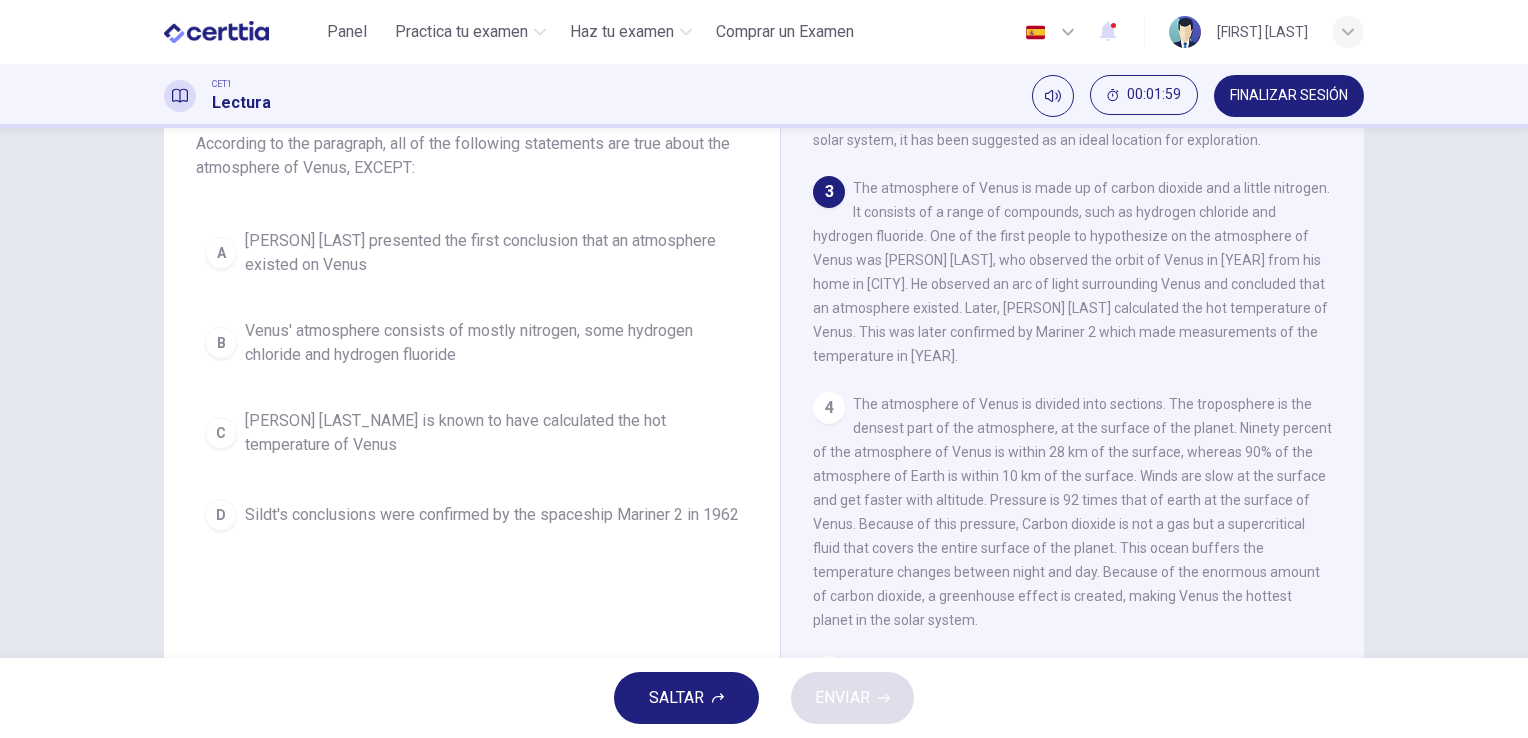 click on "Venus' atmosphere consists of mostly nitrogen, some hydrogen chloride and hydrogen fluoride" at bounding box center (492, 253) 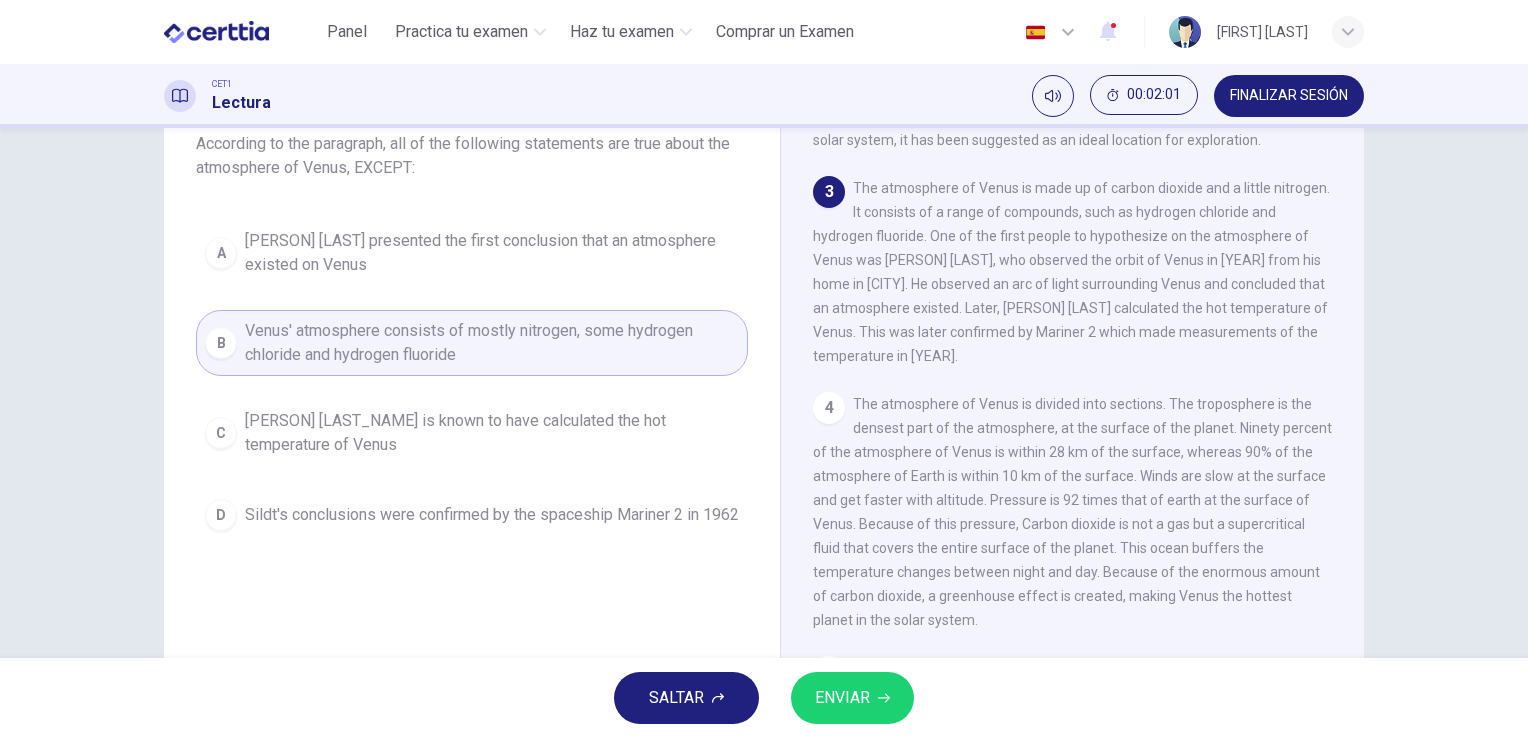 click on "ENVIAR" at bounding box center (852, 698) 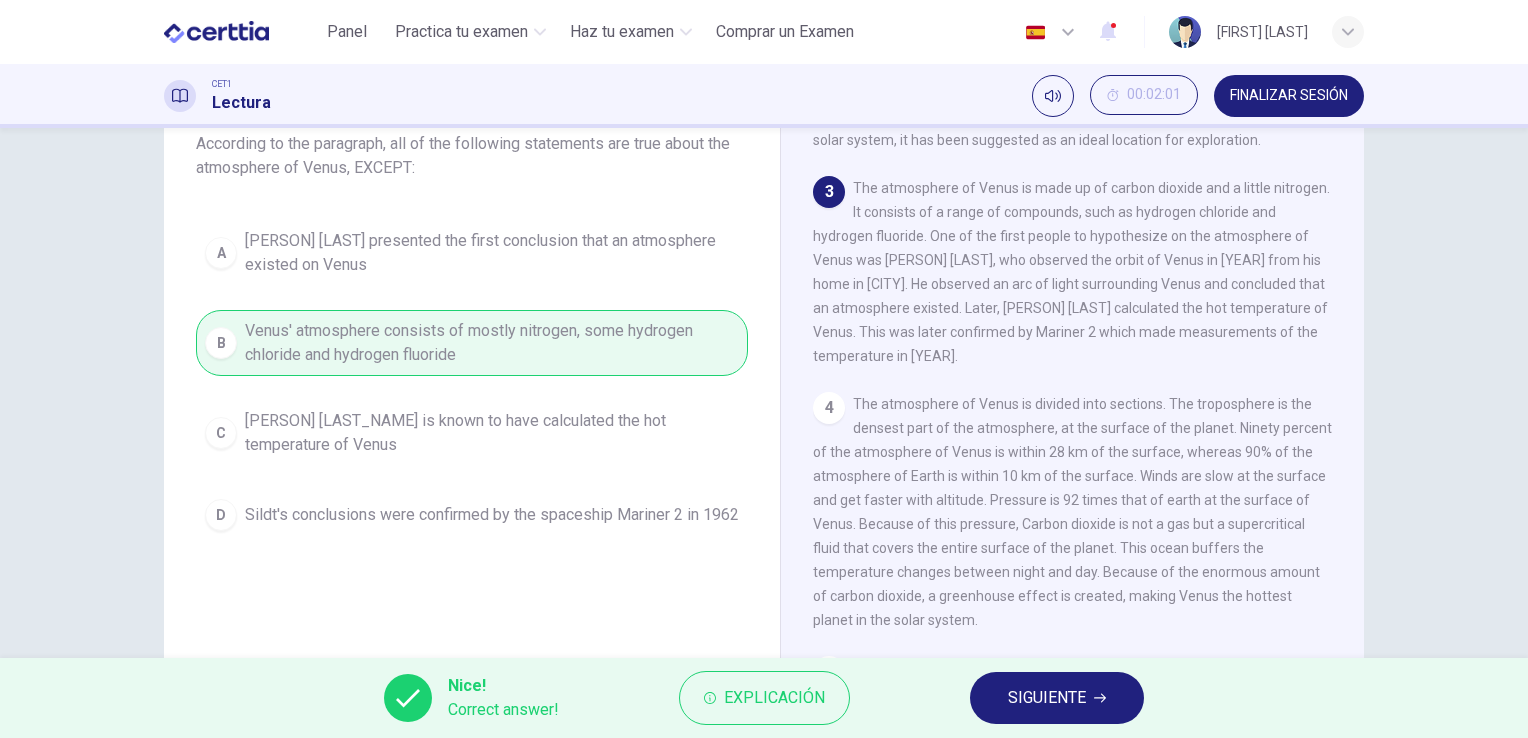 click on "SIGUIENTE" at bounding box center [1057, 698] 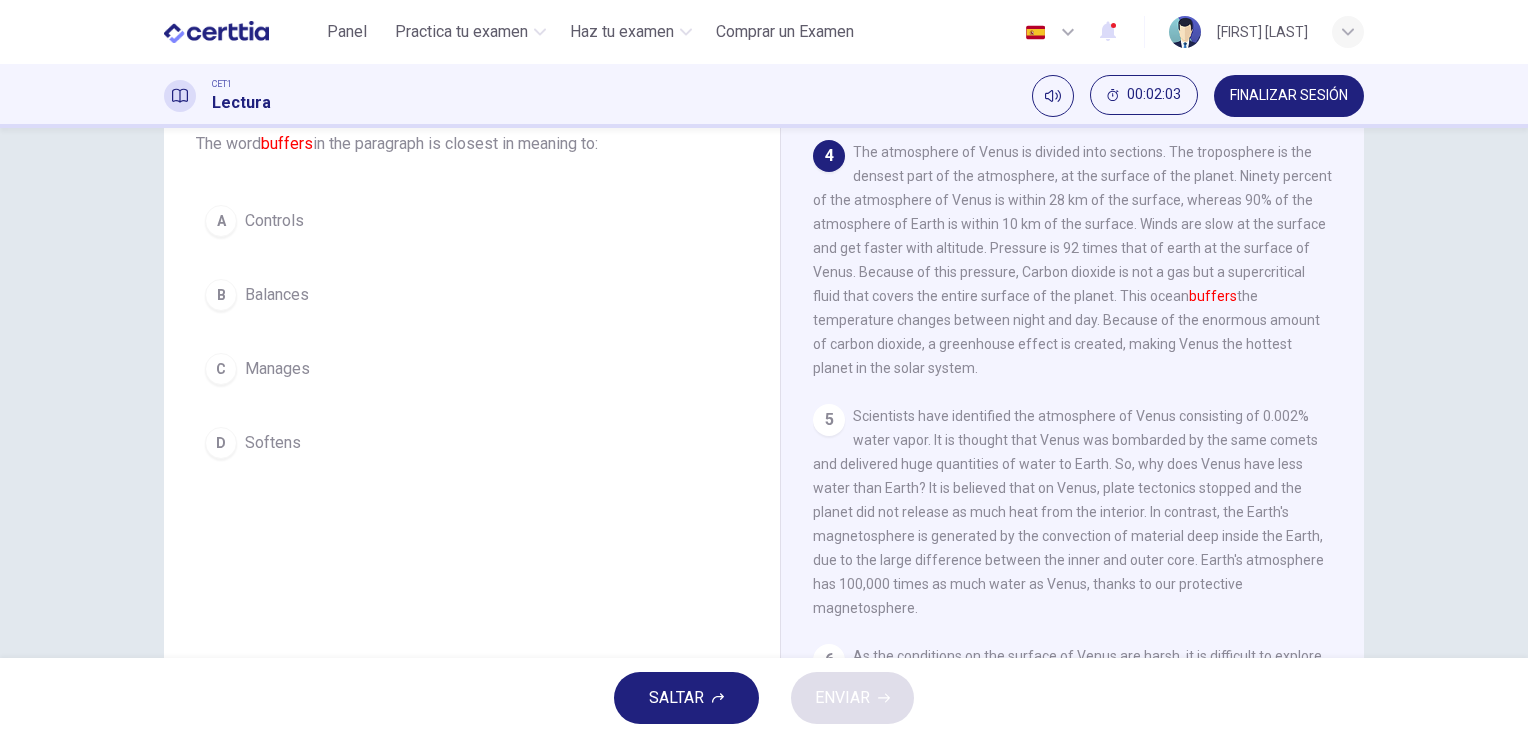 scroll, scrollTop: 562, scrollLeft: 0, axis: vertical 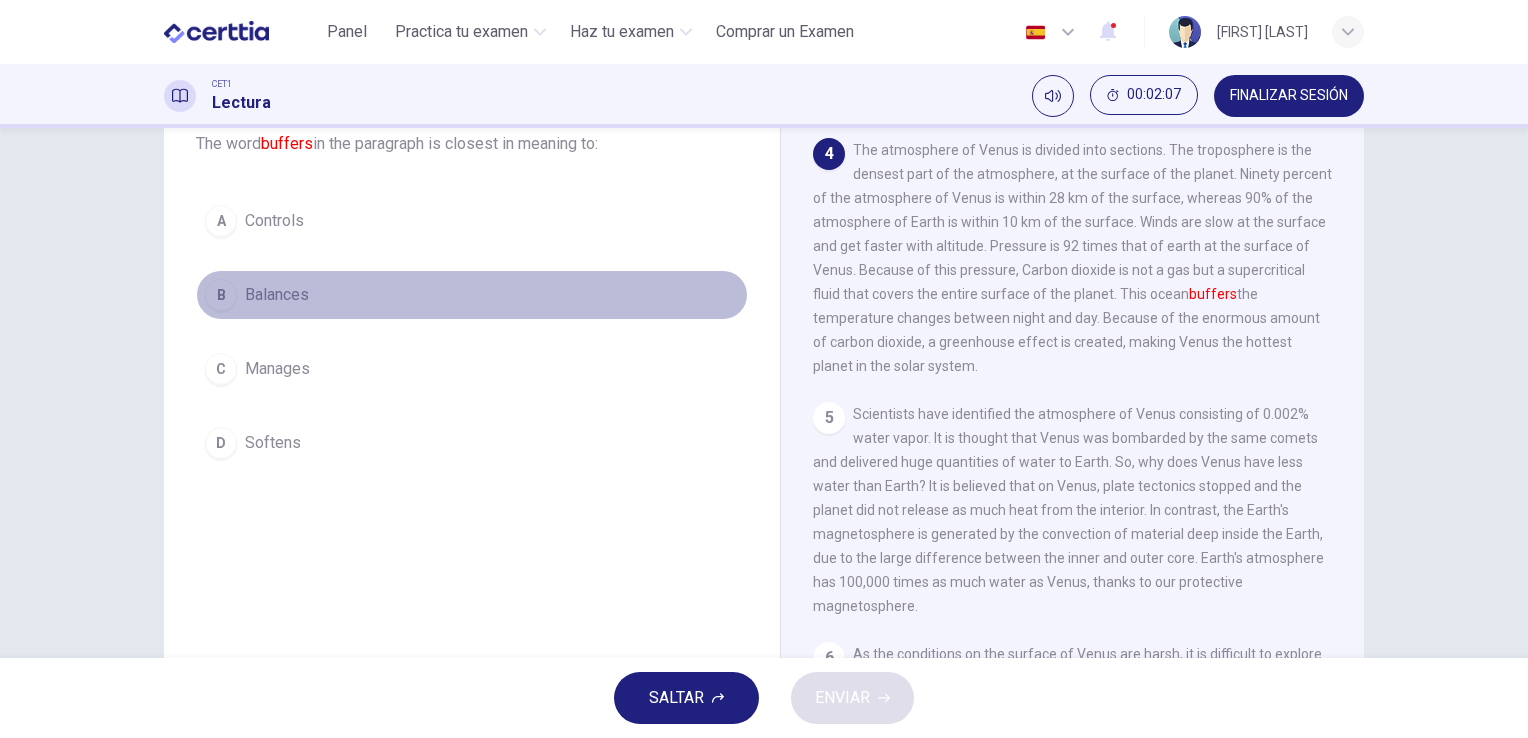 click on "B Balances" at bounding box center (472, 295) 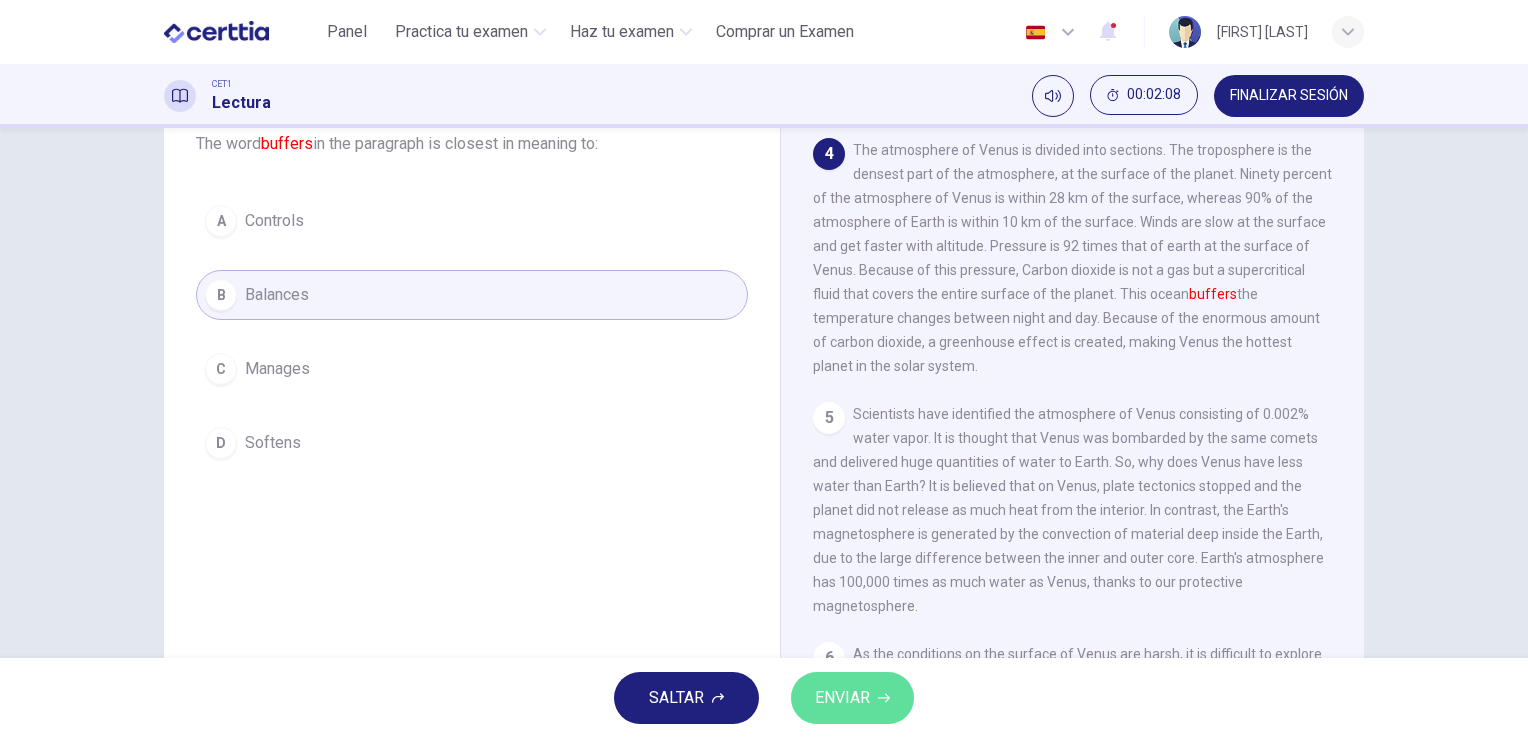 click on "ENVIAR" at bounding box center (842, 698) 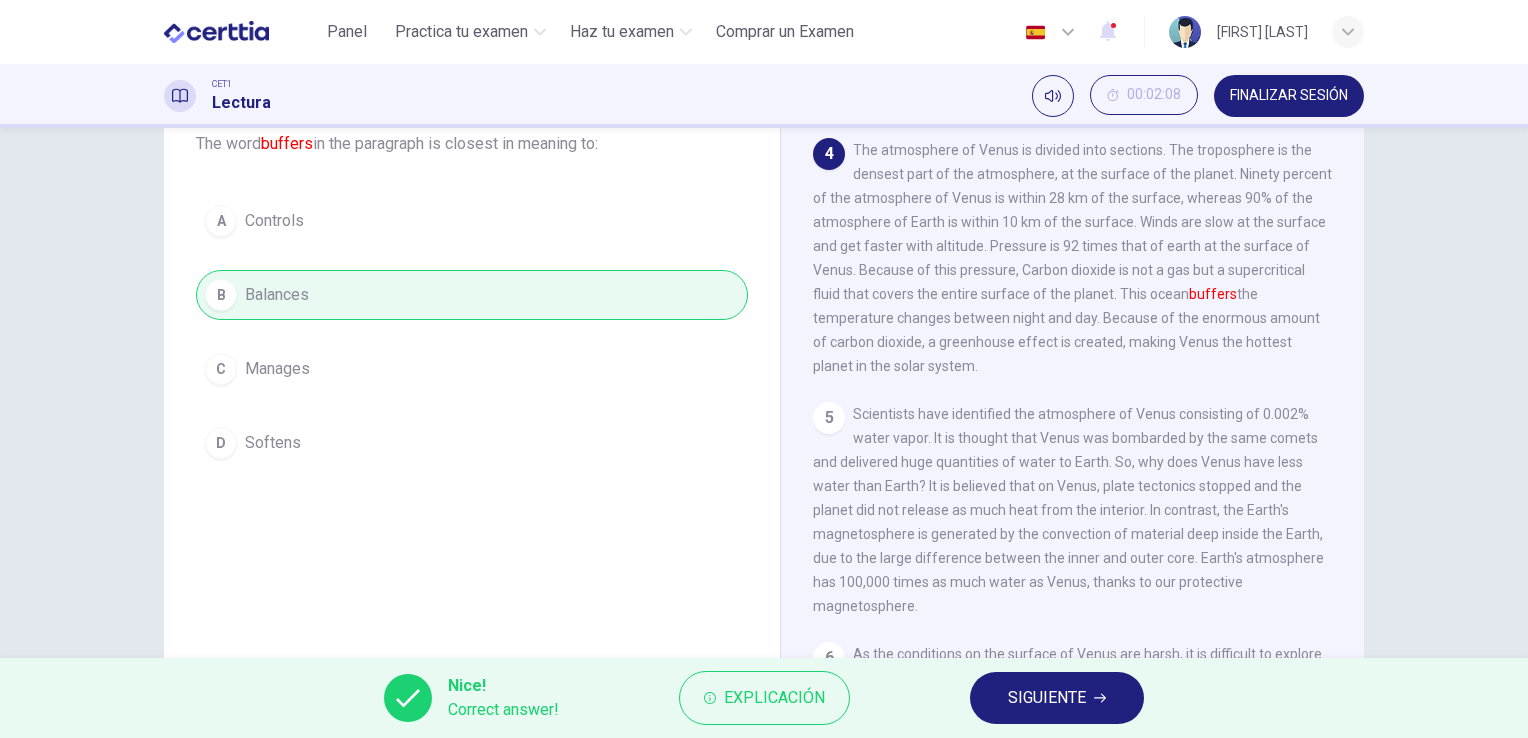 click on "SIGUIENTE" at bounding box center (1057, 698) 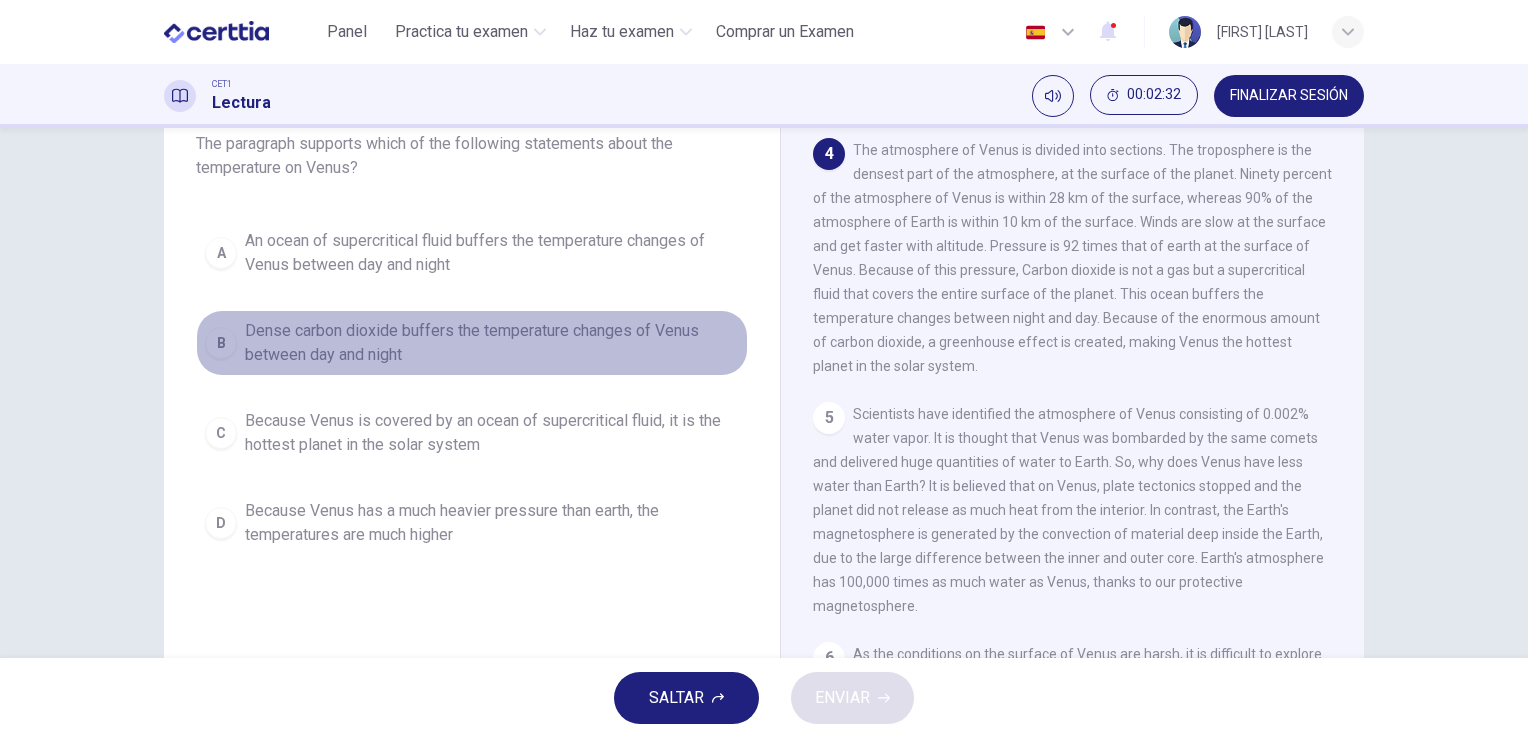 click on "Dense carbon dioxide buffers the temperature changes of Venus between day and night" at bounding box center [492, 253] 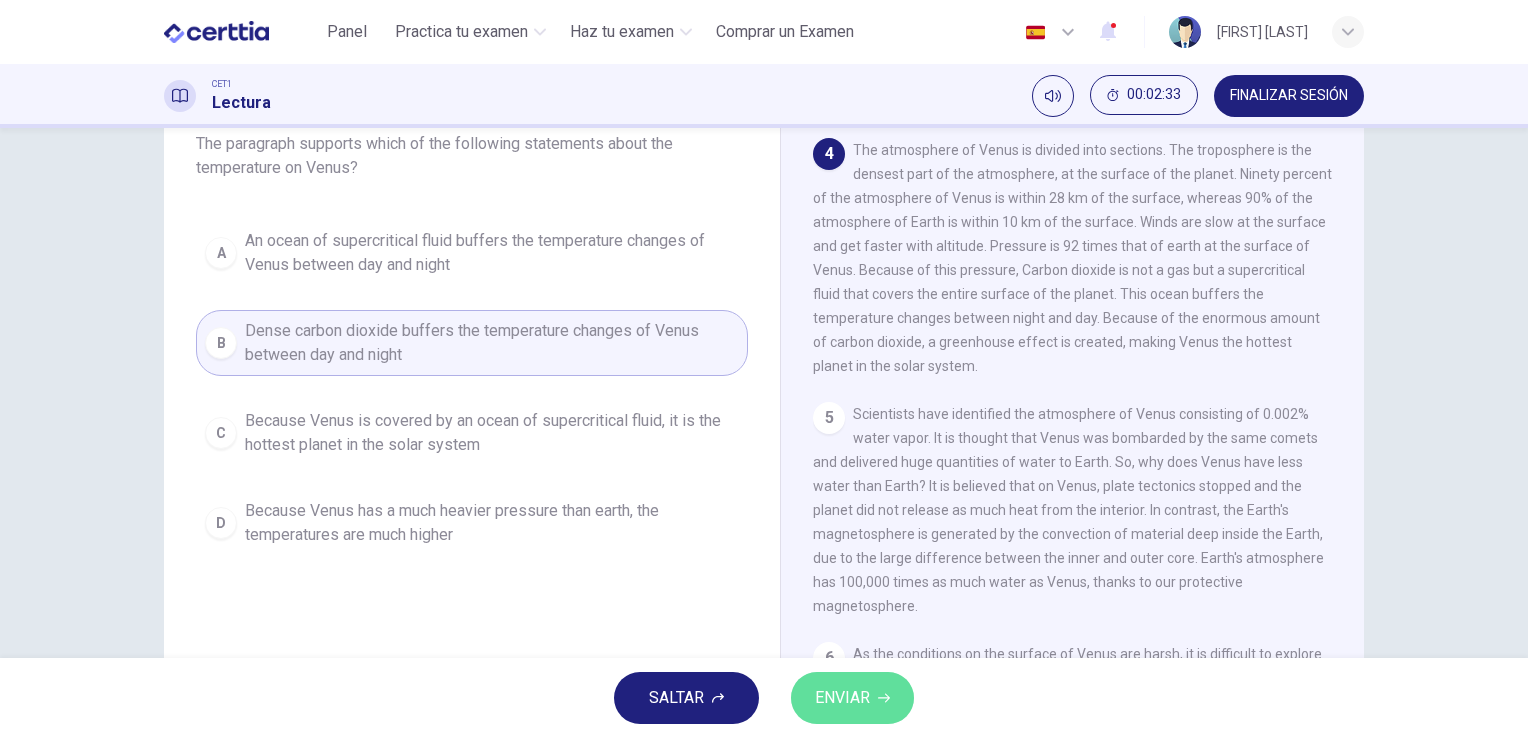 click on "ENVIAR" at bounding box center (852, 698) 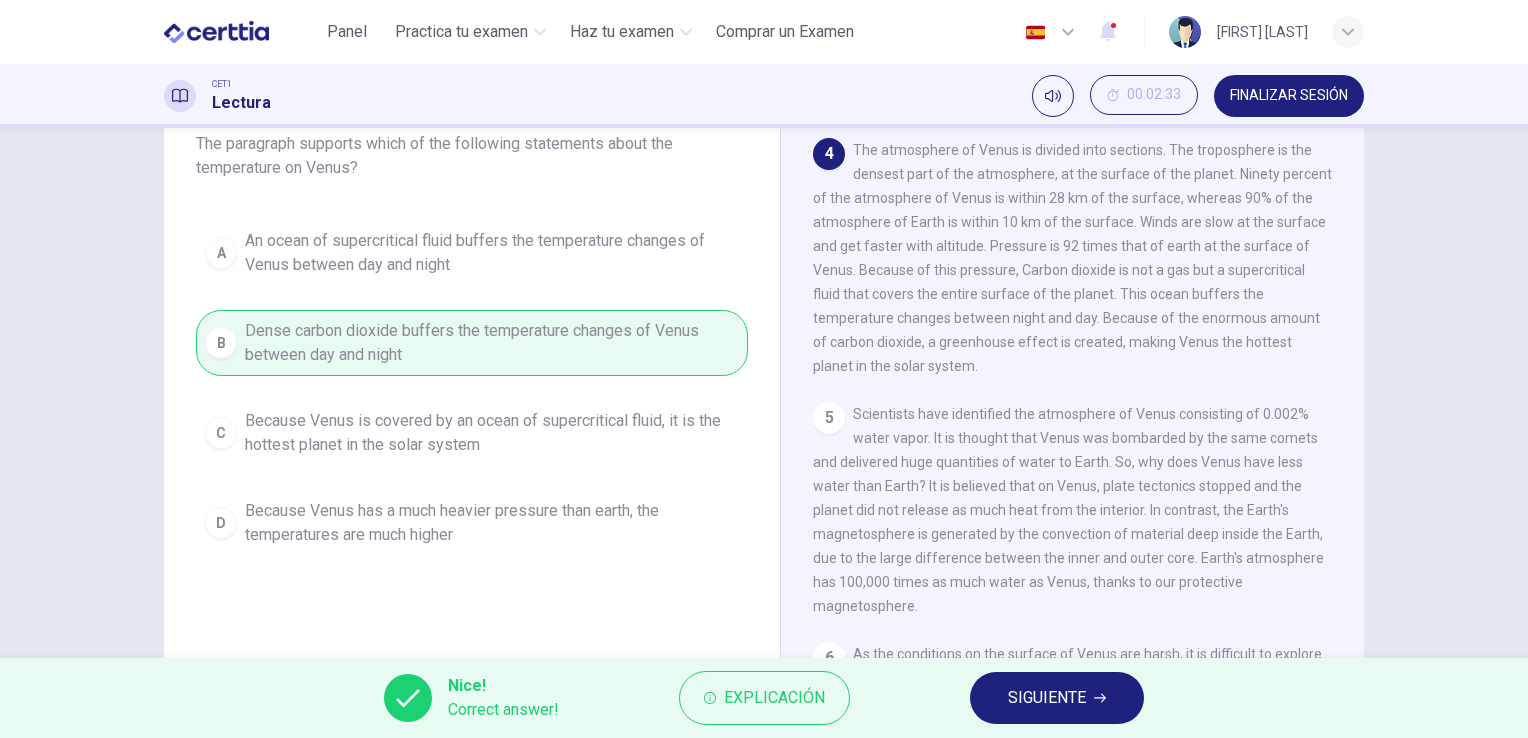 click on "SIGUIENTE" at bounding box center [1057, 698] 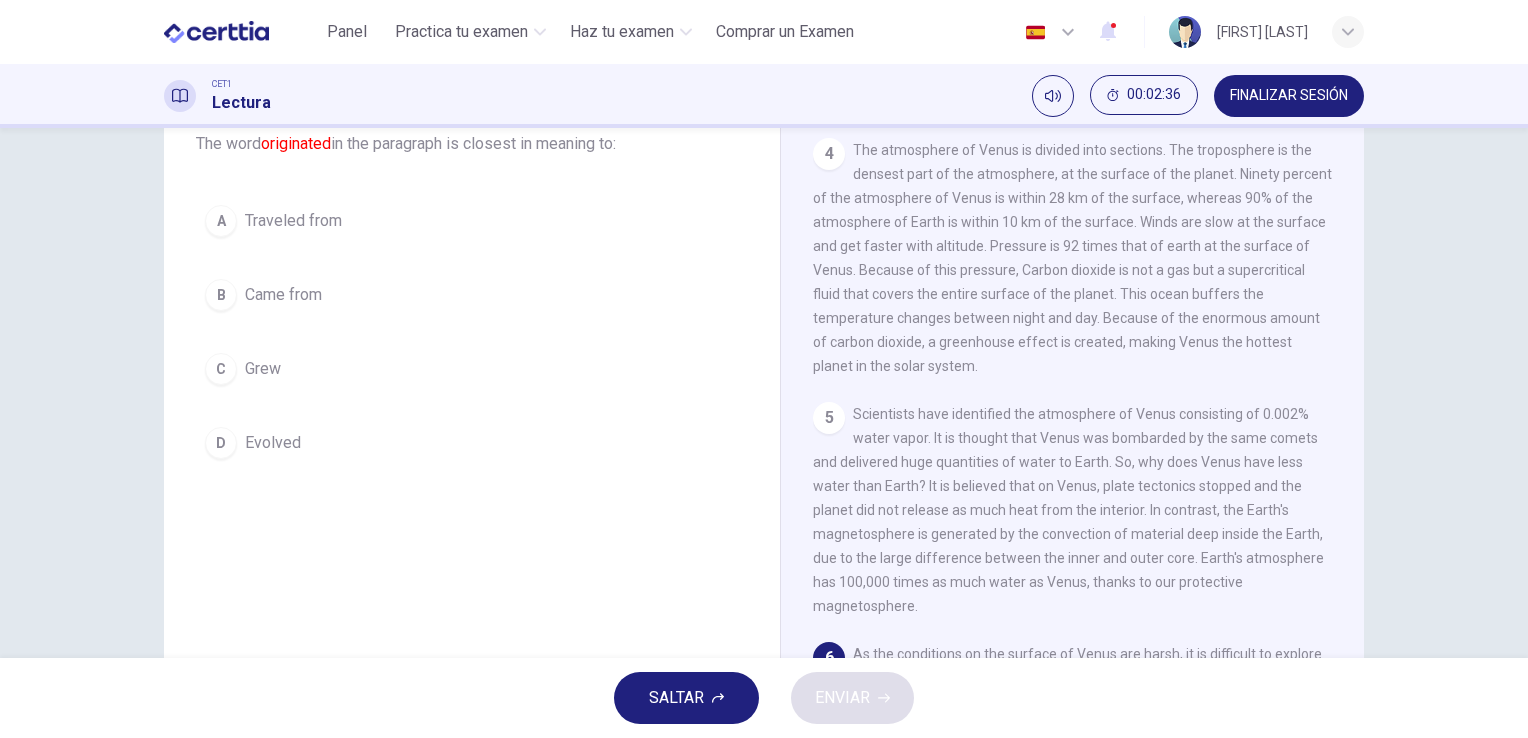 click on "C Grew" at bounding box center (472, 369) 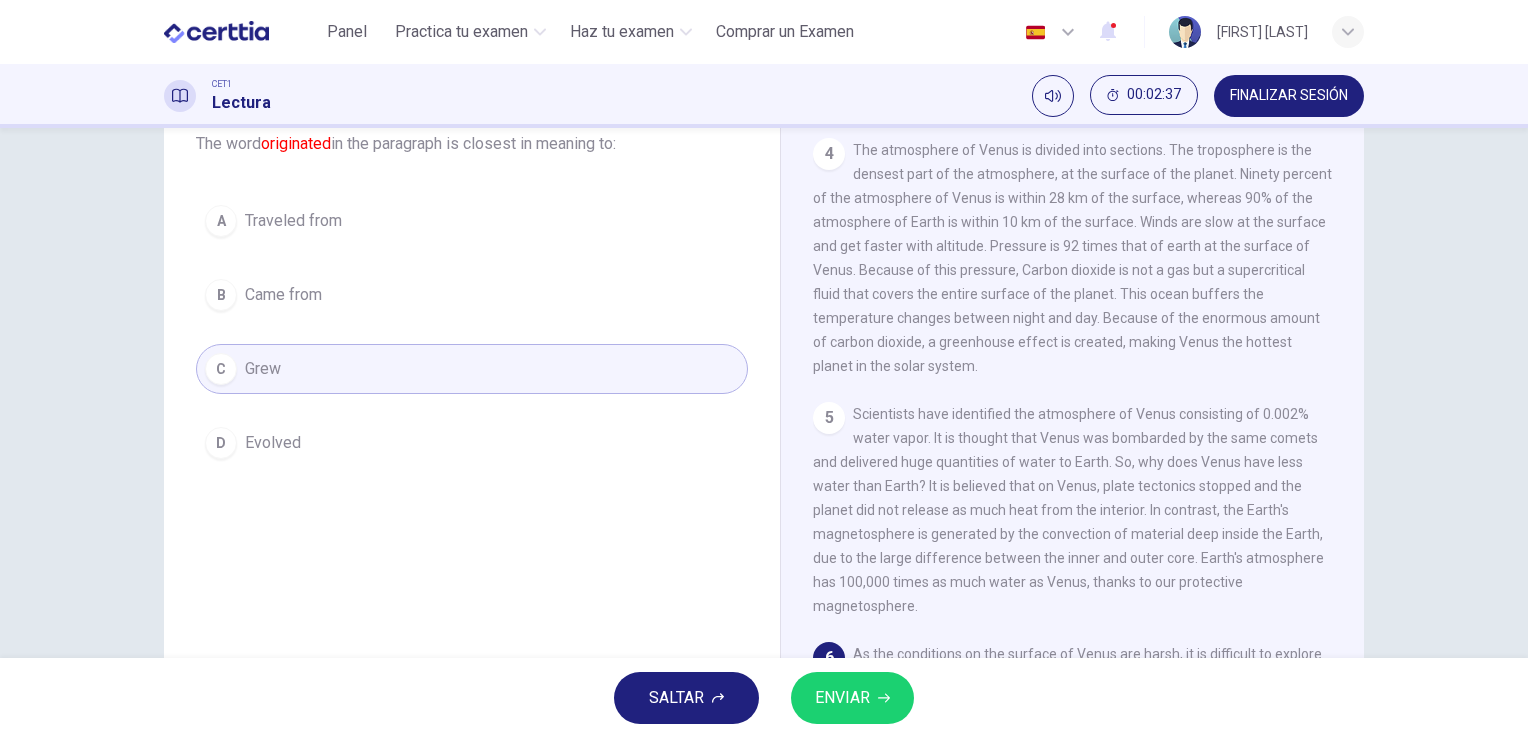 click on "ENVIAR" at bounding box center (842, 698) 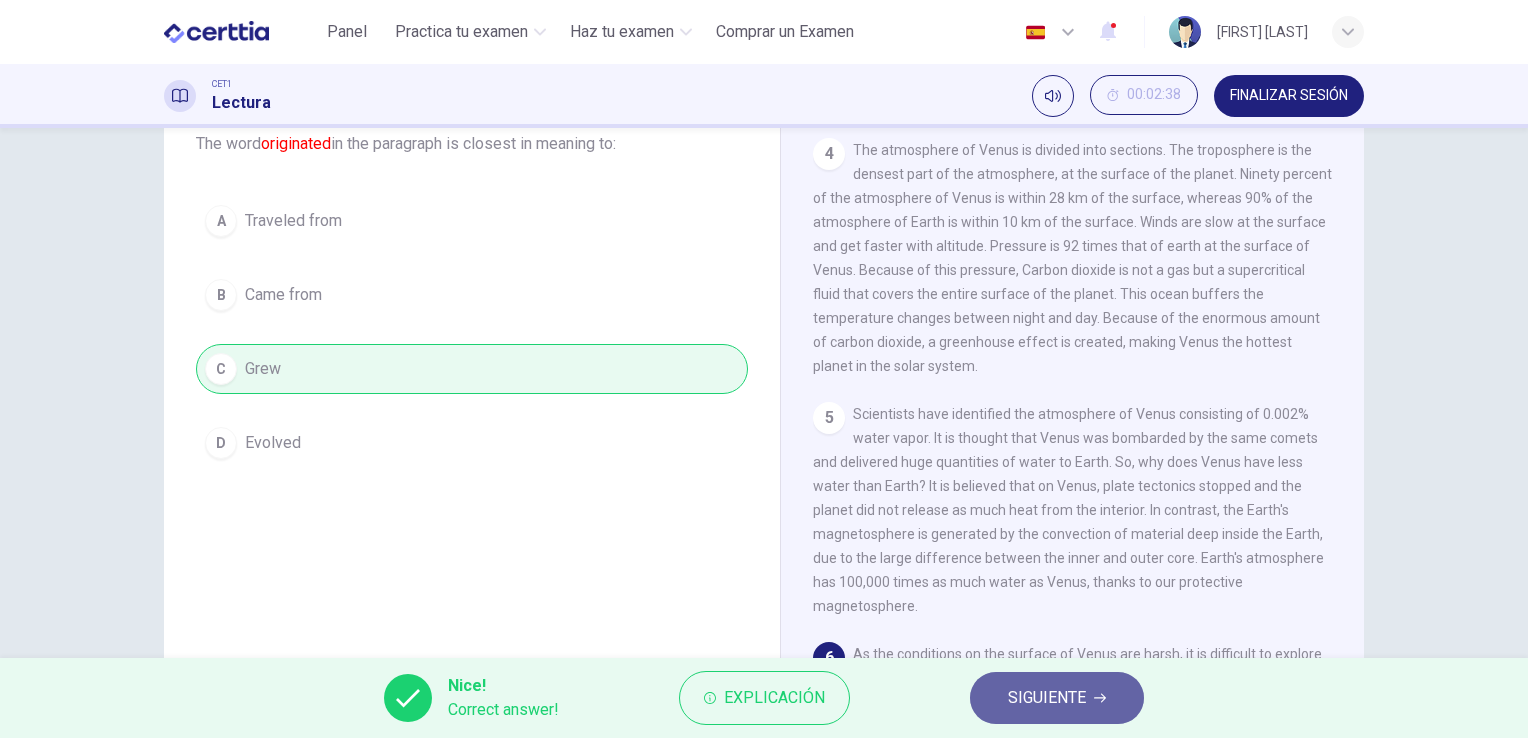 click on "SIGUIENTE" at bounding box center [1047, 698] 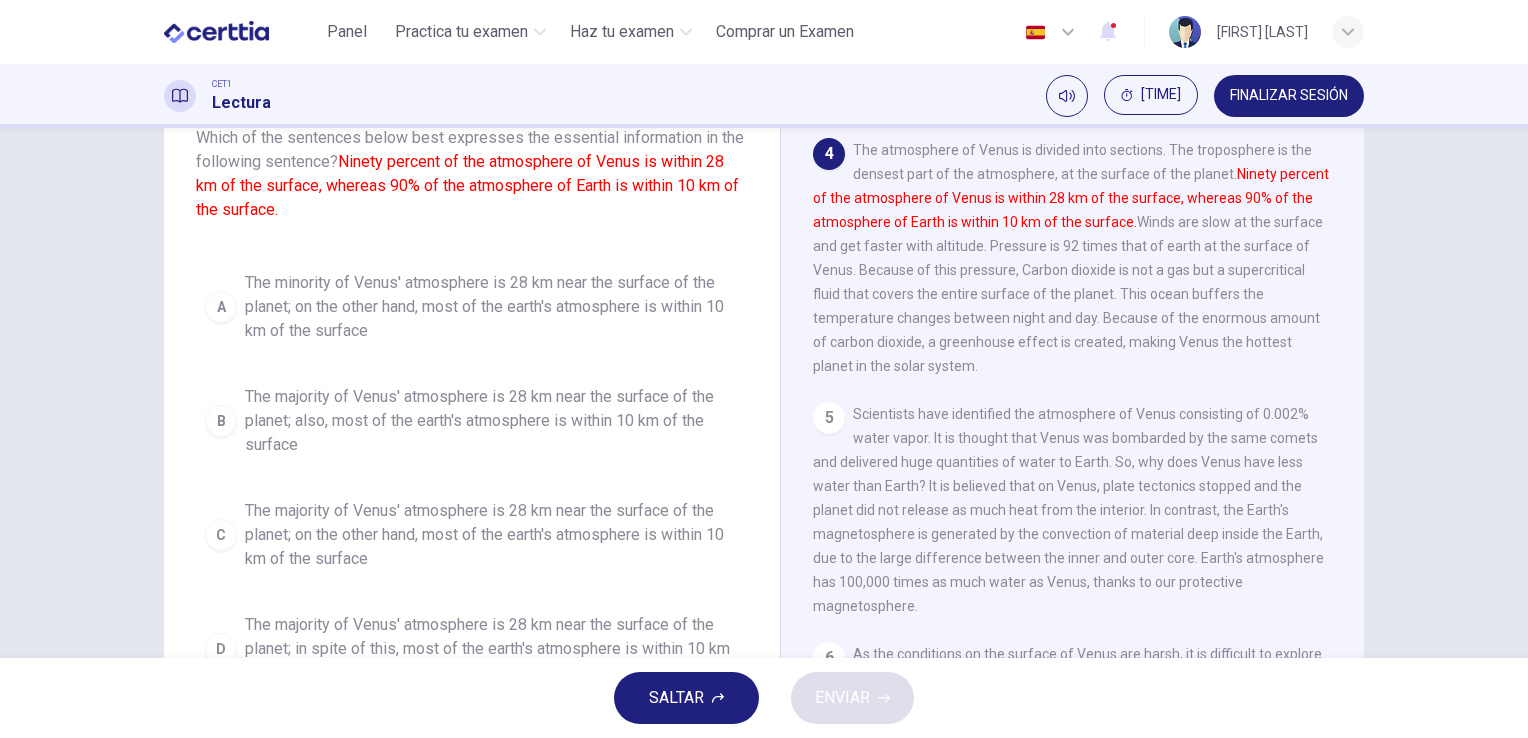 scroll, scrollTop: 7, scrollLeft: 0, axis: vertical 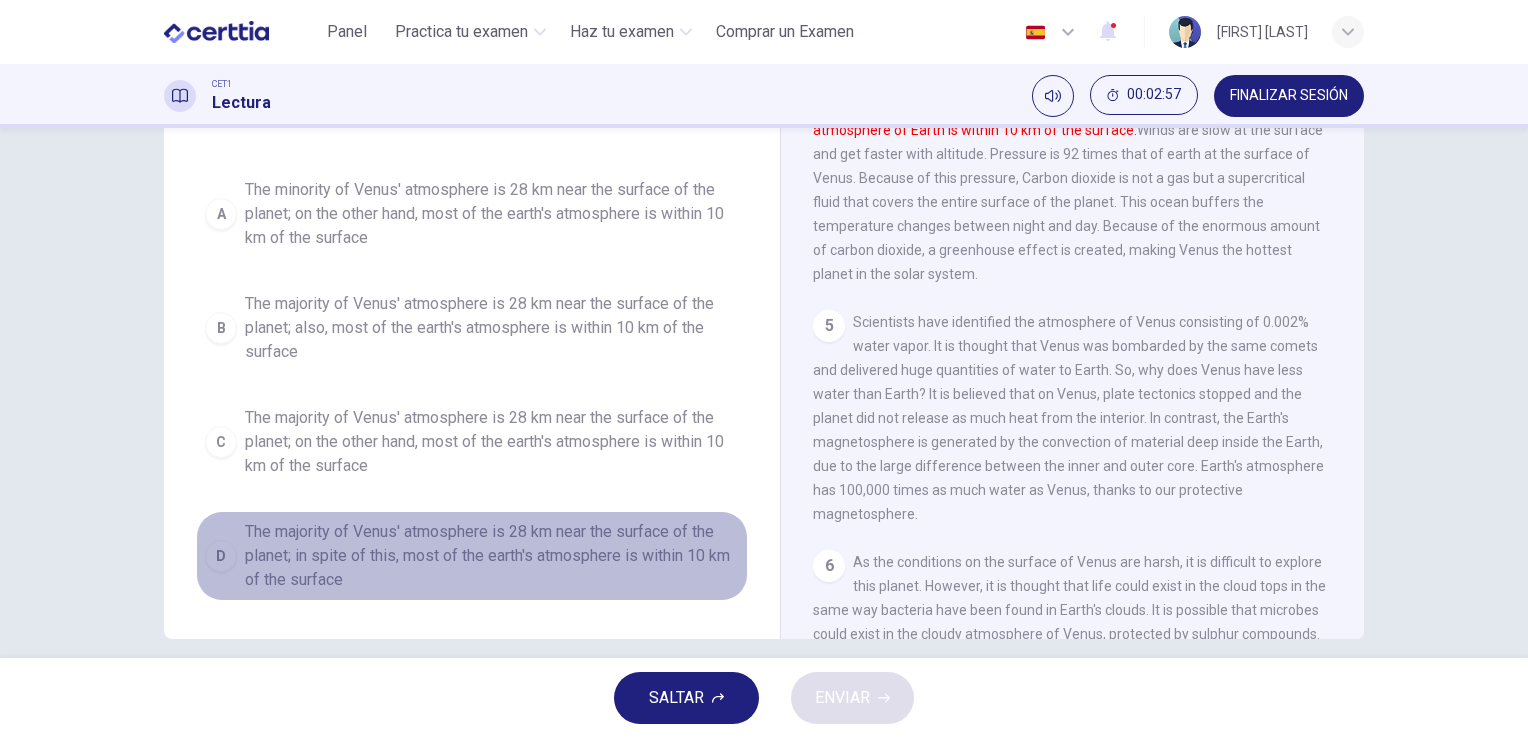 click on "The majority of Venus' atmosphere is 28 km near the surface of the planet; in spite of this, most of the earth's atmosphere is within 10 km of the surface" at bounding box center [492, 214] 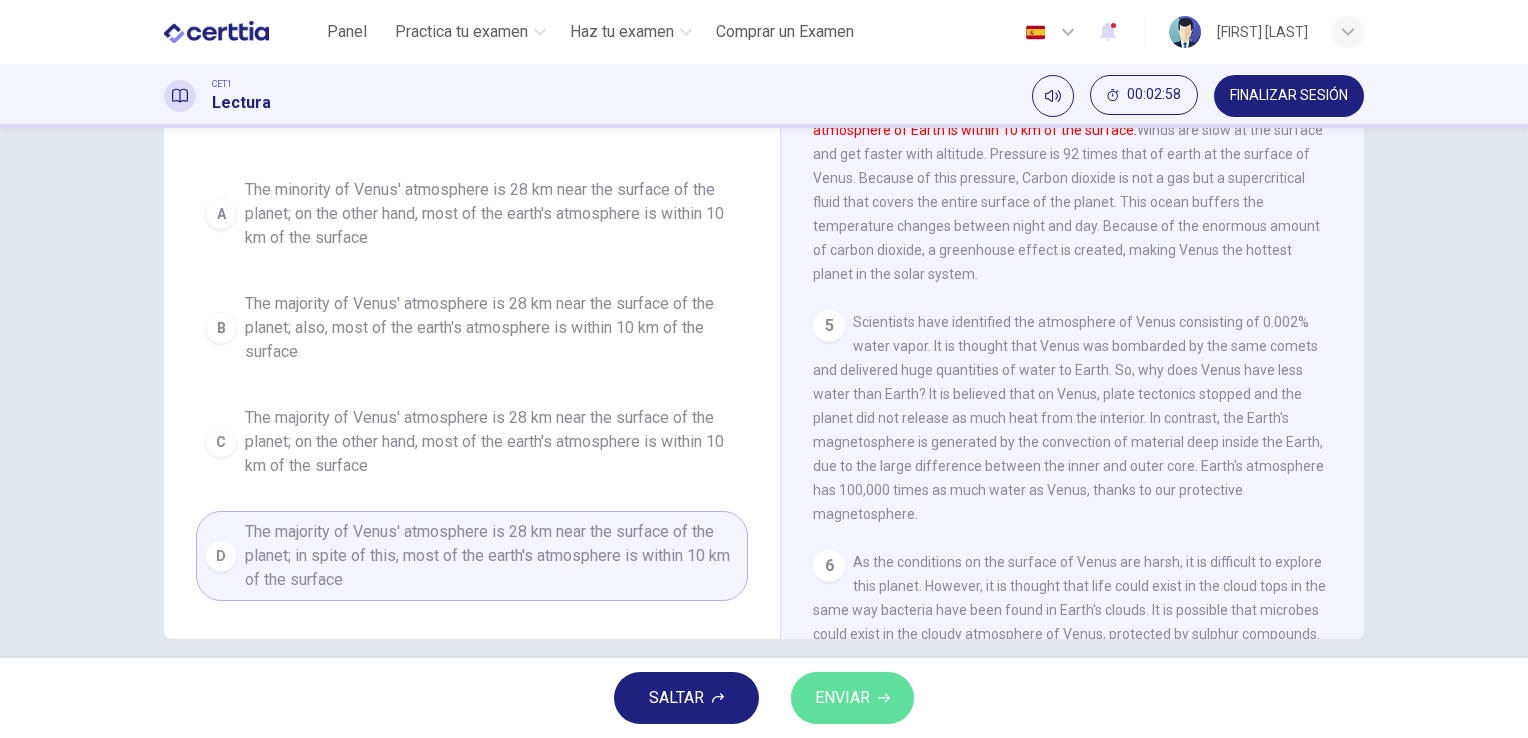 click on "ENVIAR" at bounding box center [852, 698] 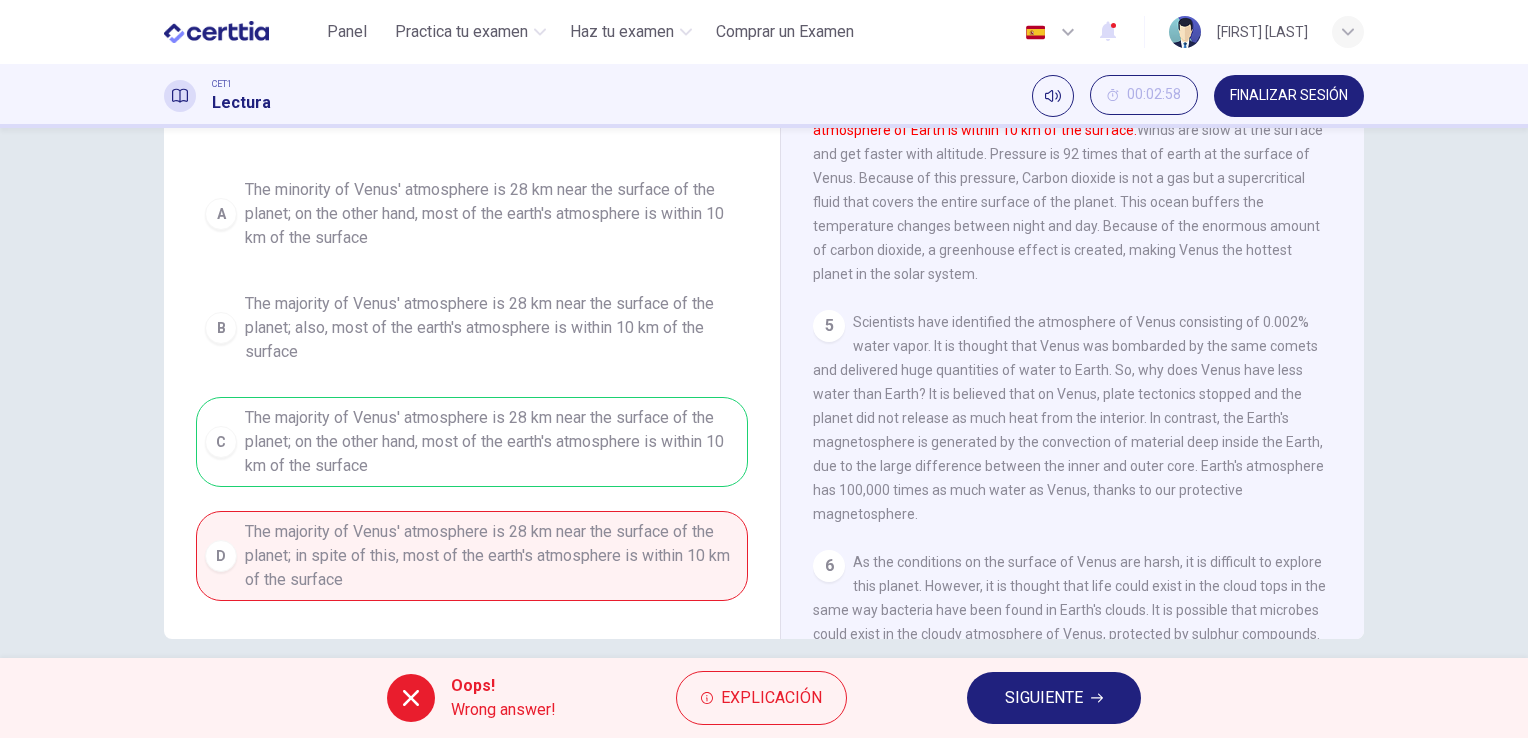 click on "Oops! Wrong answer! Explicación SIGUIENTE" at bounding box center [764, 698] 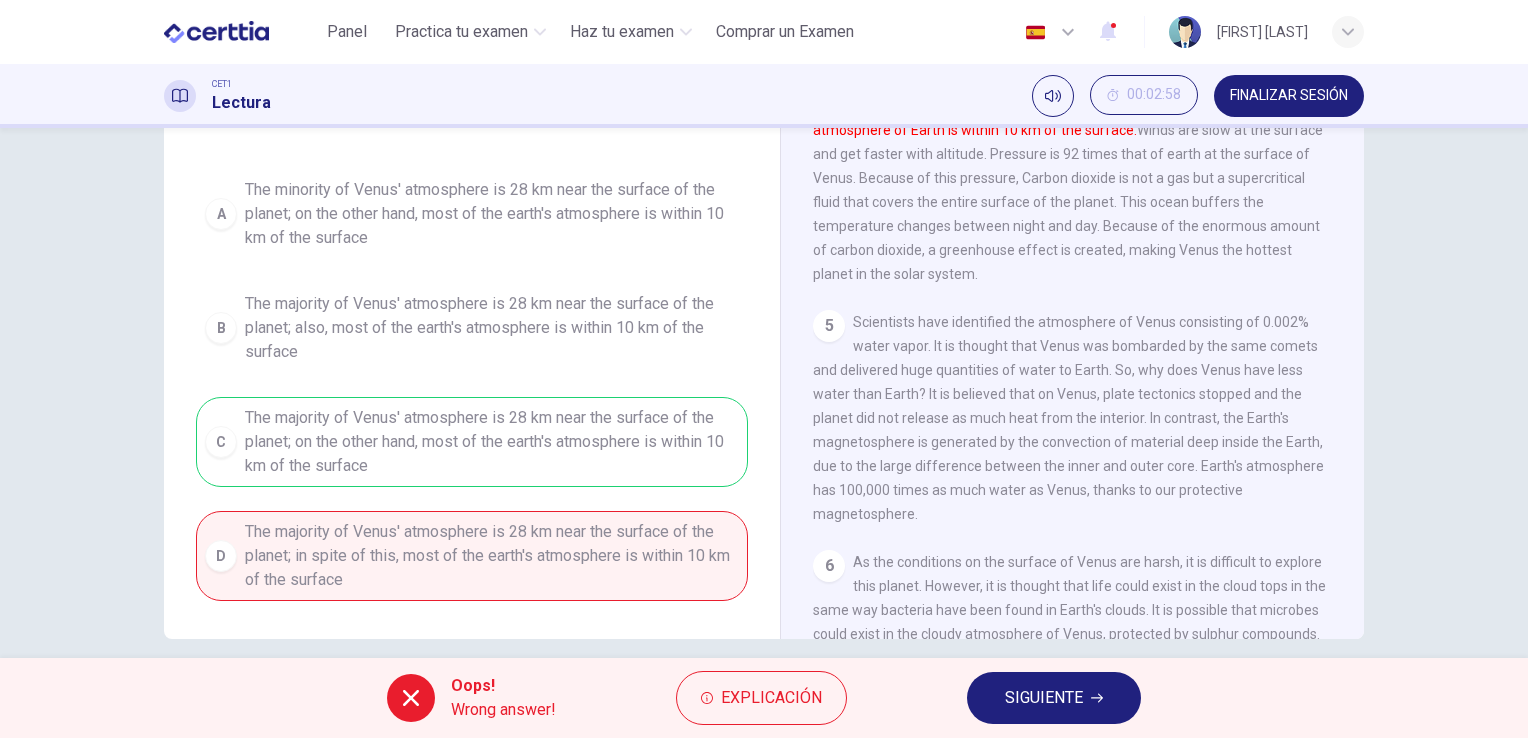 click on "SIGUIENTE" at bounding box center (1044, 698) 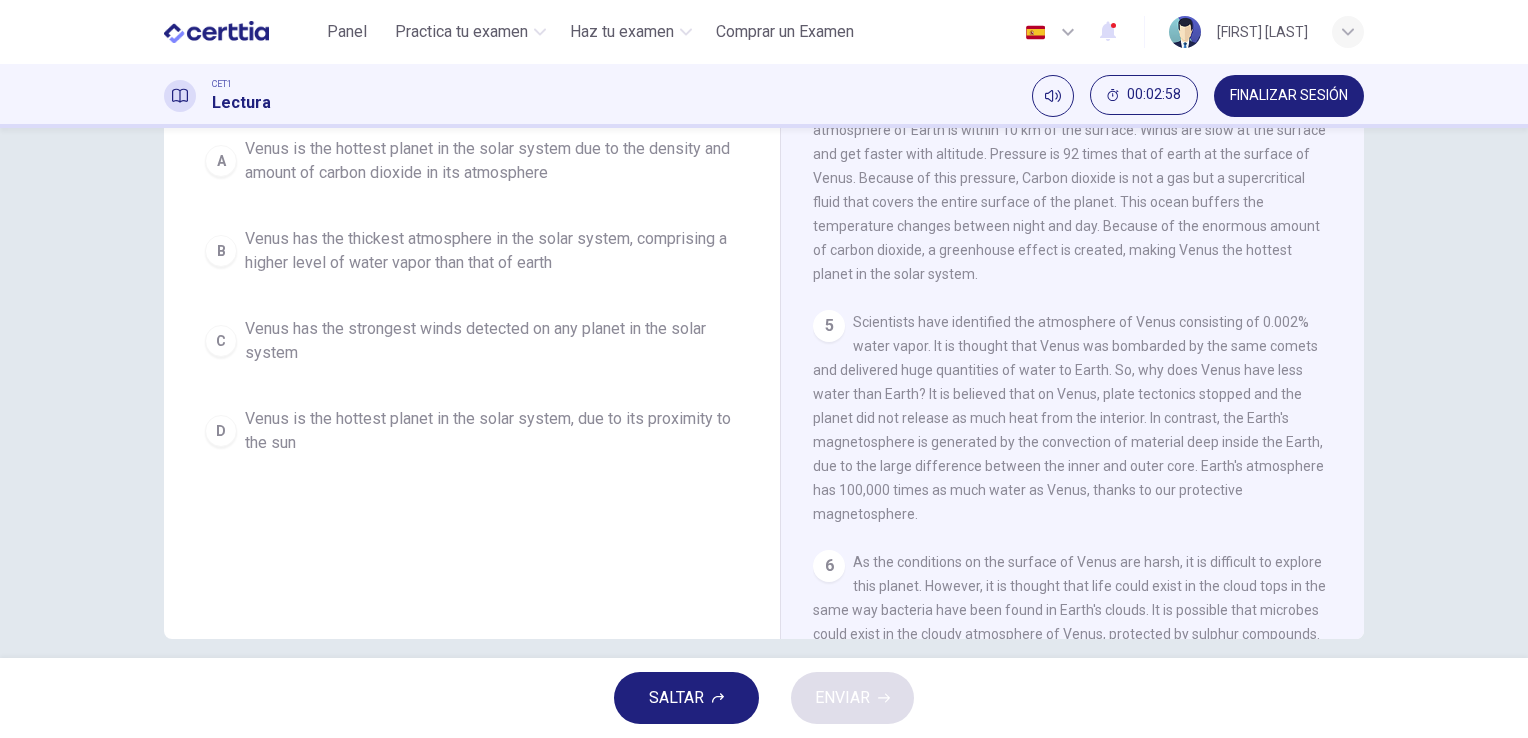 scroll, scrollTop: 0, scrollLeft: 0, axis: both 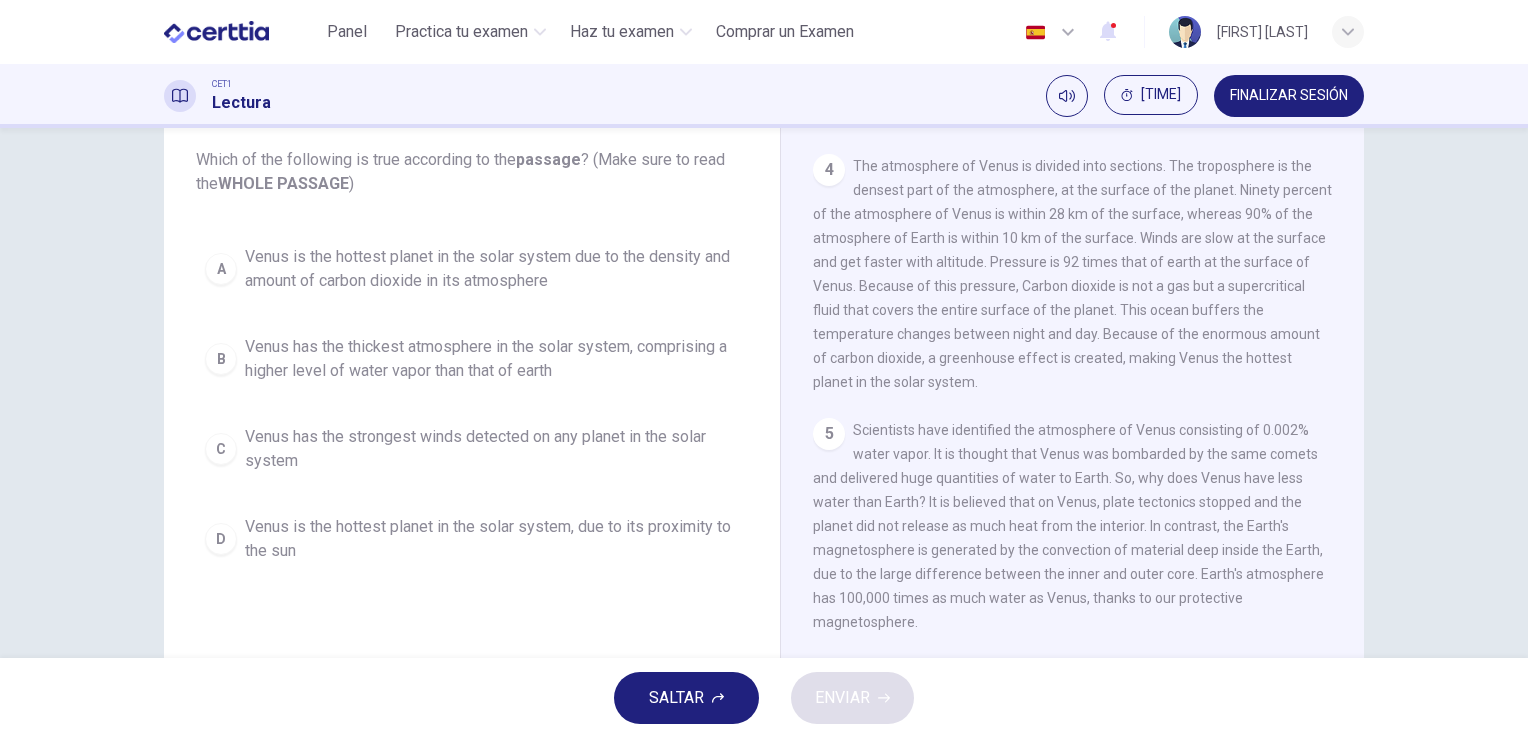click on "Venus is the hottest planet in the solar system due to the density and amount of carbon dioxide in its atmosphere" at bounding box center [492, 269] 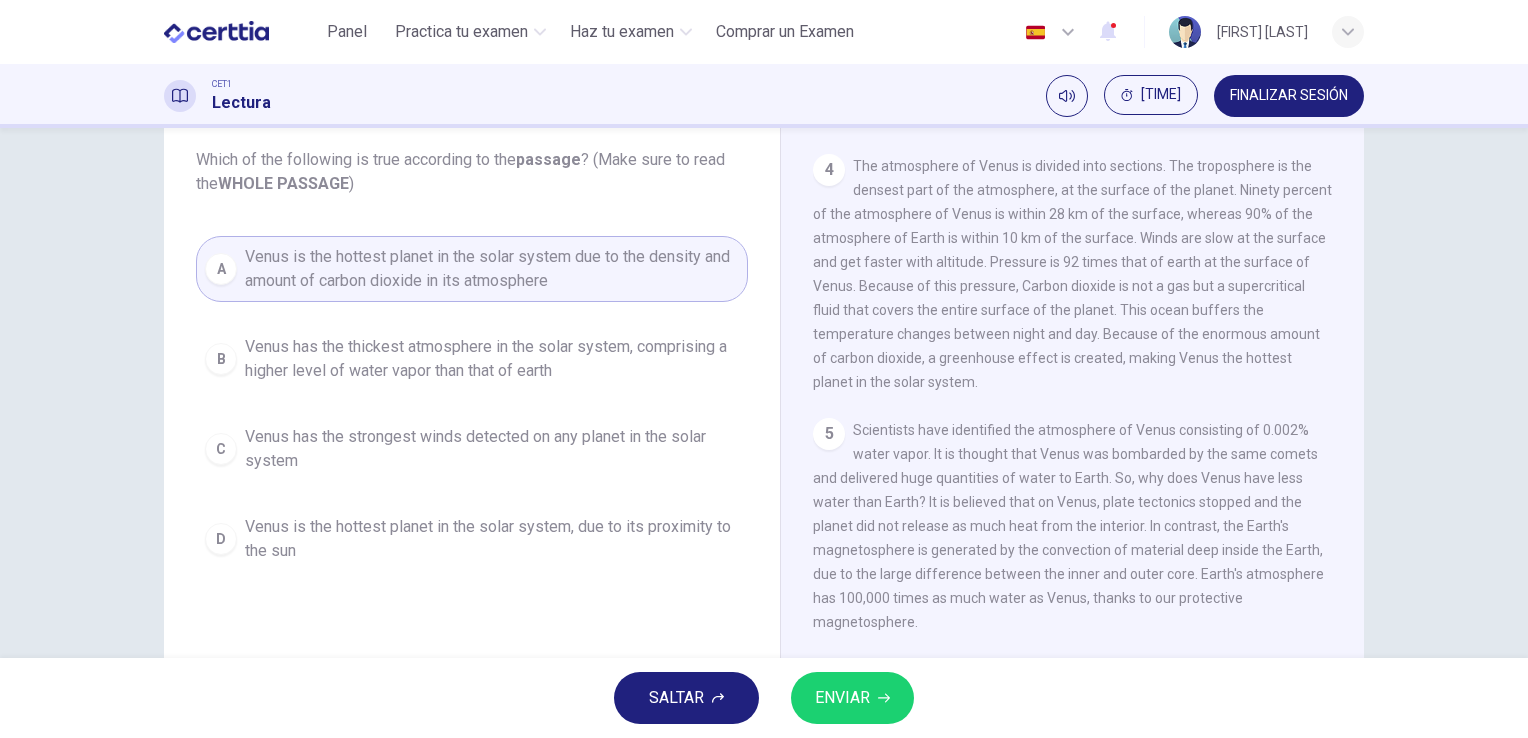 click on "Venus is the hottest planet in the solar system due to the density and amount of carbon dioxide in its atmosphere" at bounding box center [492, 269] 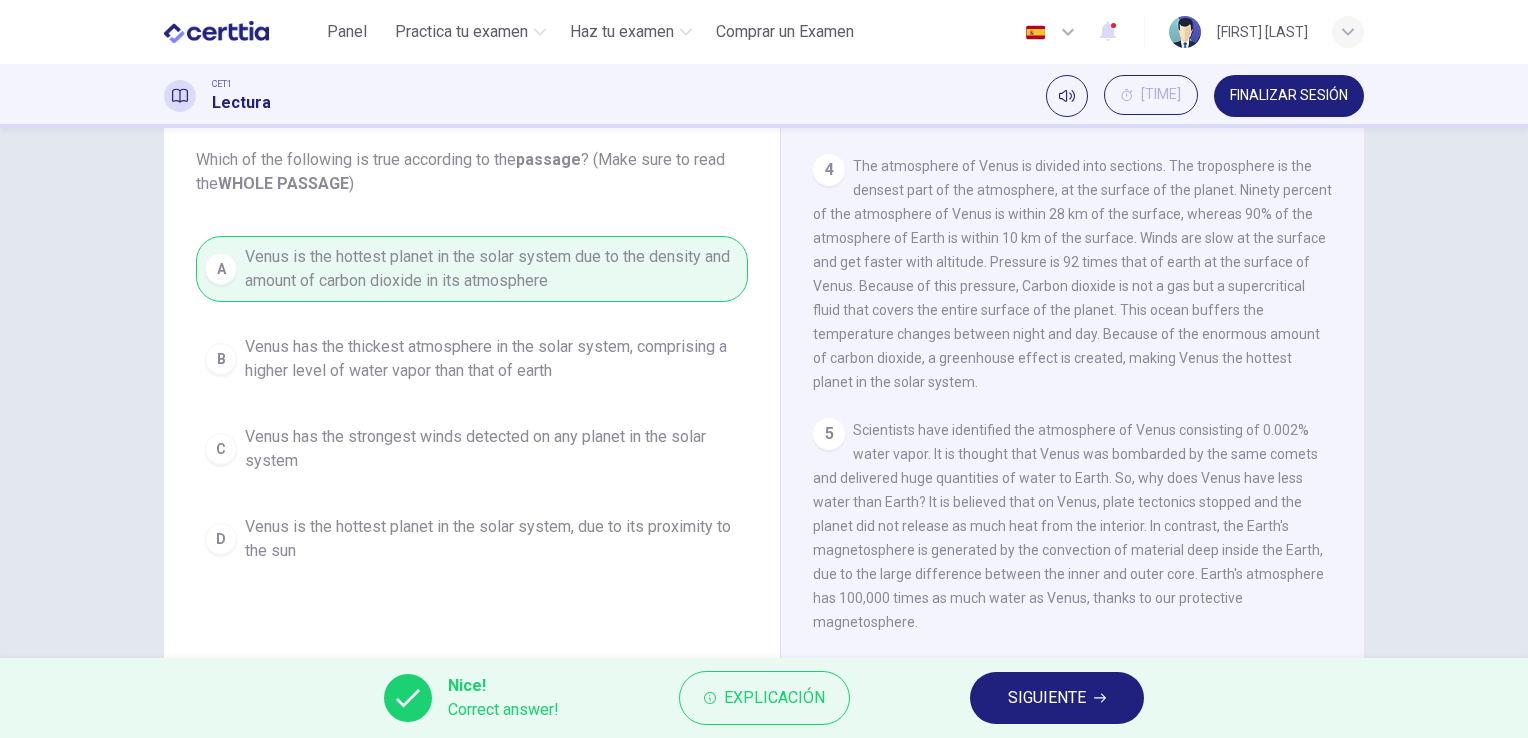 click on "SIGUIENTE" at bounding box center [1047, 698] 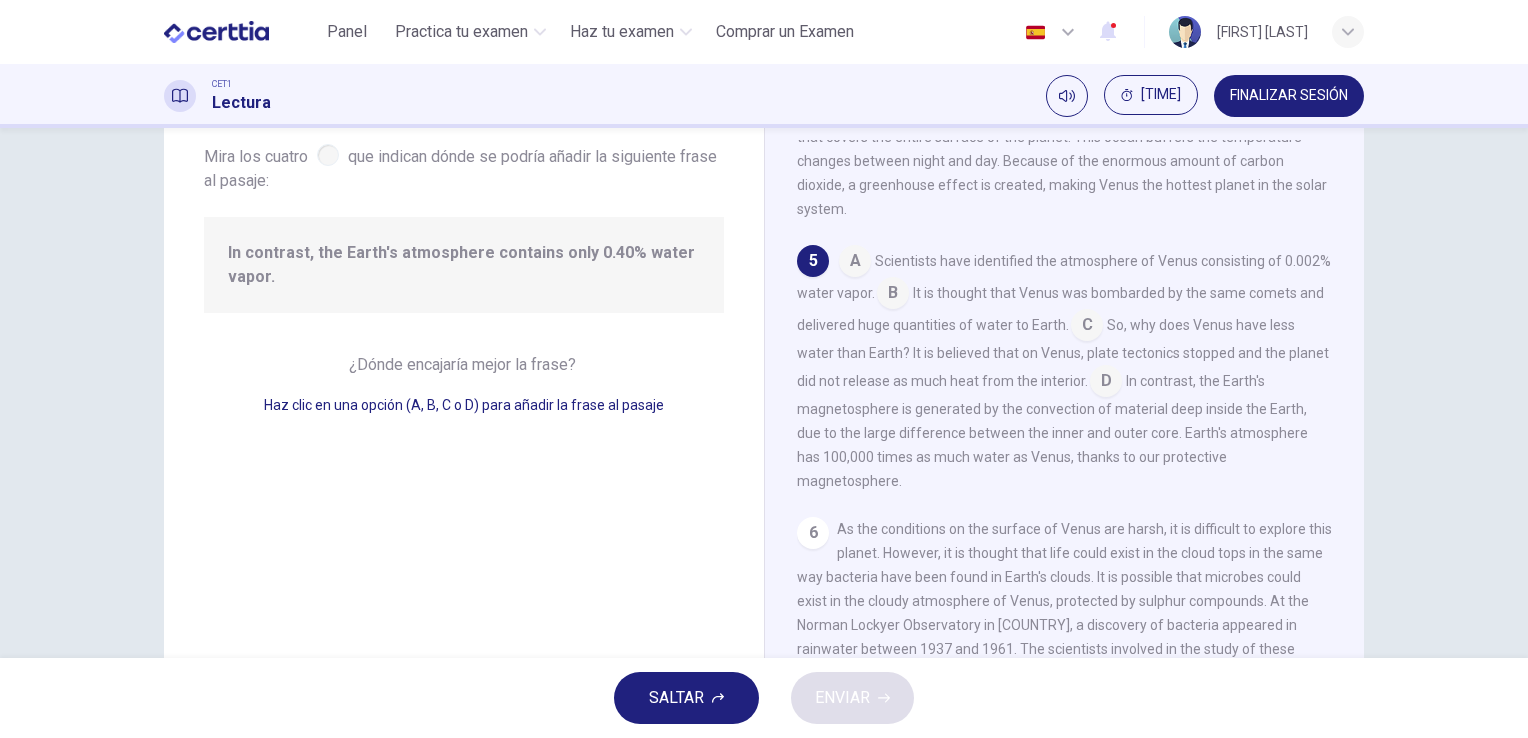 scroll, scrollTop: 737, scrollLeft: 0, axis: vertical 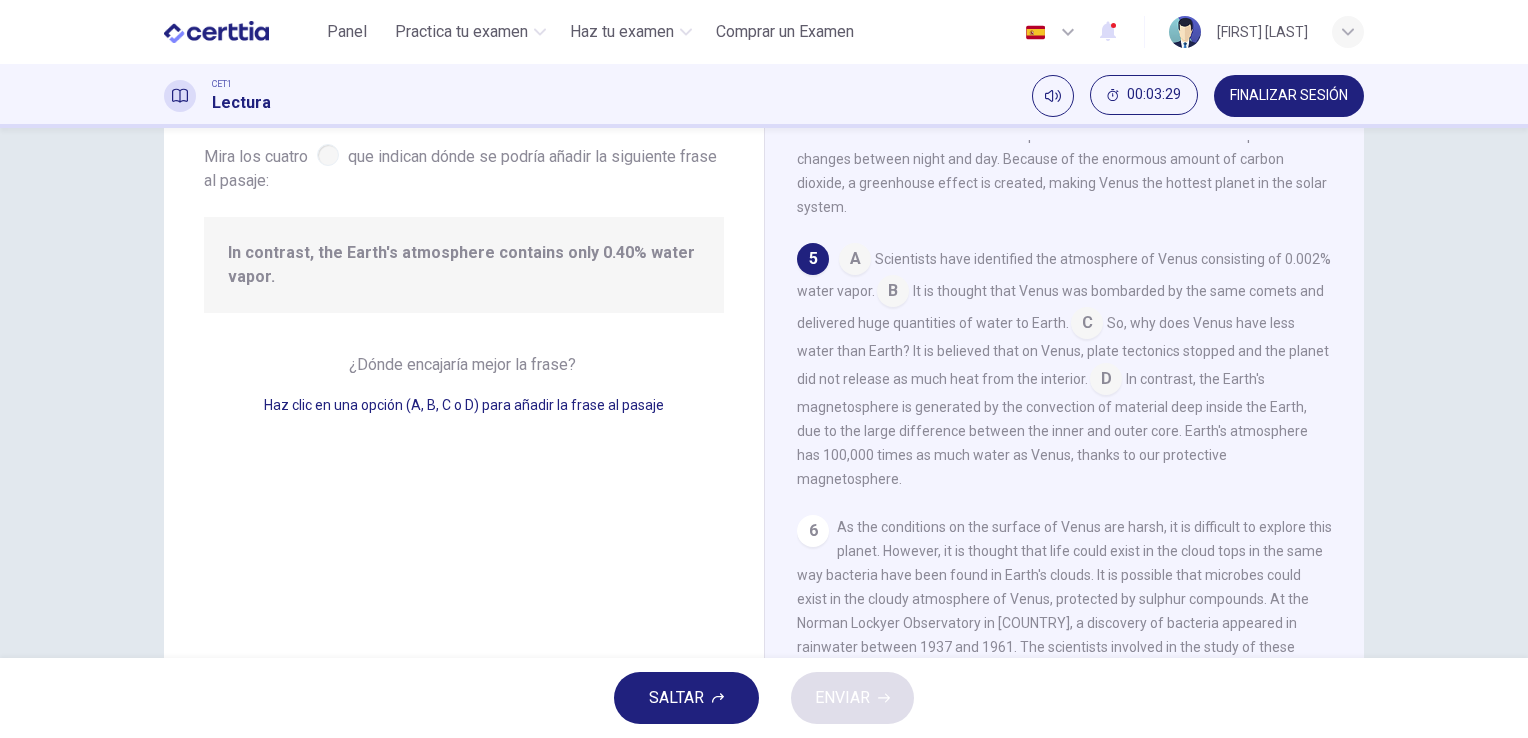 click at bounding box center (855, 261) 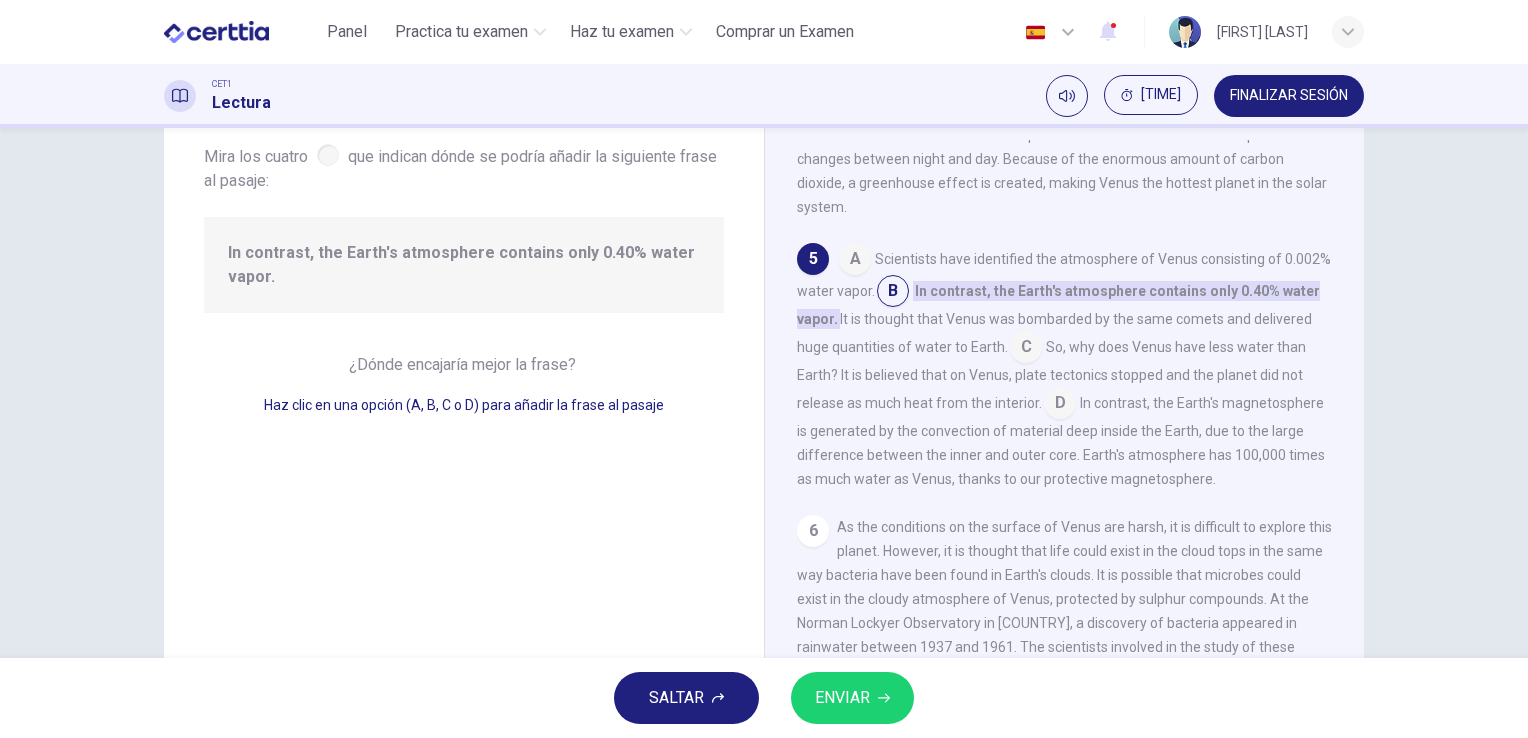 click on "ENVIAR" at bounding box center [842, 698] 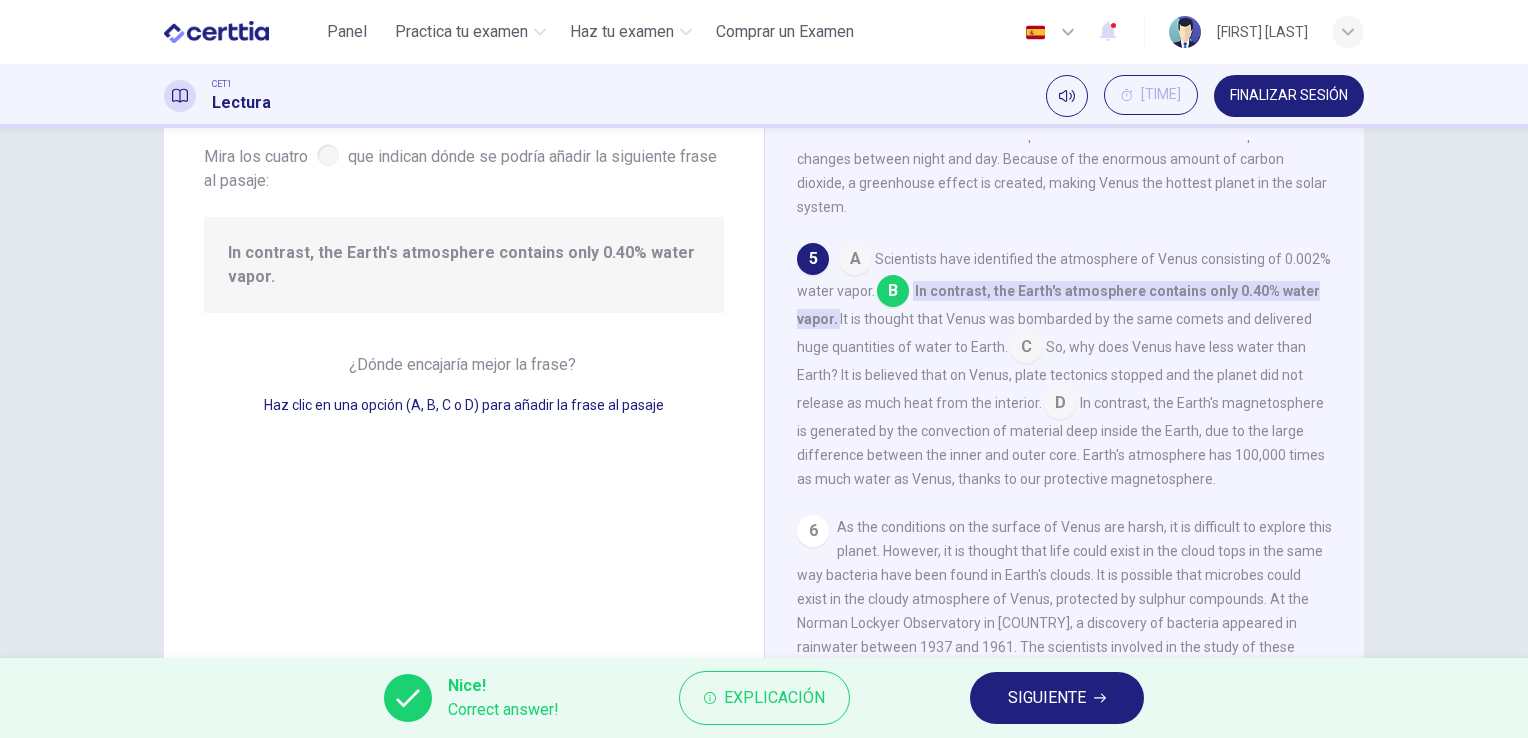 click on "SIGUIENTE" at bounding box center (1047, 698) 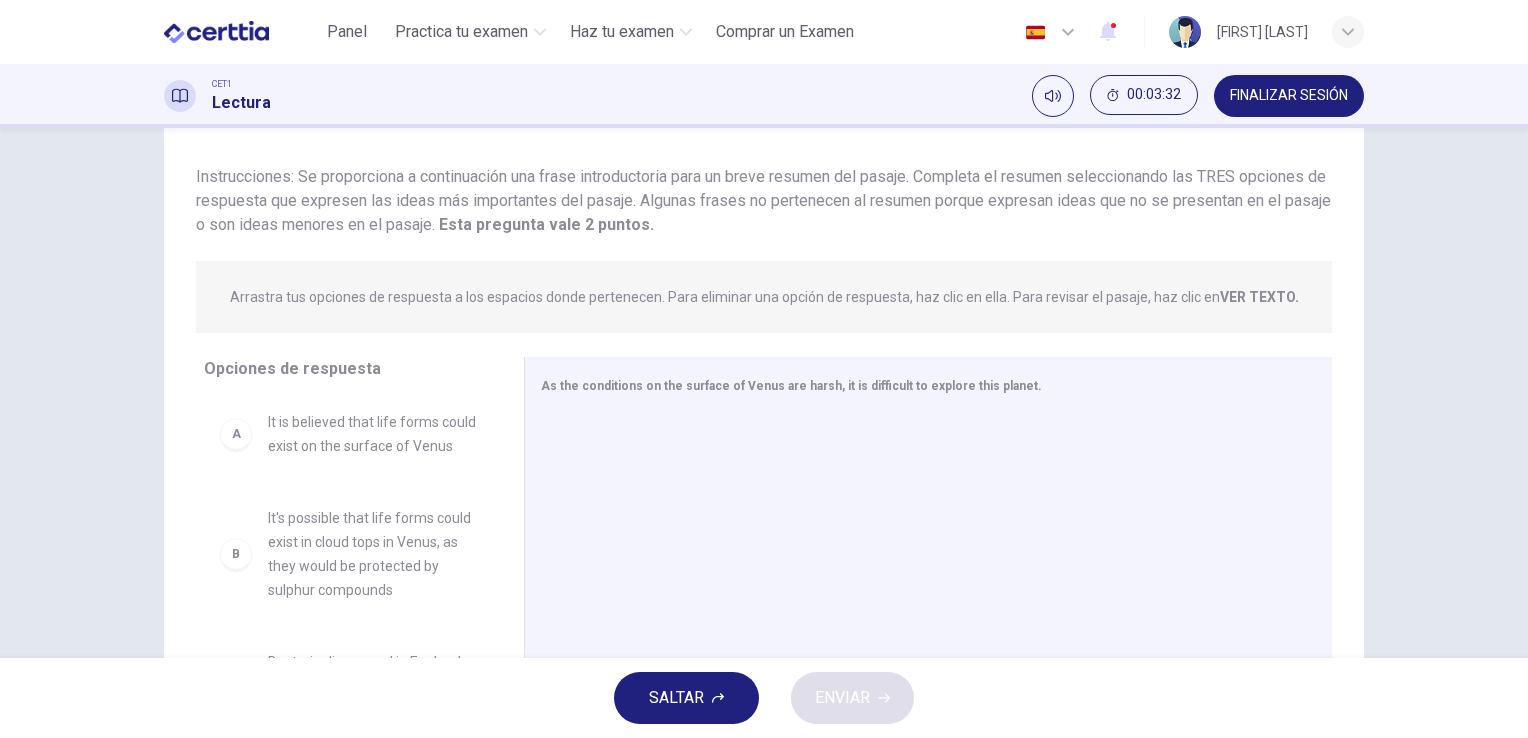 scroll, scrollTop: 4, scrollLeft: 0, axis: vertical 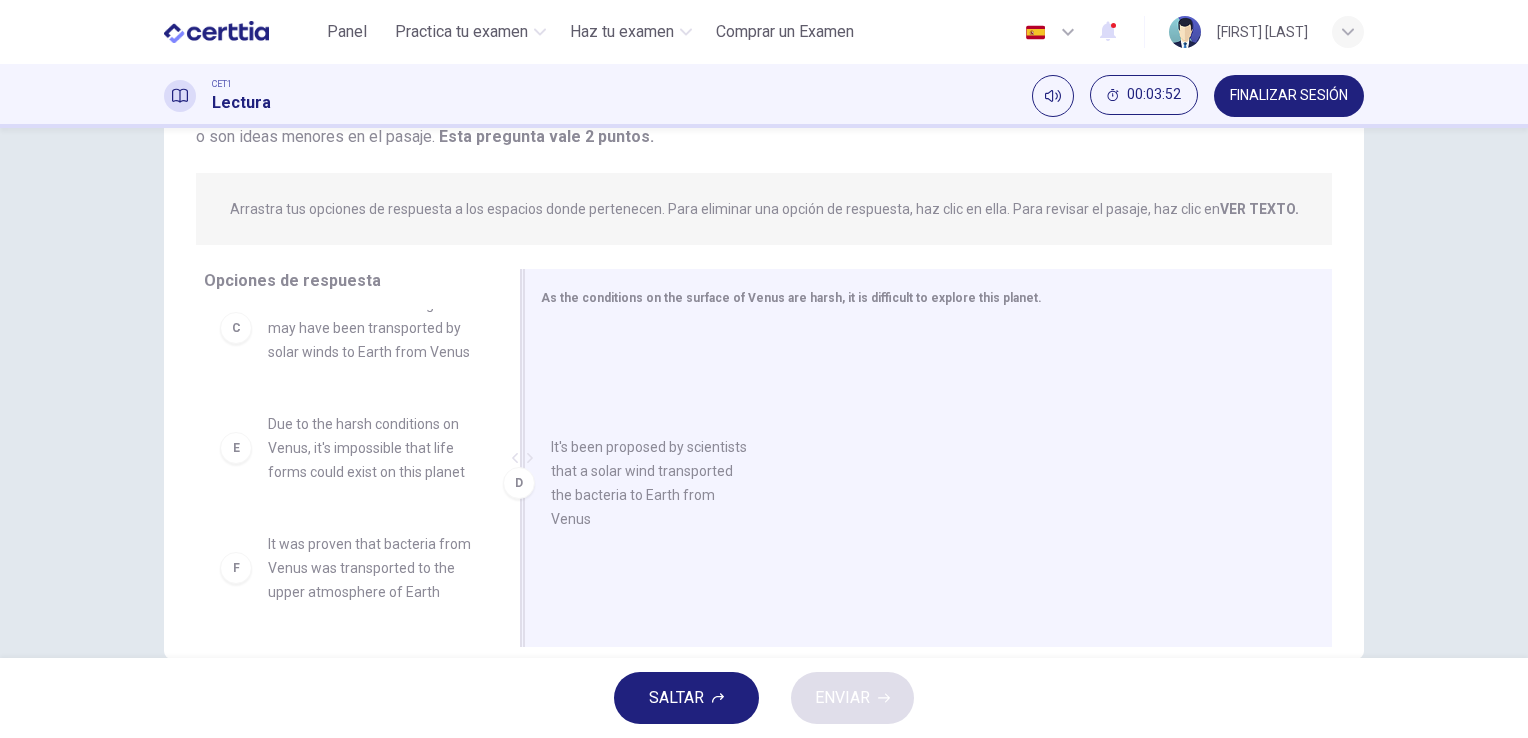 drag, startPoint x: 374, startPoint y: 550, endPoint x: 669, endPoint y: 488, distance: 301.44485 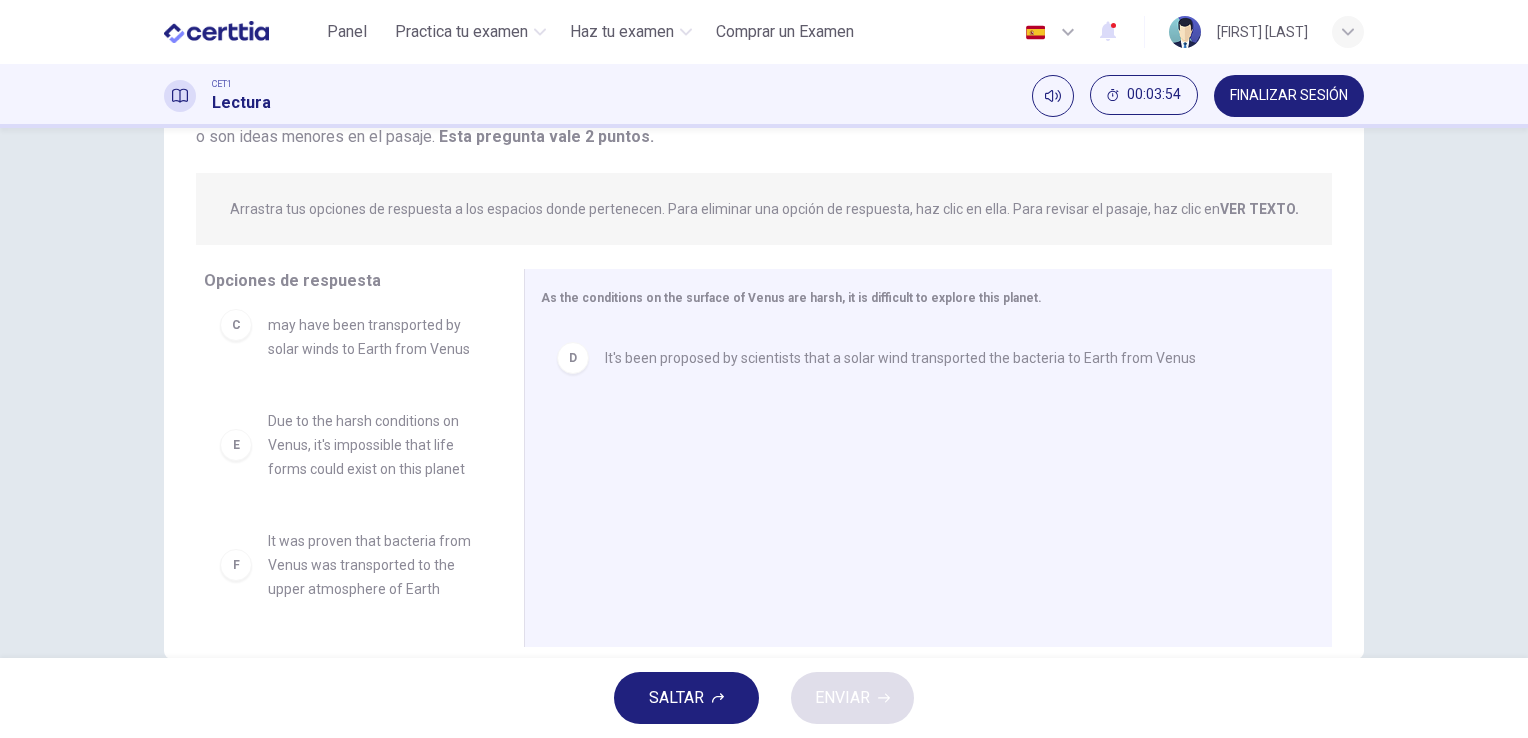 scroll, scrollTop: 325, scrollLeft: 0, axis: vertical 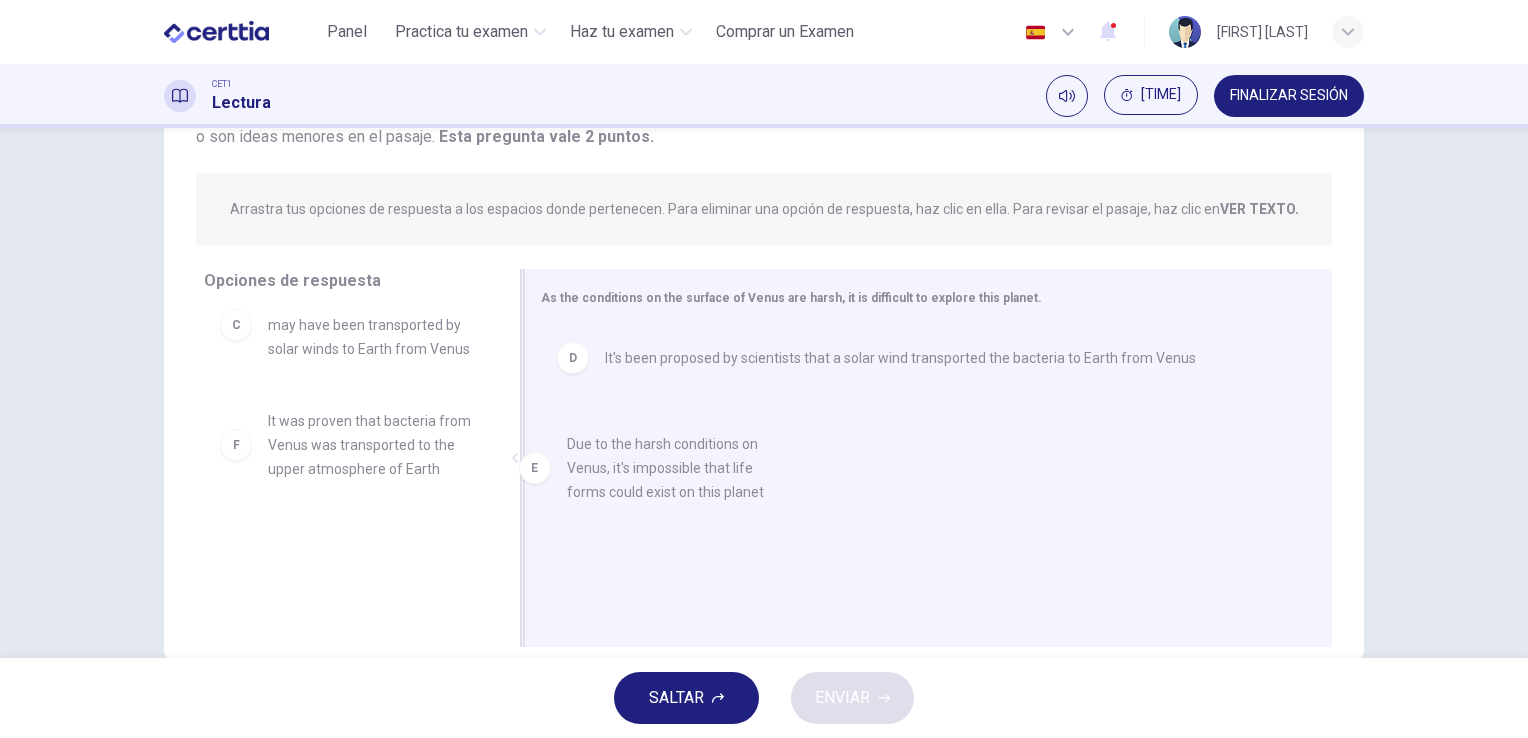 drag, startPoint x: 369, startPoint y: 467, endPoint x: 680, endPoint y: 468, distance: 311.00162 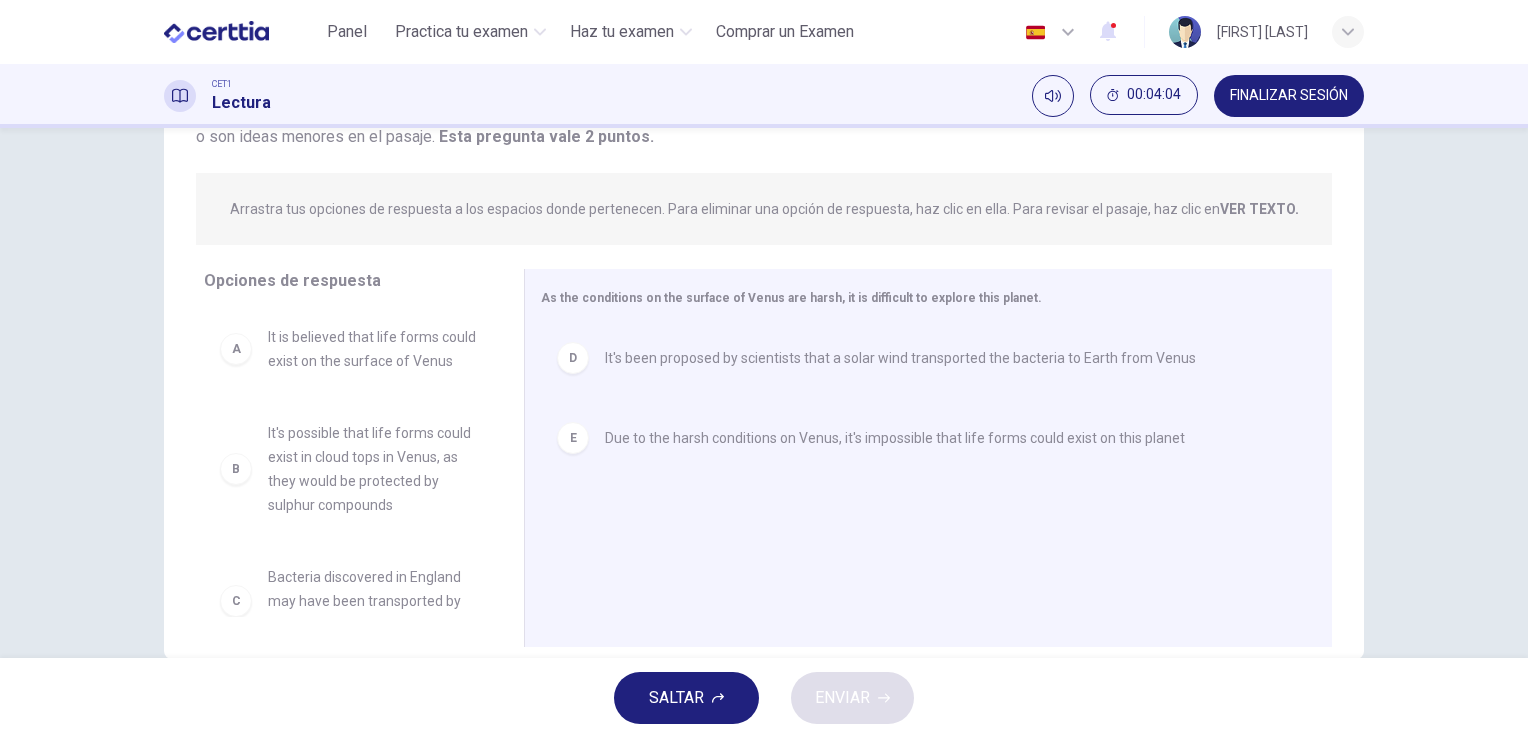 scroll, scrollTop: 1, scrollLeft: 0, axis: vertical 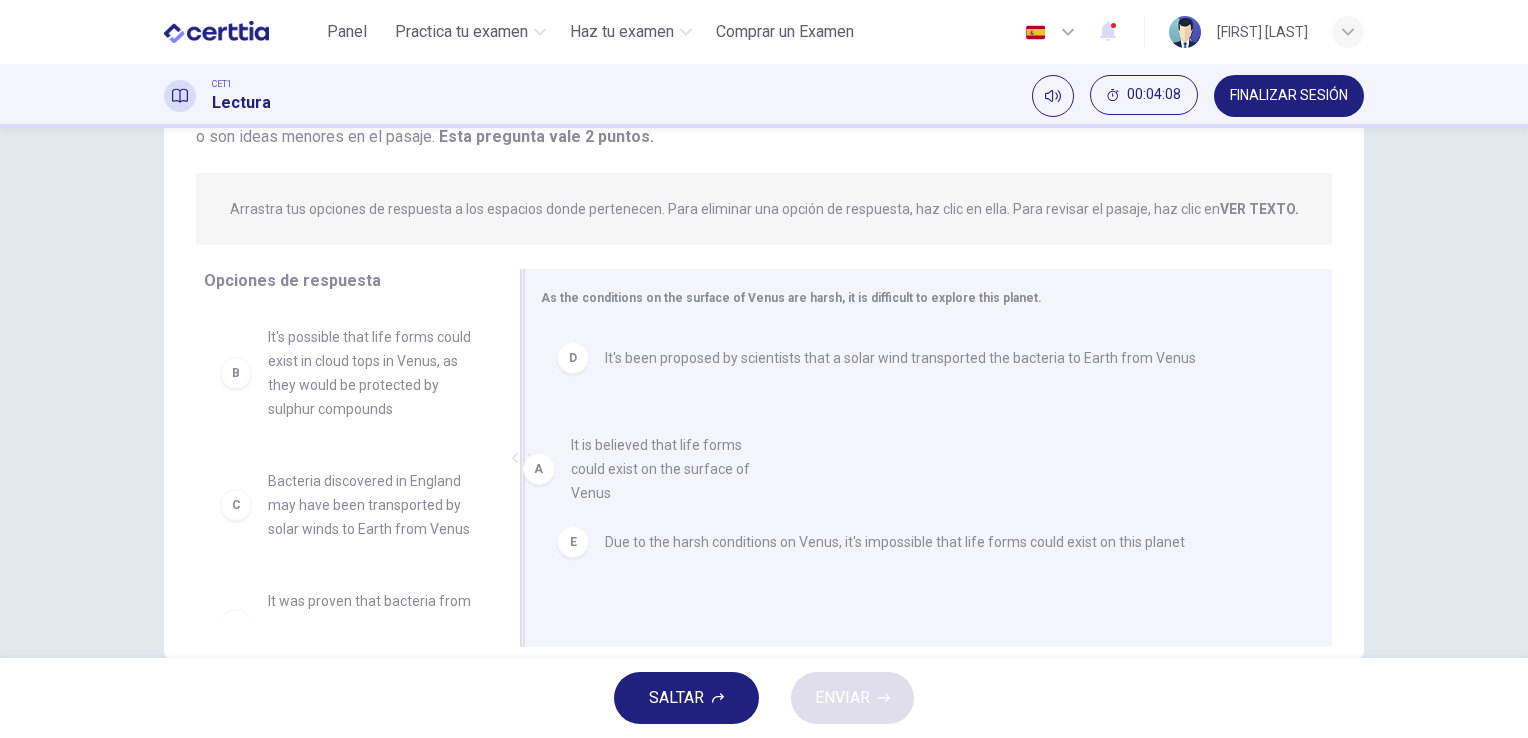 drag, startPoint x: 366, startPoint y: 381, endPoint x: 721, endPoint y: 514, distance: 379.09628 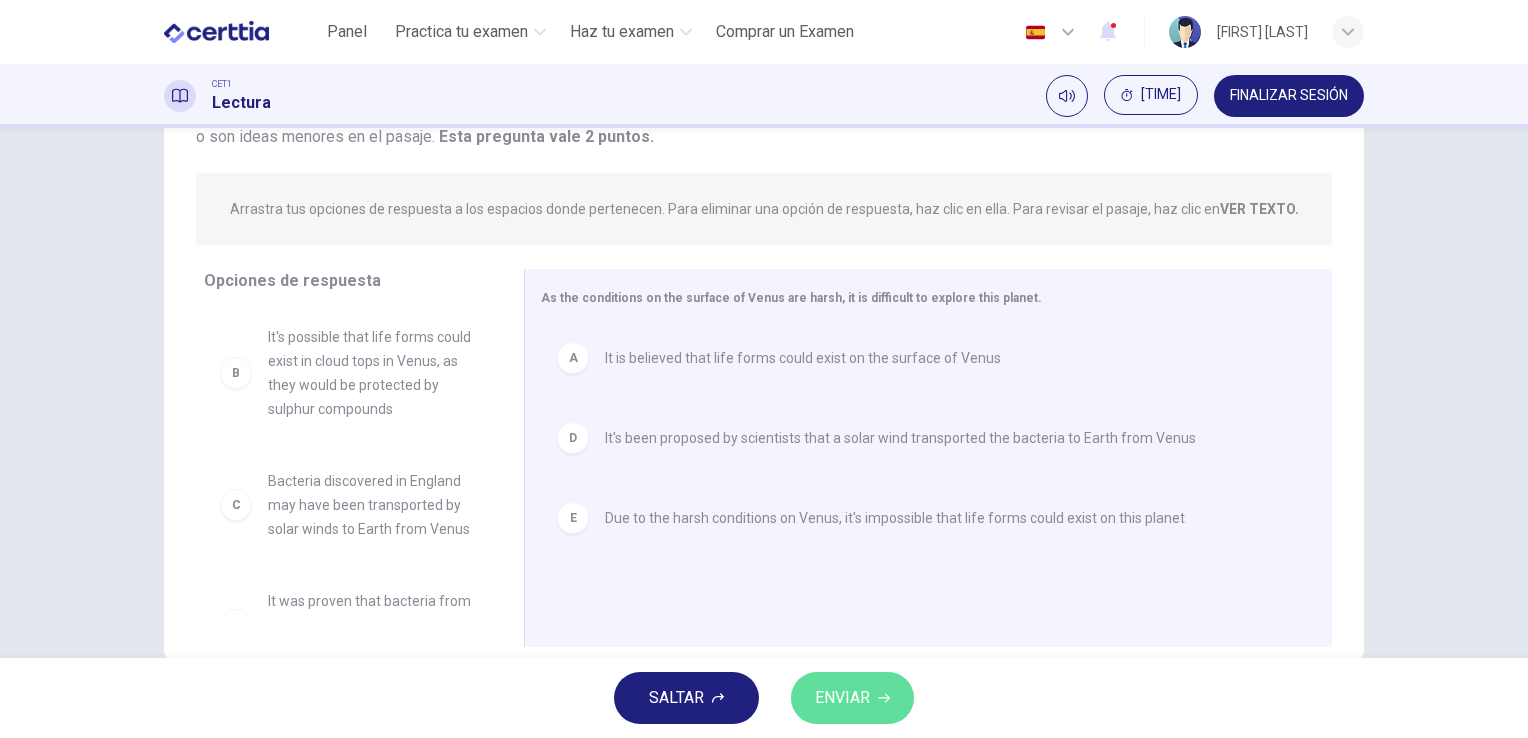 click on "ENVIAR" at bounding box center (842, 698) 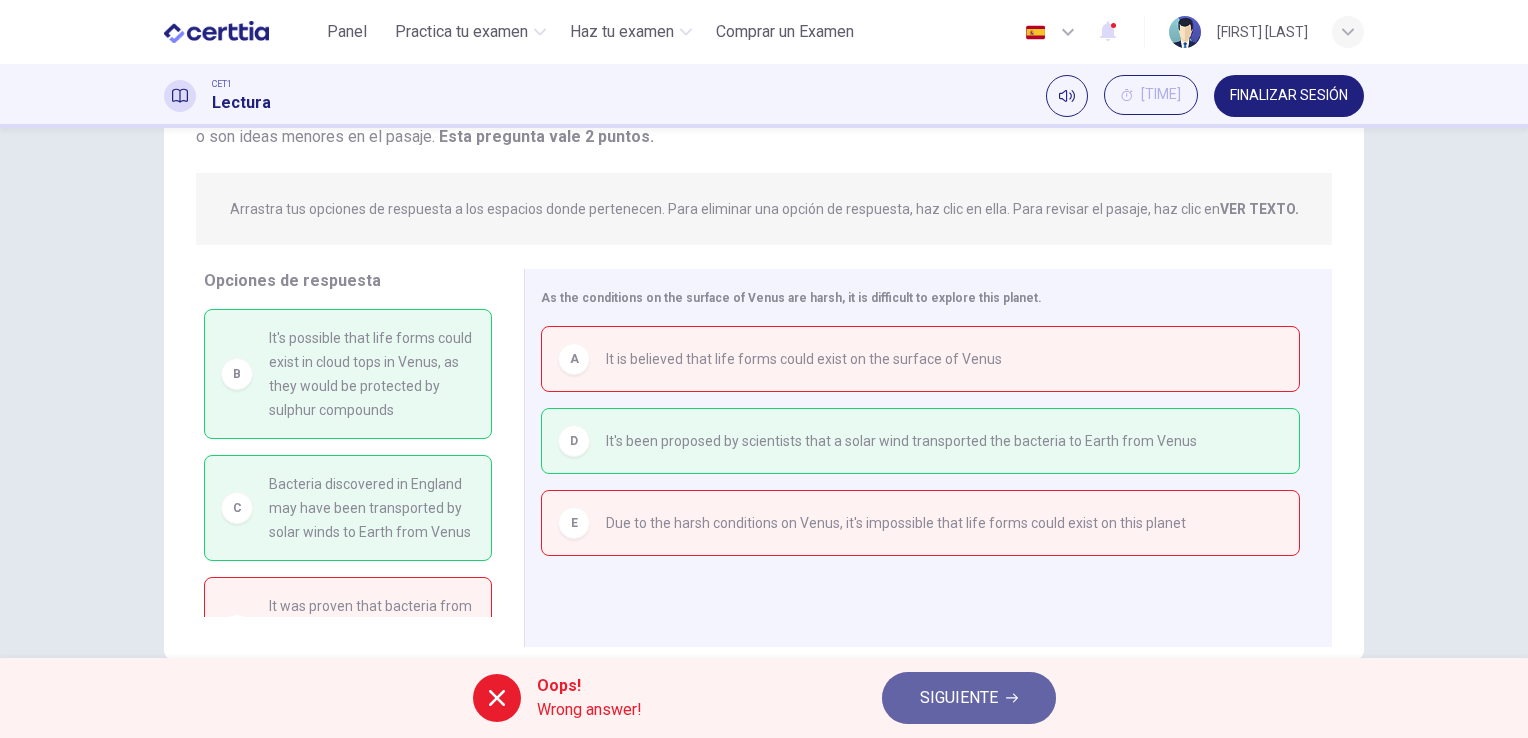 click on "SIGUIENTE" at bounding box center (969, 698) 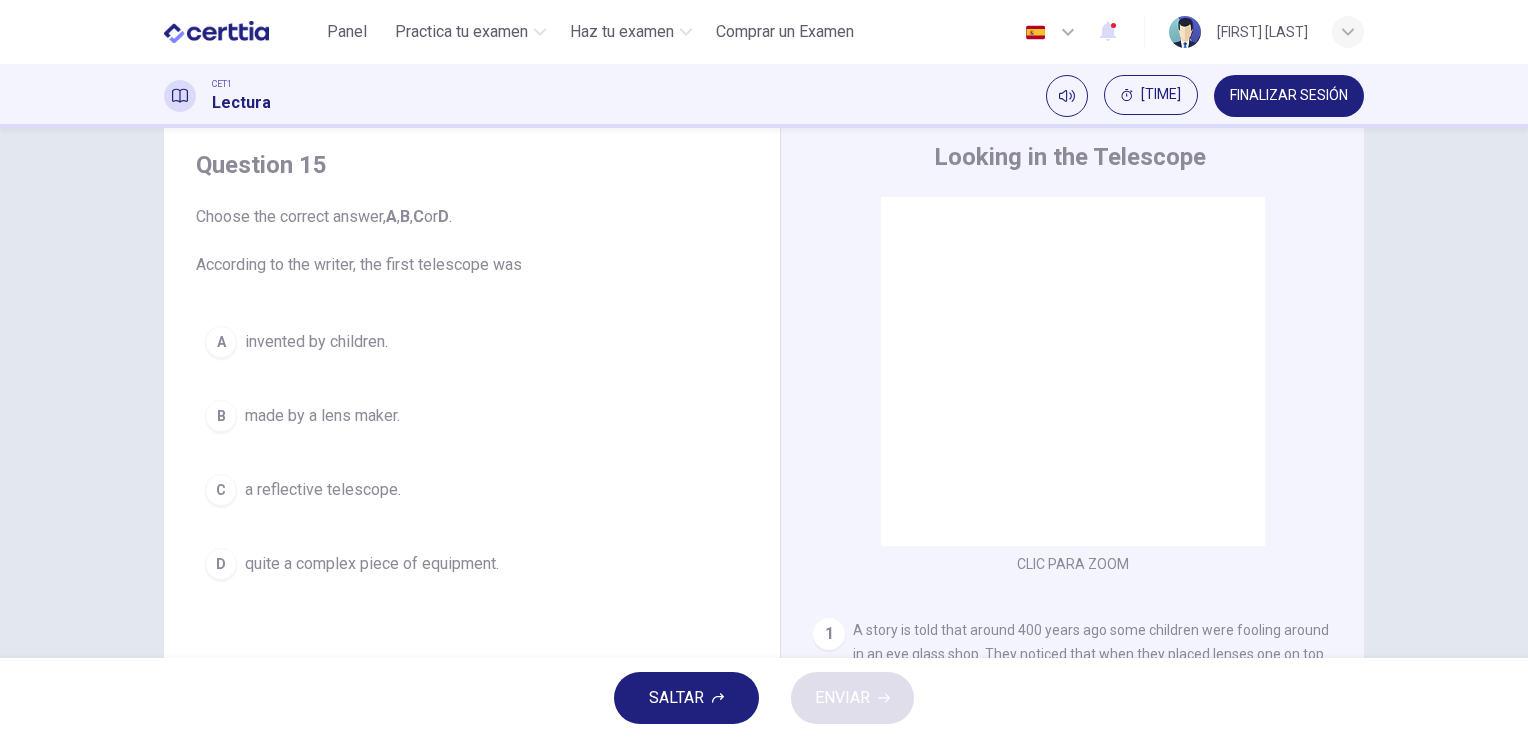 scroll, scrollTop: 58, scrollLeft: 0, axis: vertical 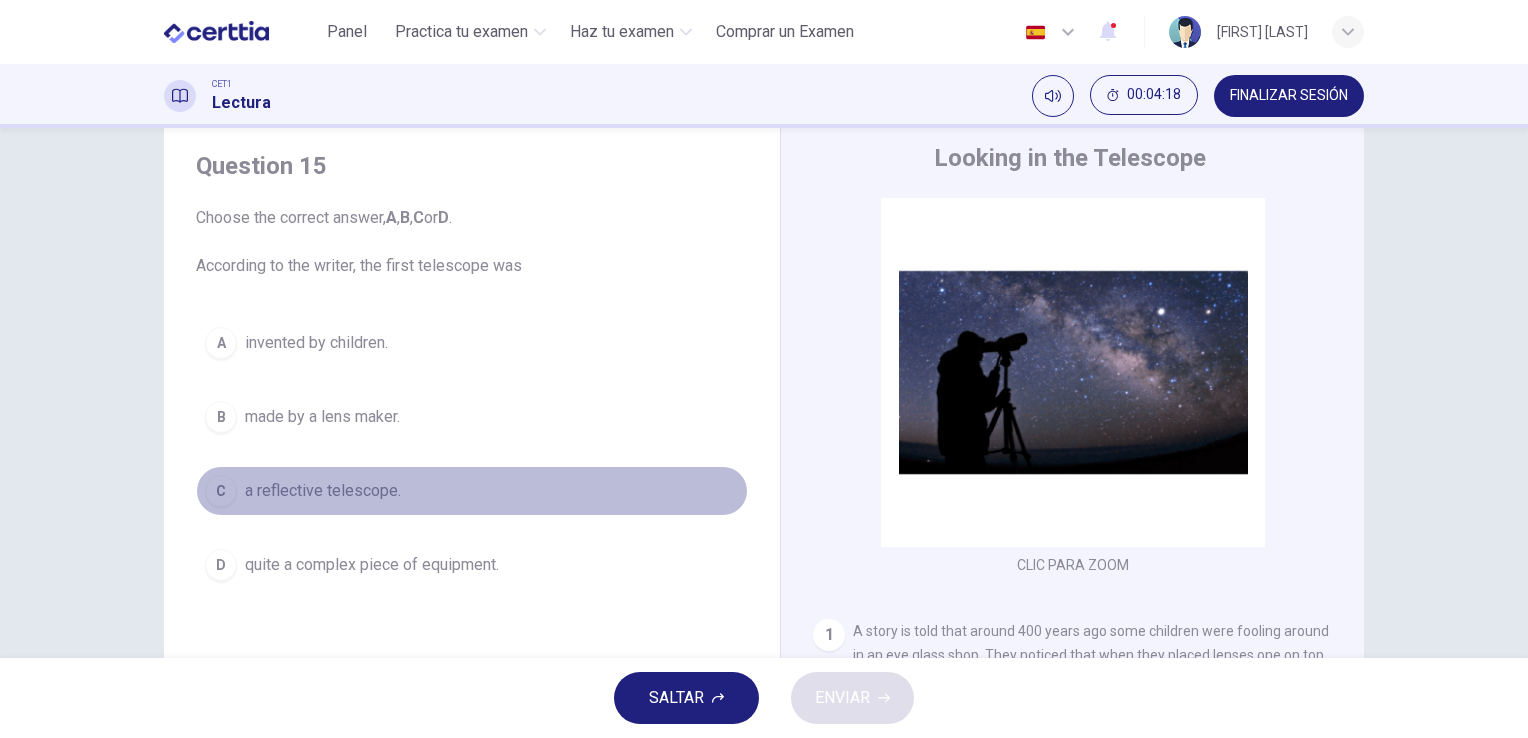 click on "a reflective telescope." at bounding box center (316, 343) 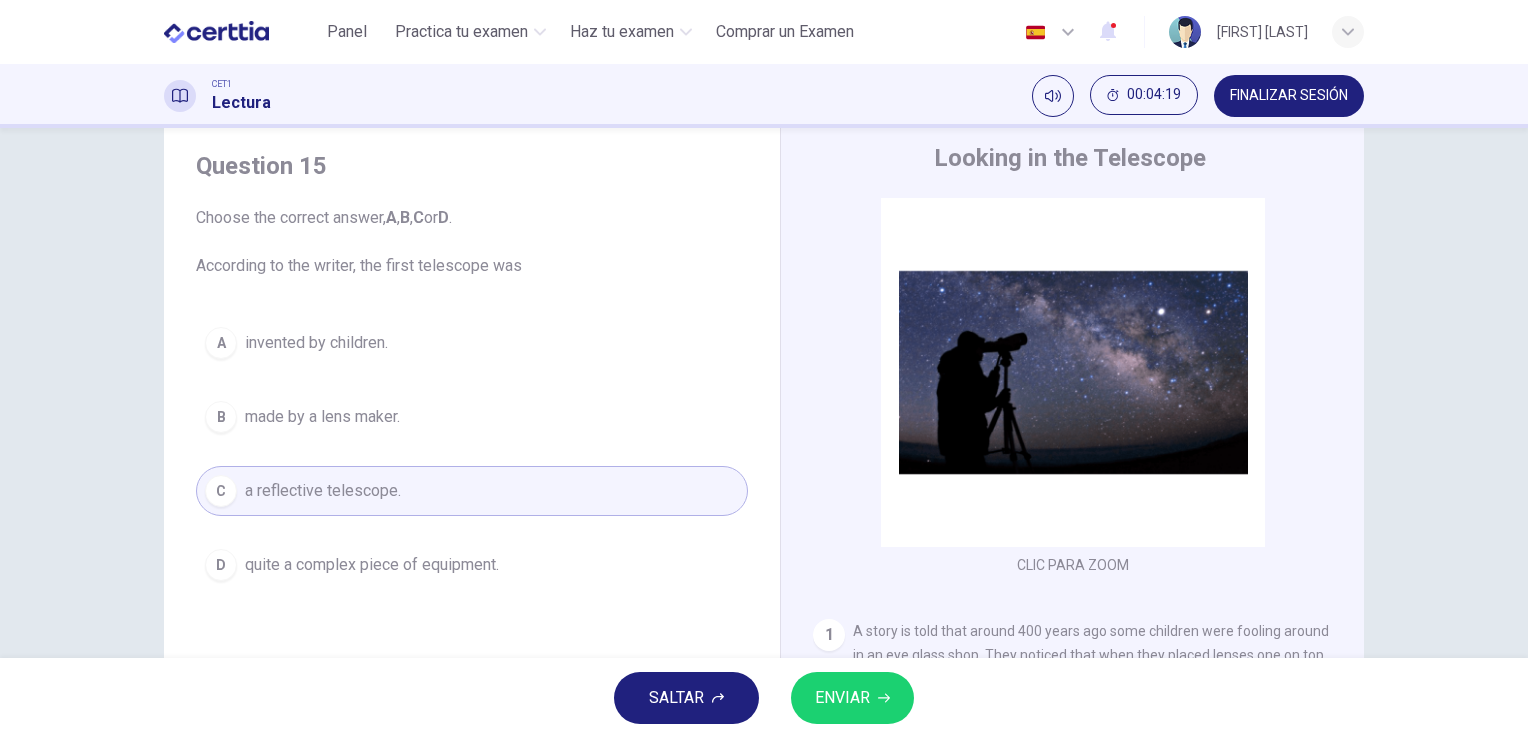 click on "ENVIAR" at bounding box center (842, 698) 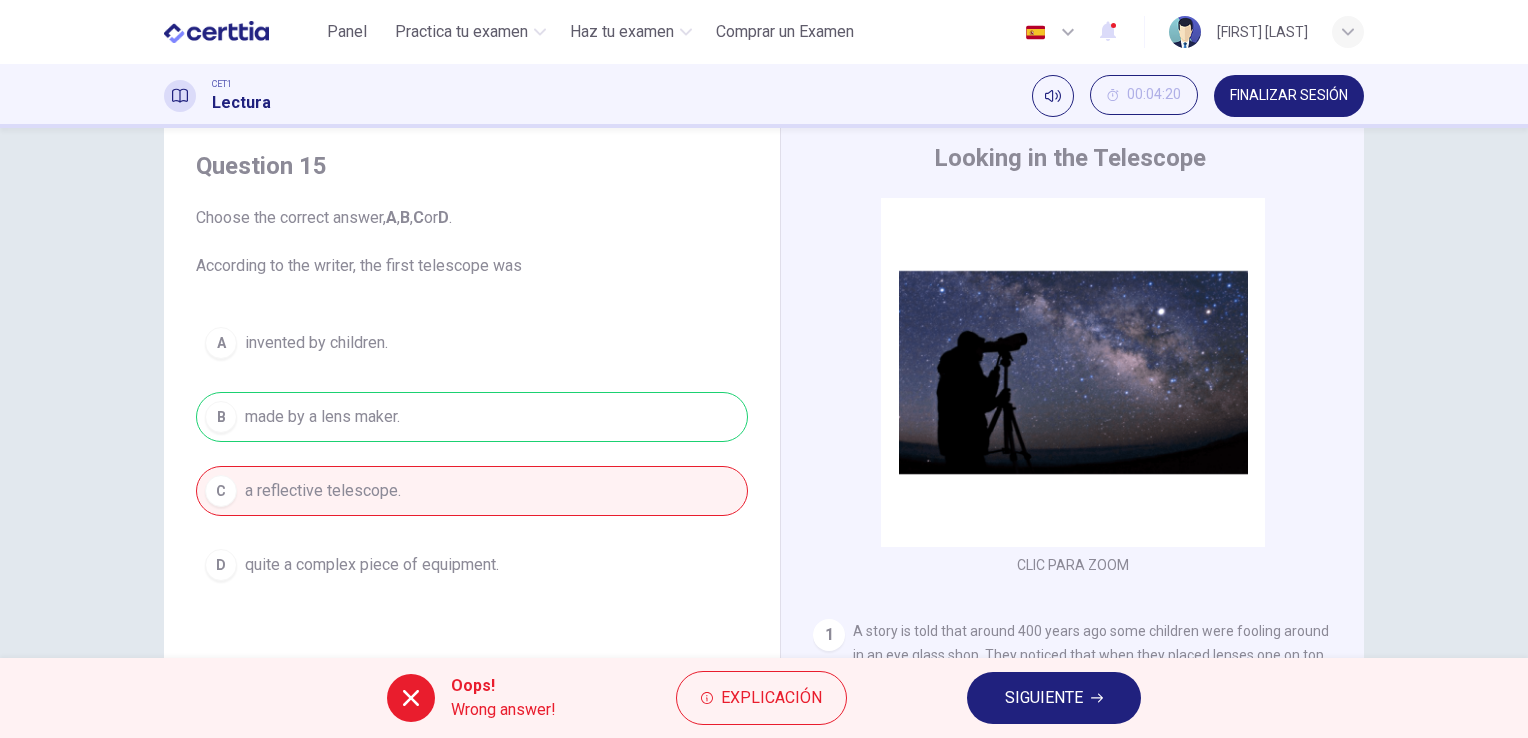 click on "SIGUIENTE" at bounding box center (1044, 698) 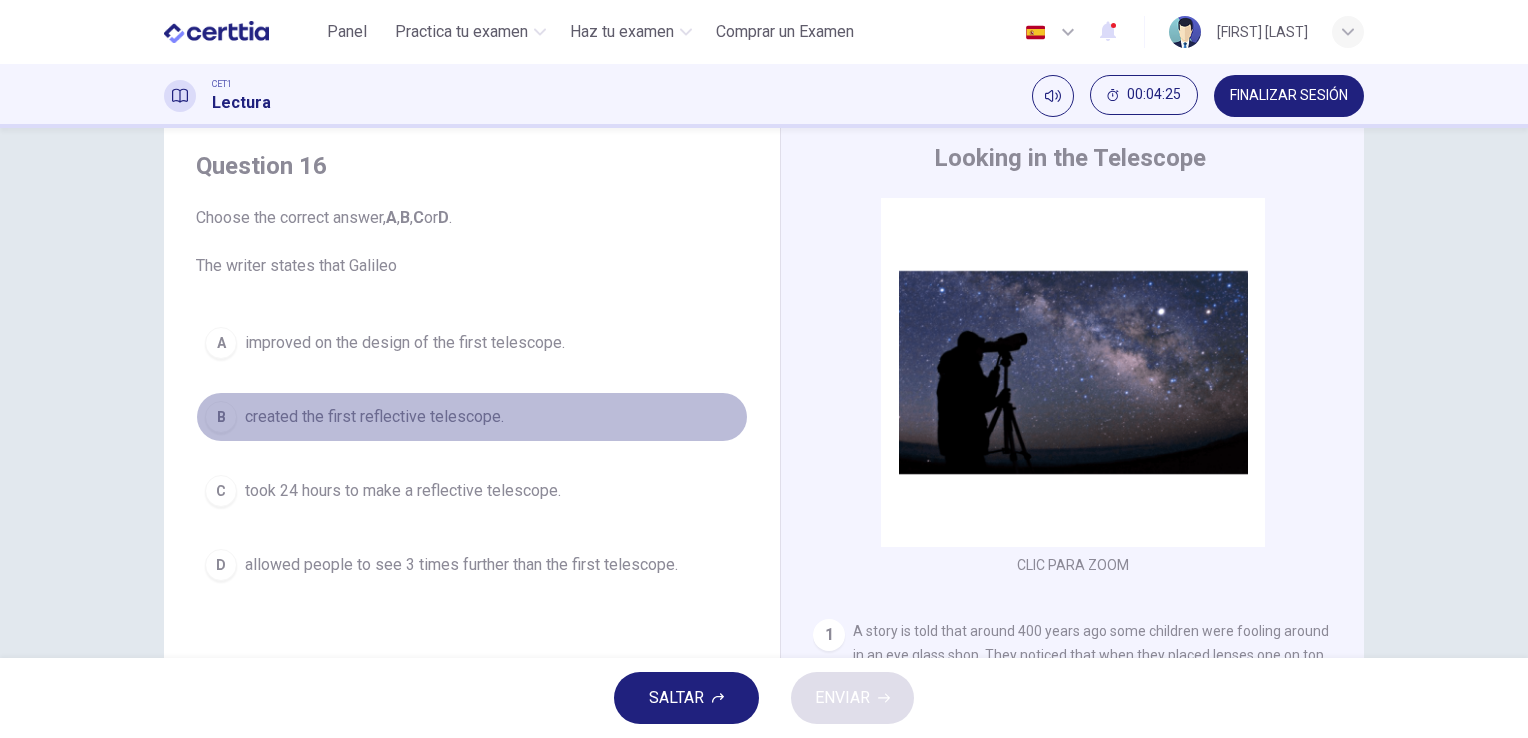 click on "B created the first reflective telescope." at bounding box center [472, 417] 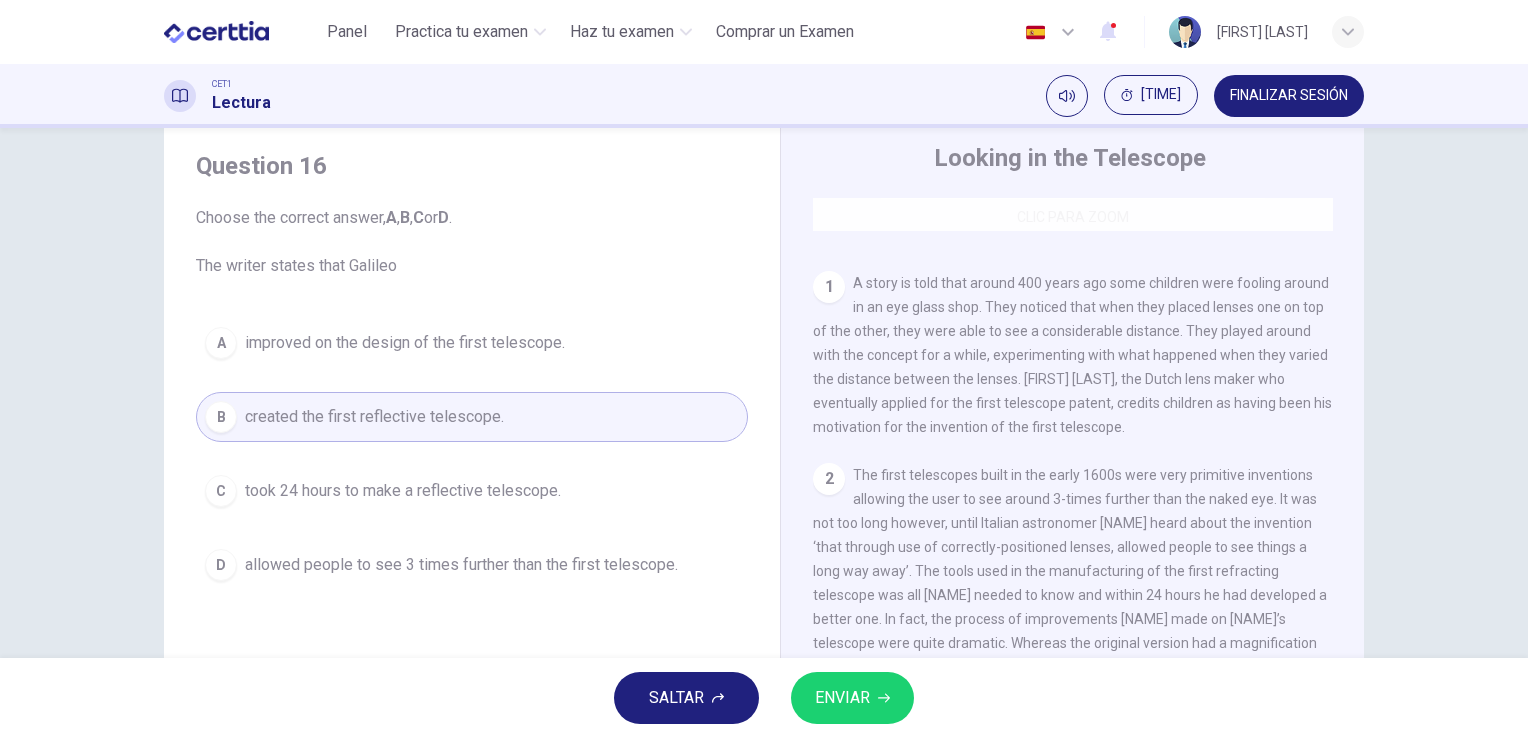 scroll, scrollTop: 346, scrollLeft: 0, axis: vertical 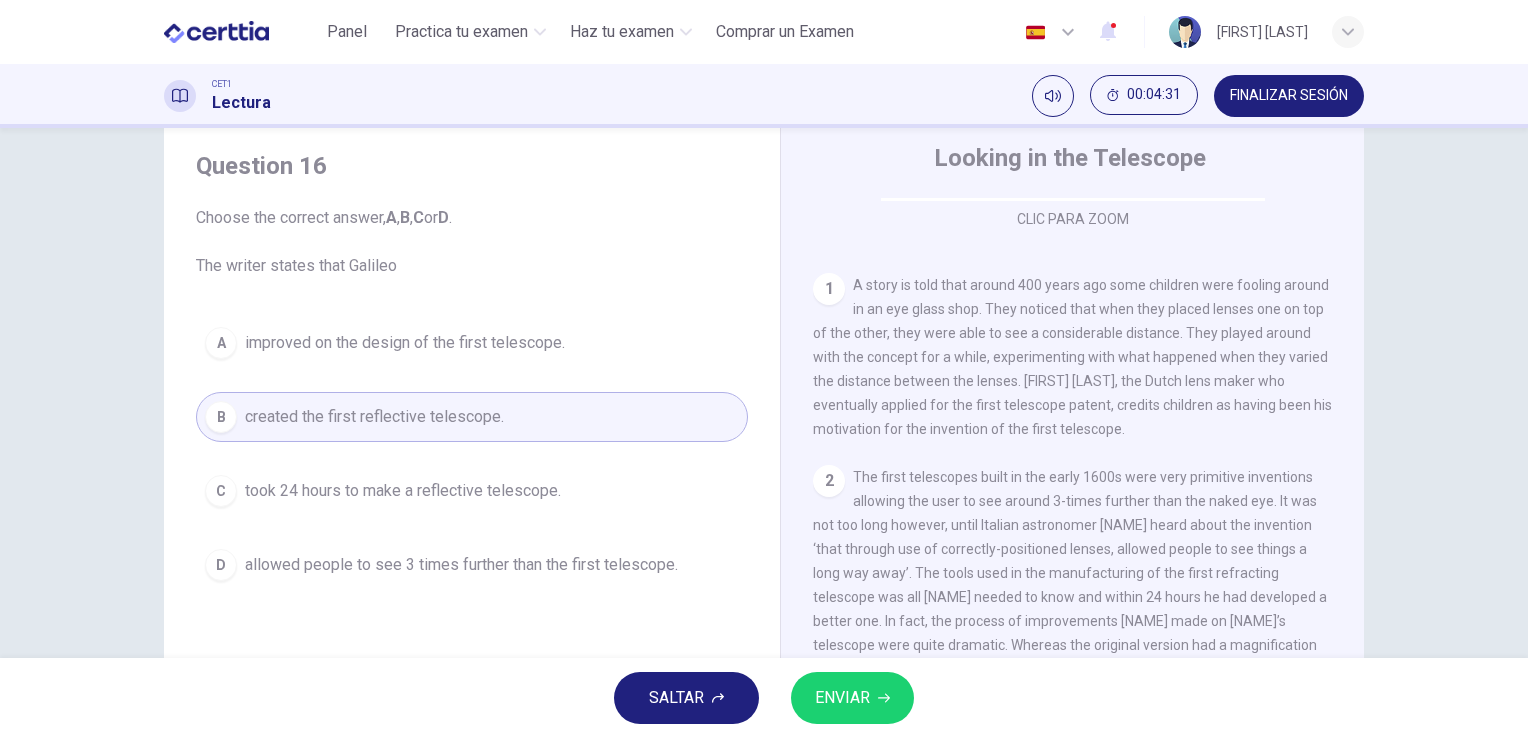 click on "C took 24 hours to make a reflective telescope." at bounding box center [472, 491] 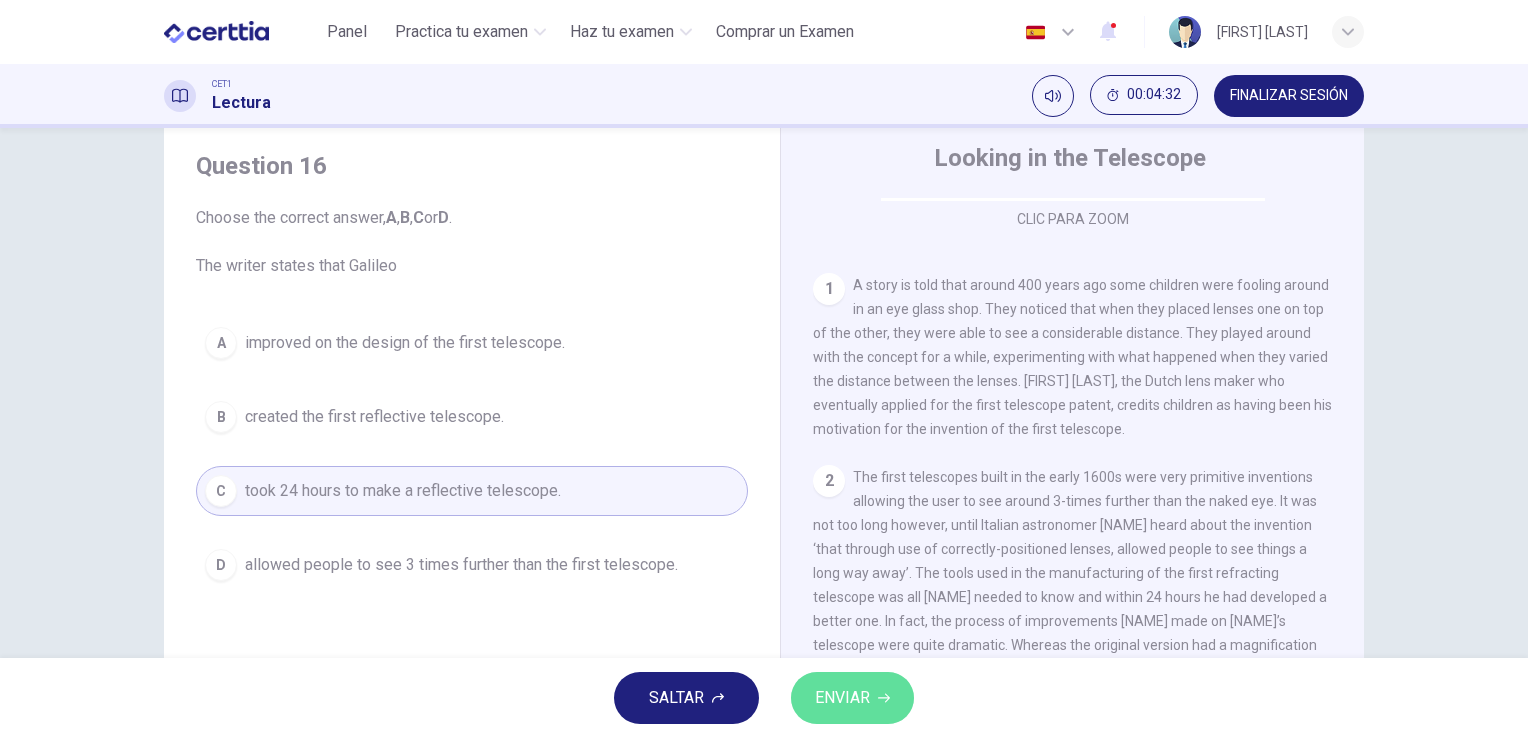 click on "ENVIAR" at bounding box center (842, 698) 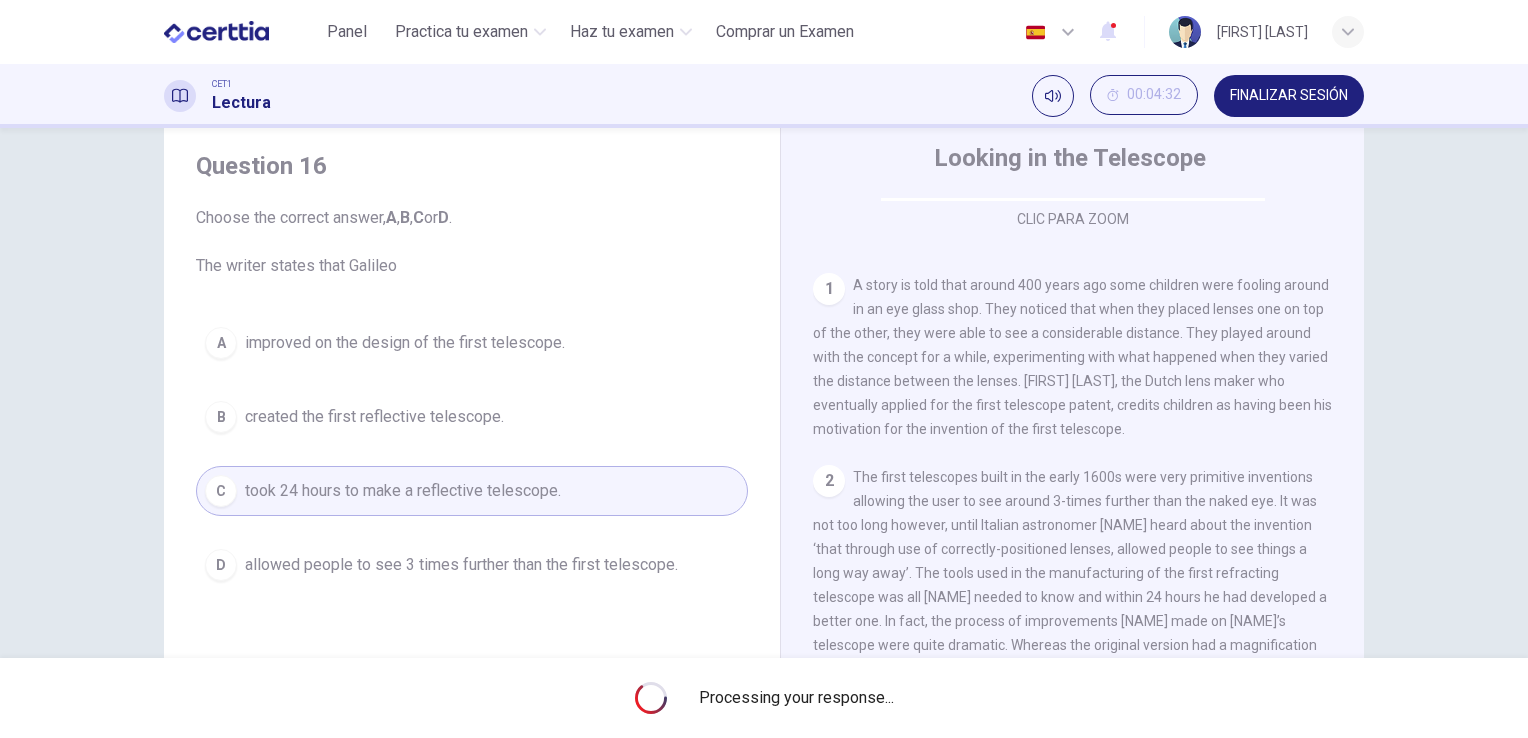 click on "Processing your response..." at bounding box center [796, 698] 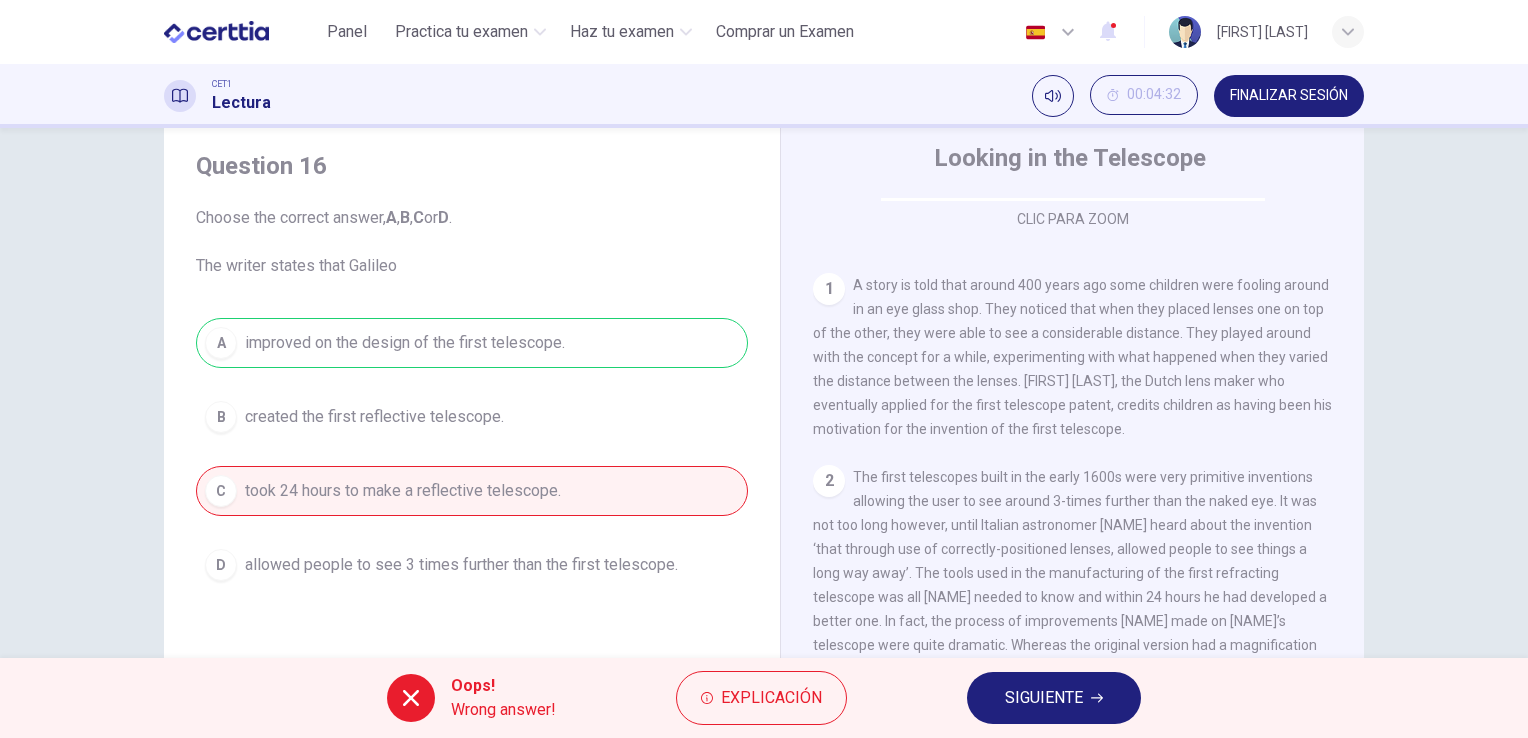 click on "SIGUIENTE" at bounding box center [1044, 698] 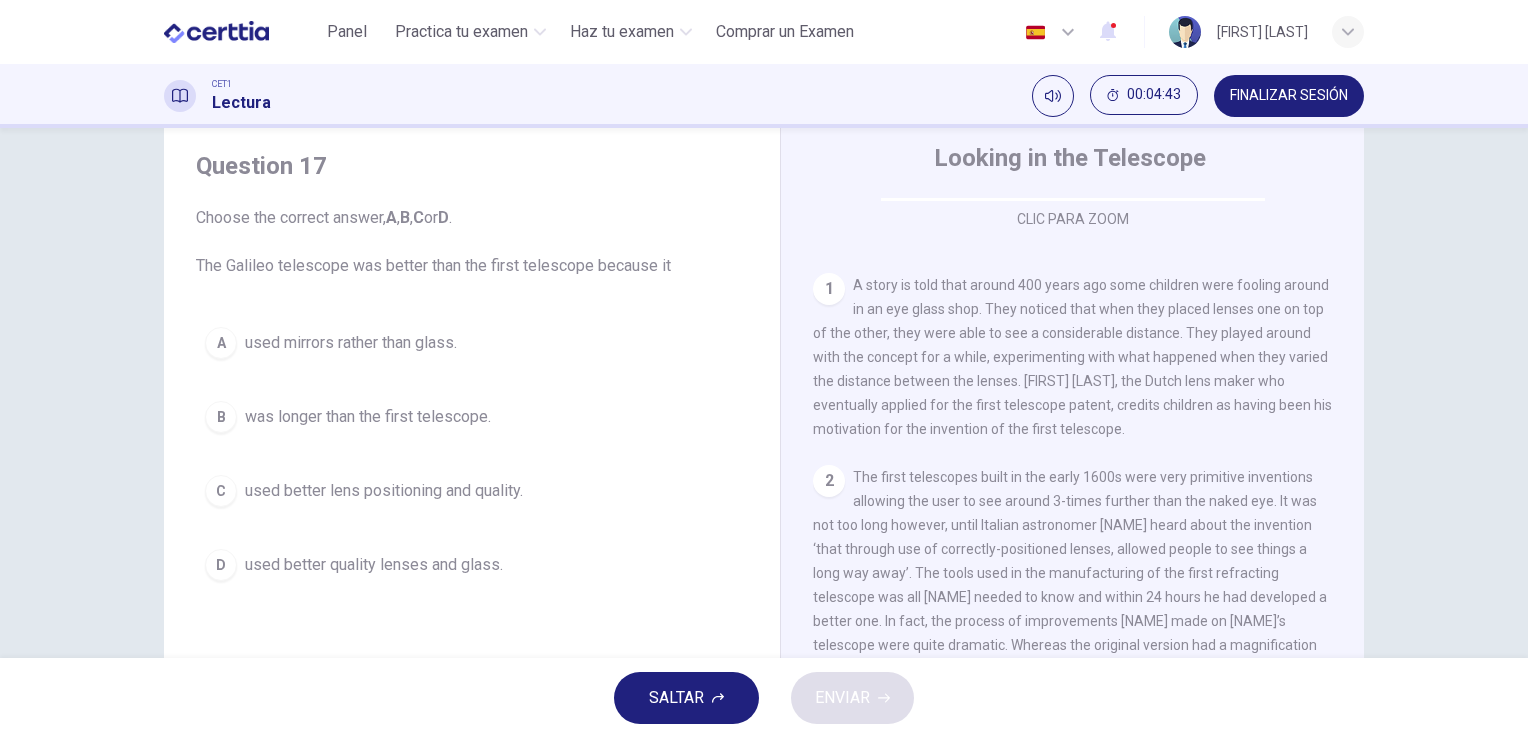click on "C used better lens positioning and quality." at bounding box center [472, 491] 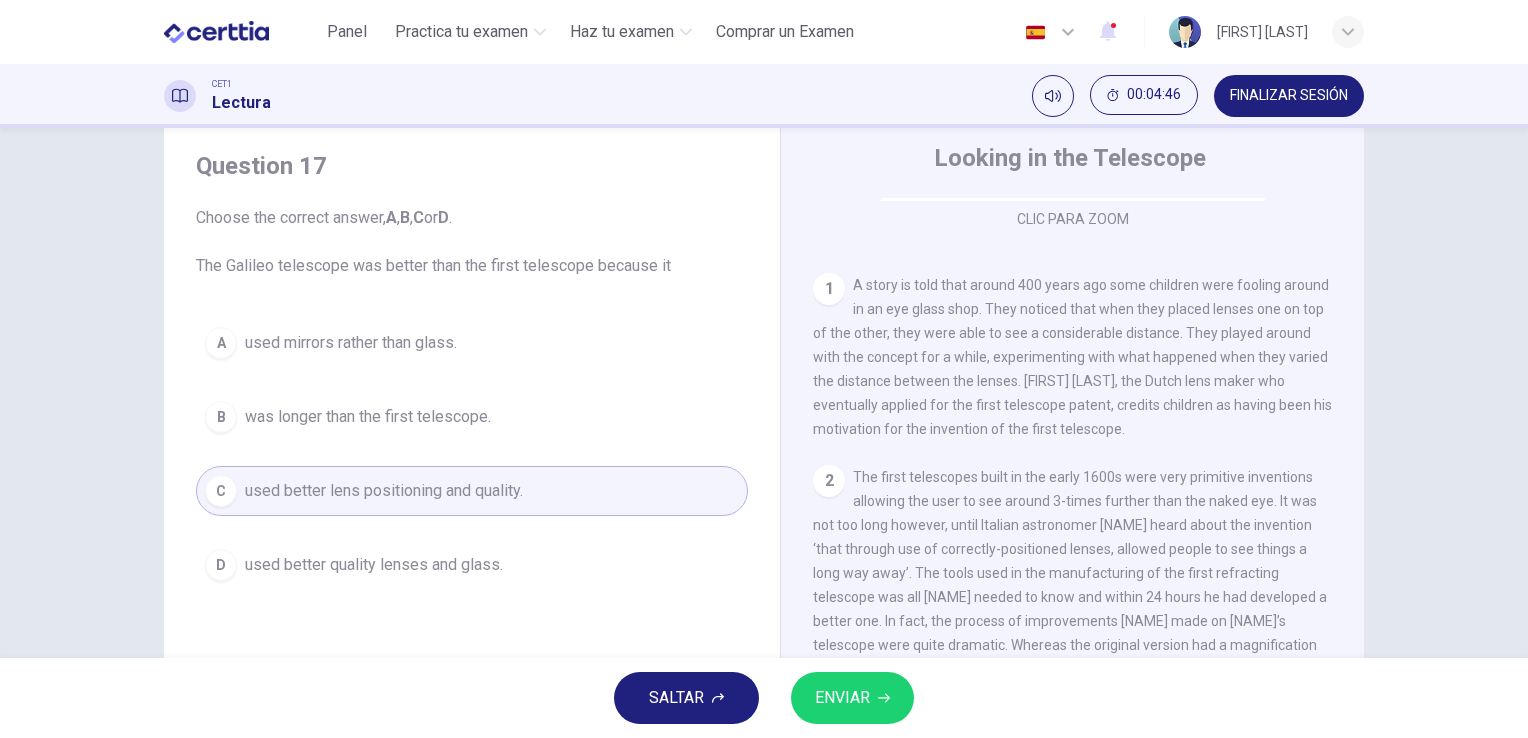 click on "ENVIAR" at bounding box center (842, 698) 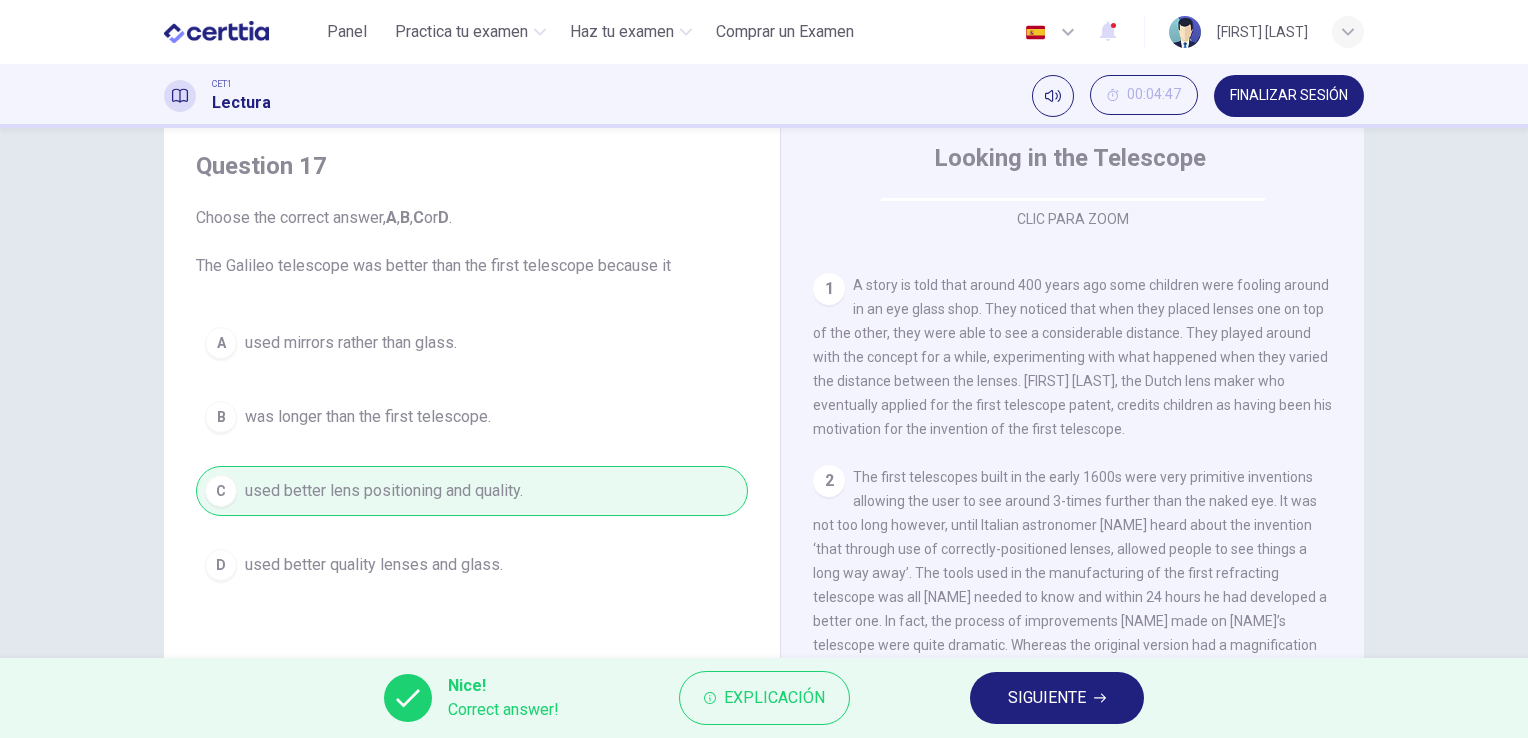 click on "SIGUIENTE" at bounding box center [1047, 698] 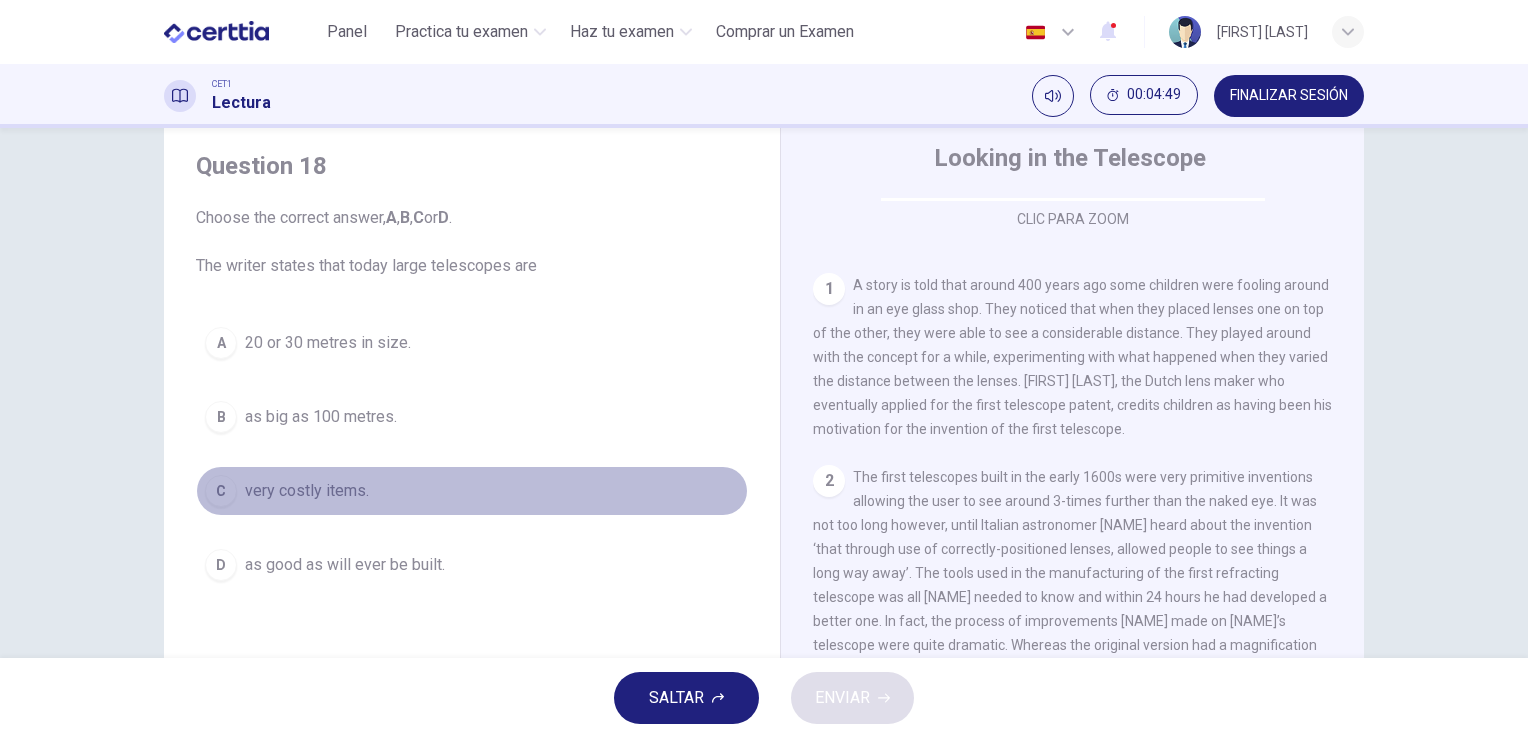 click on "C very costly items." at bounding box center [472, 491] 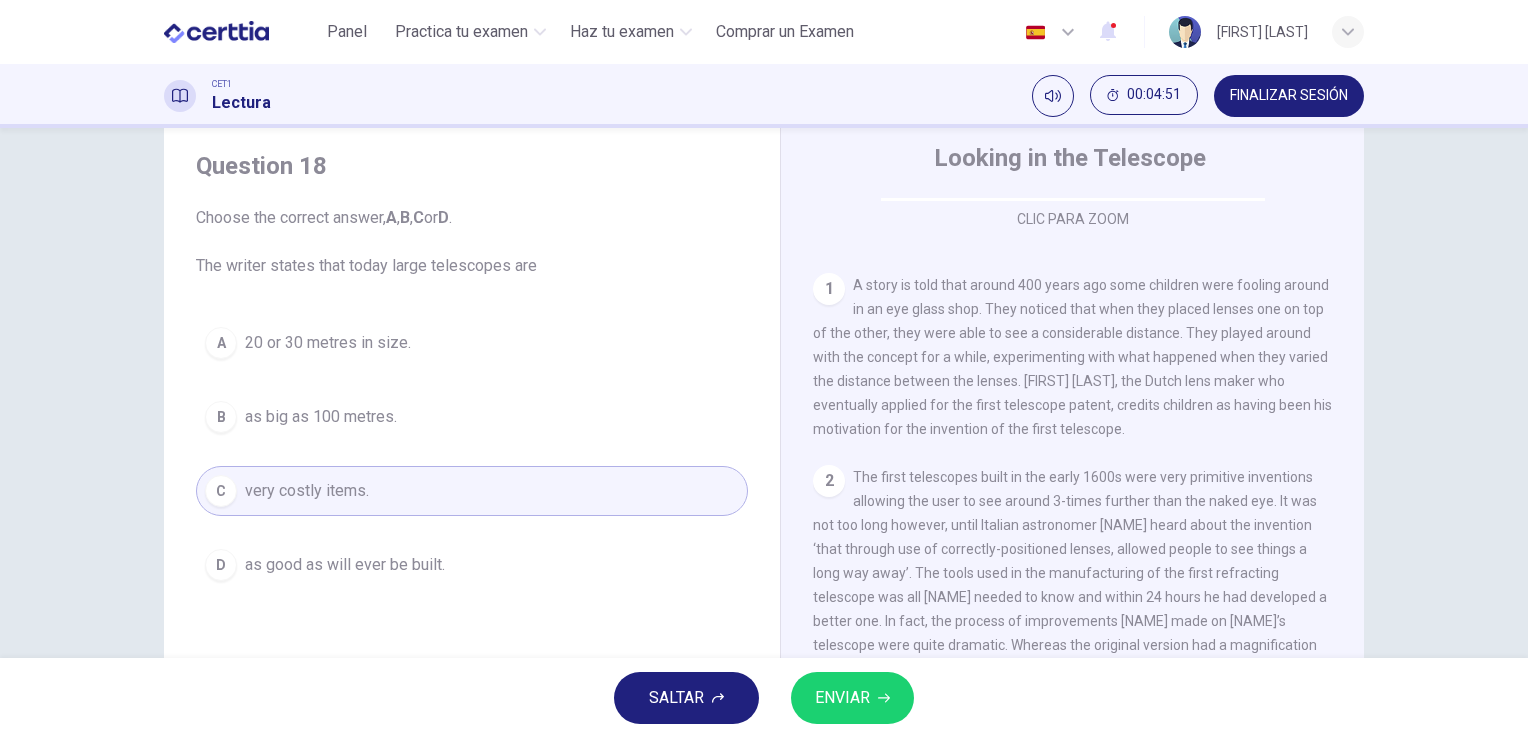 click on "ENVIAR" at bounding box center (852, 698) 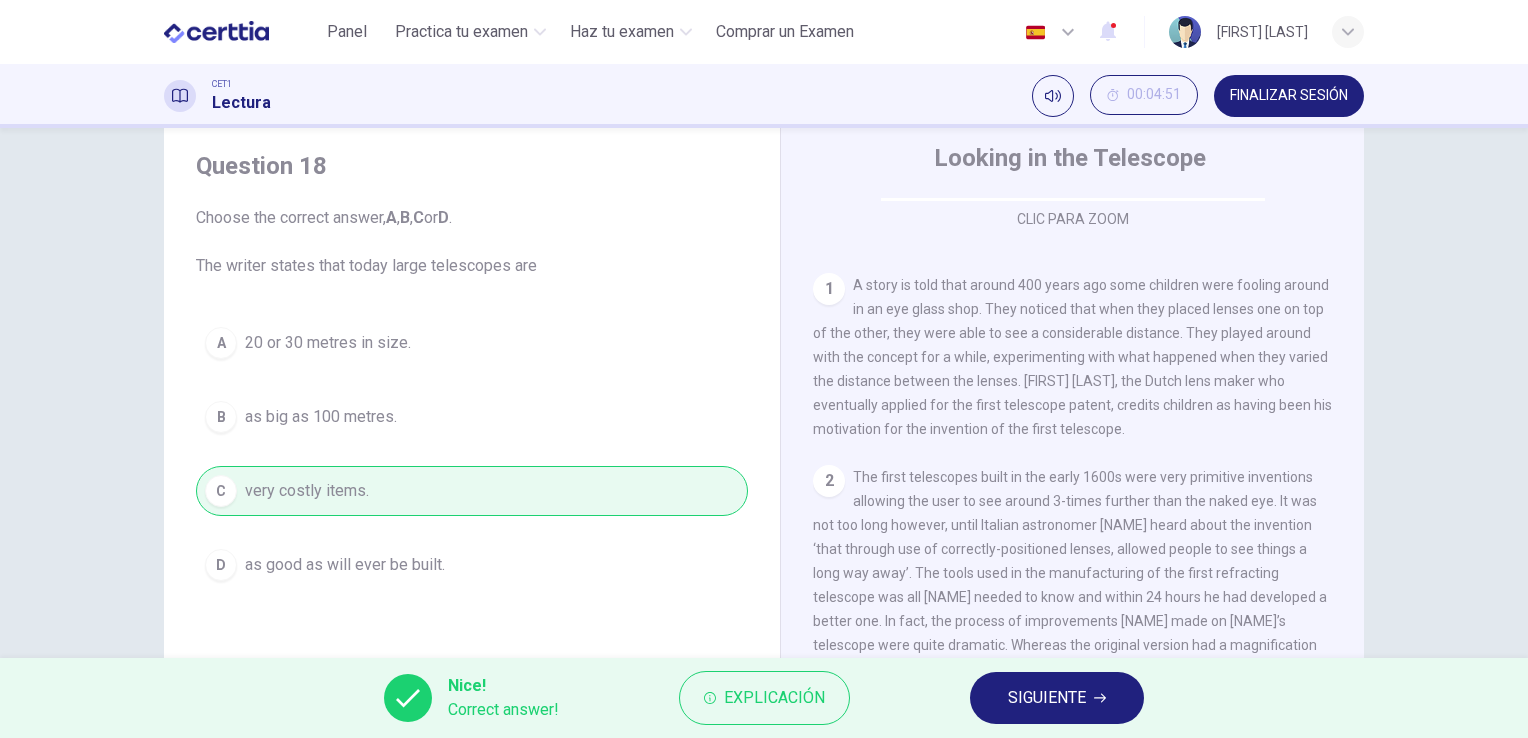 click on "SIGUIENTE" at bounding box center (1047, 698) 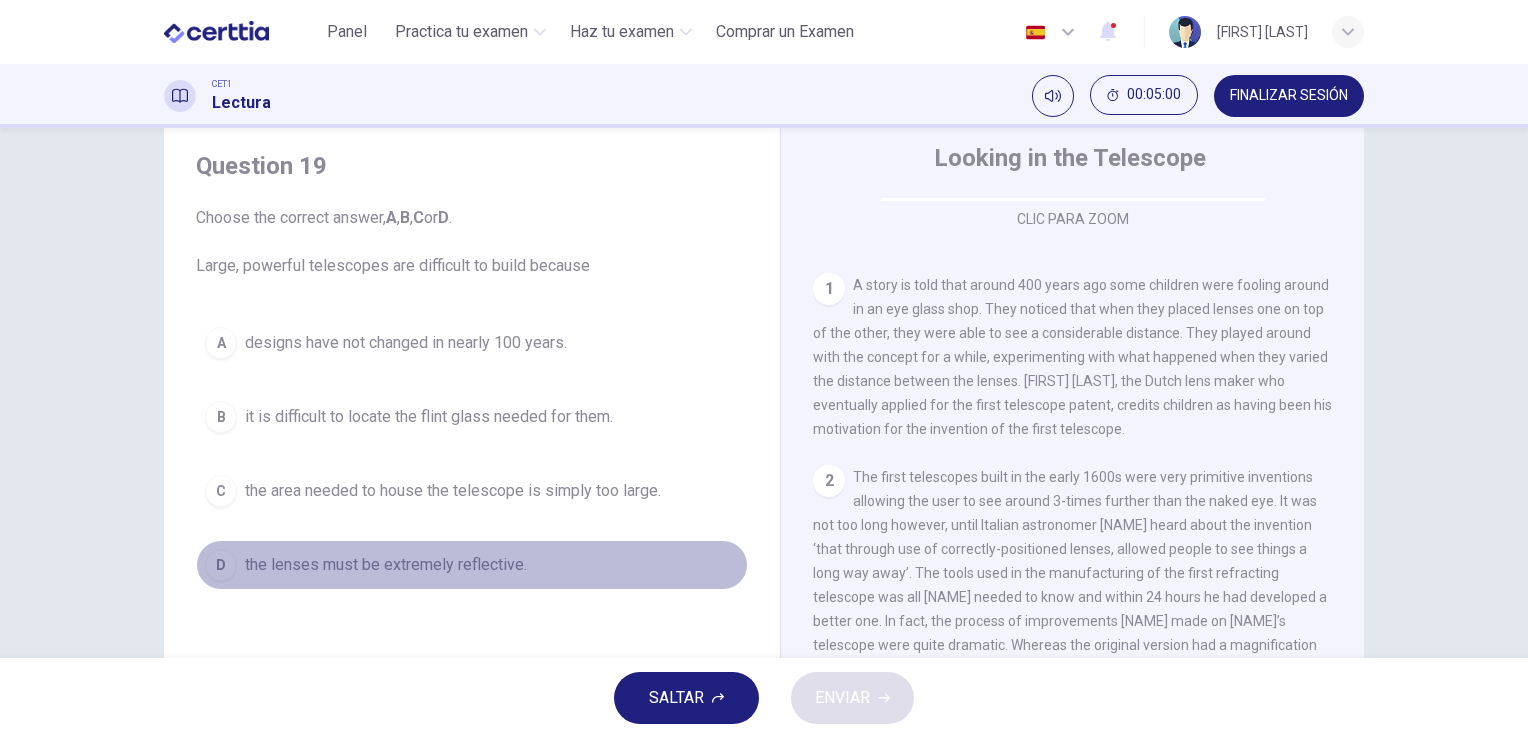 click on "the lenses must be extremely reflective." at bounding box center [406, 343] 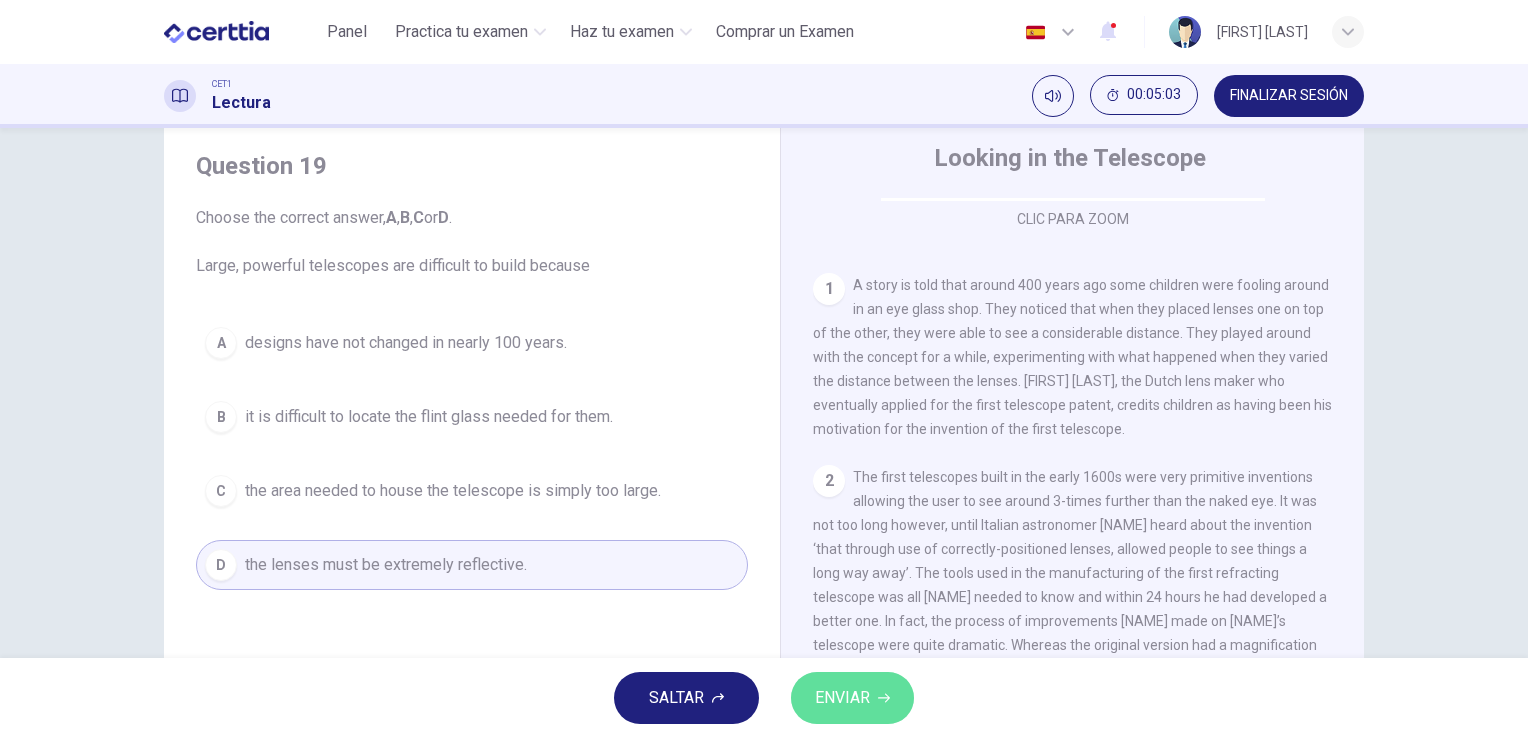 click on "ENVIAR" at bounding box center [842, 698] 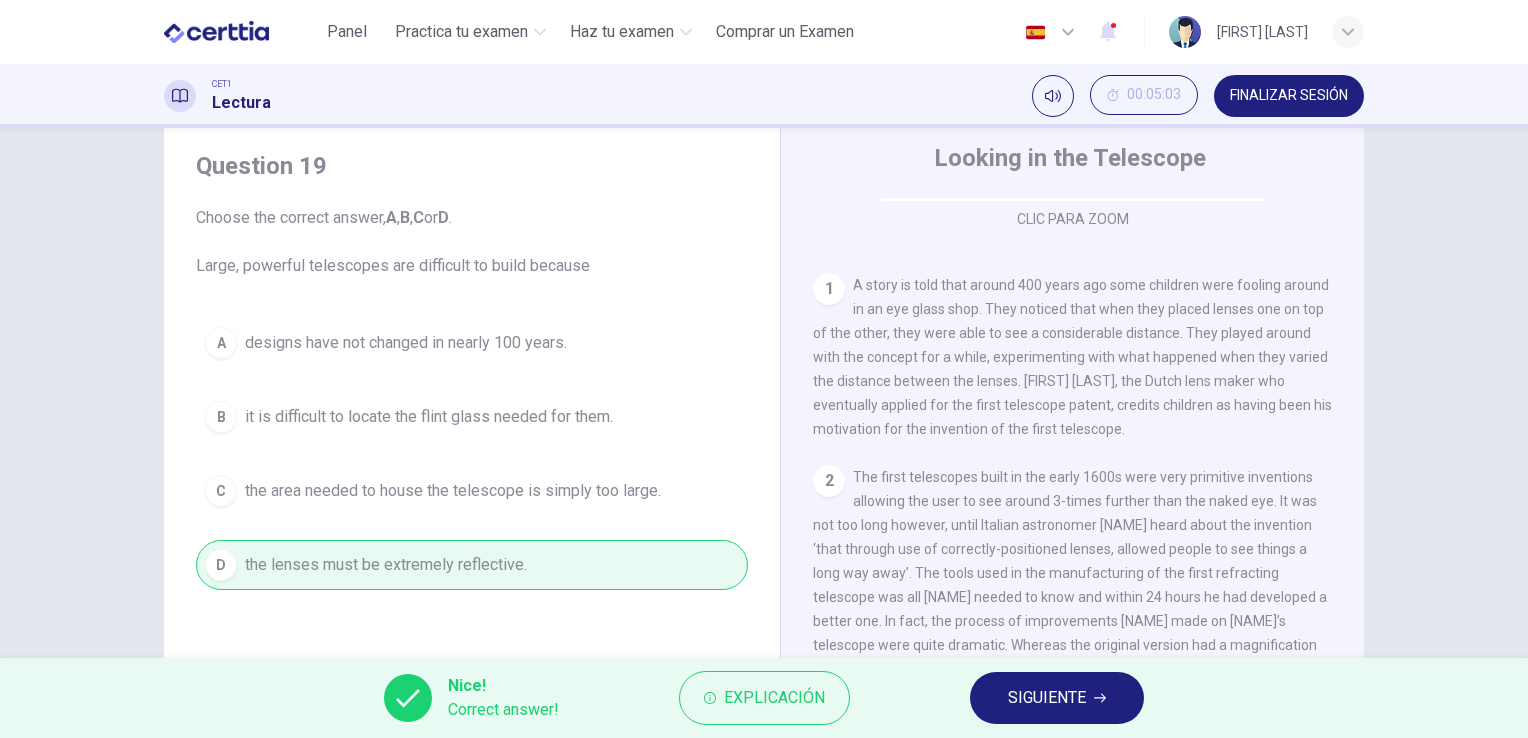 click on "SIGUIENTE" at bounding box center [1057, 698] 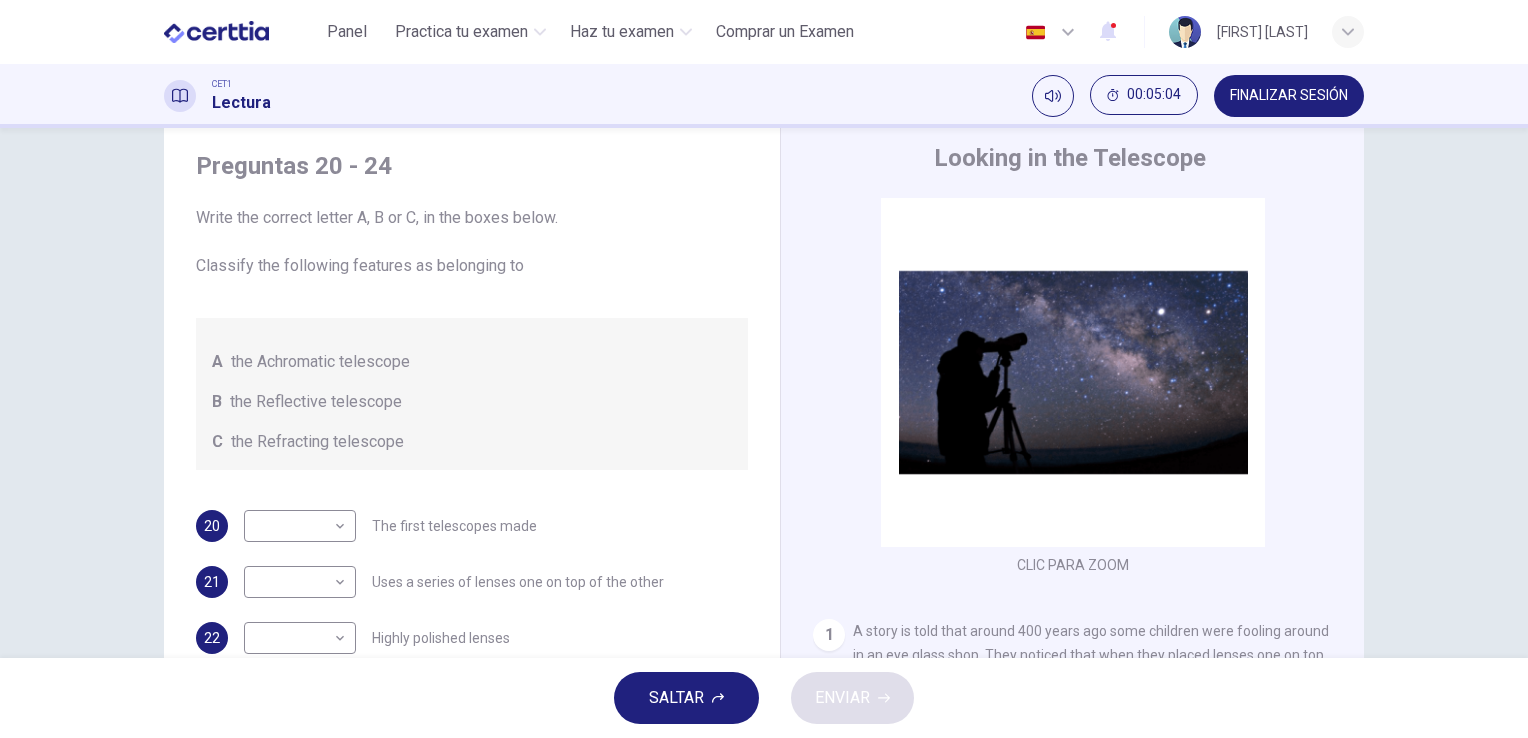 scroll, scrollTop: 0, scrollLeft: 0, axis: both 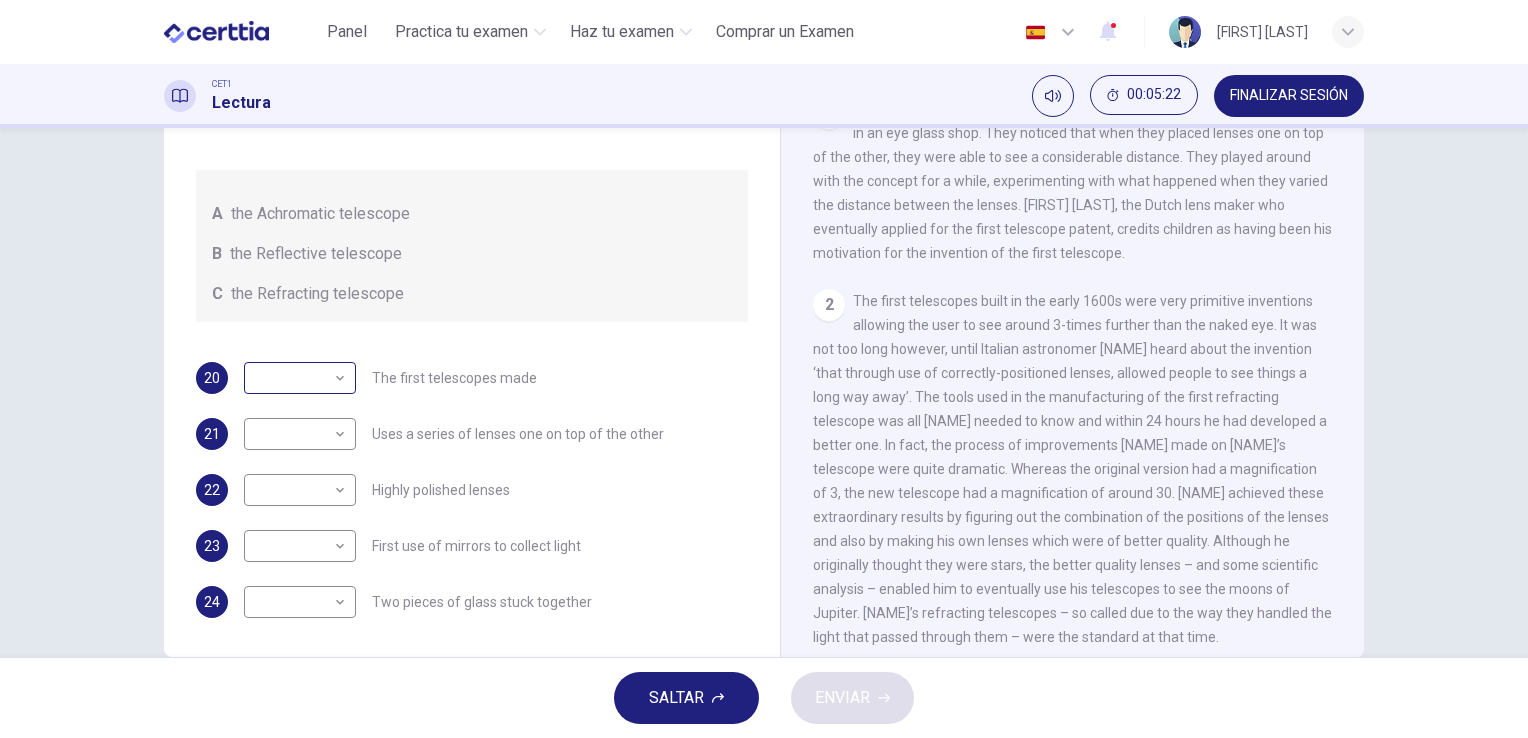 click on "​ ​" at bounding box center [300, 378] 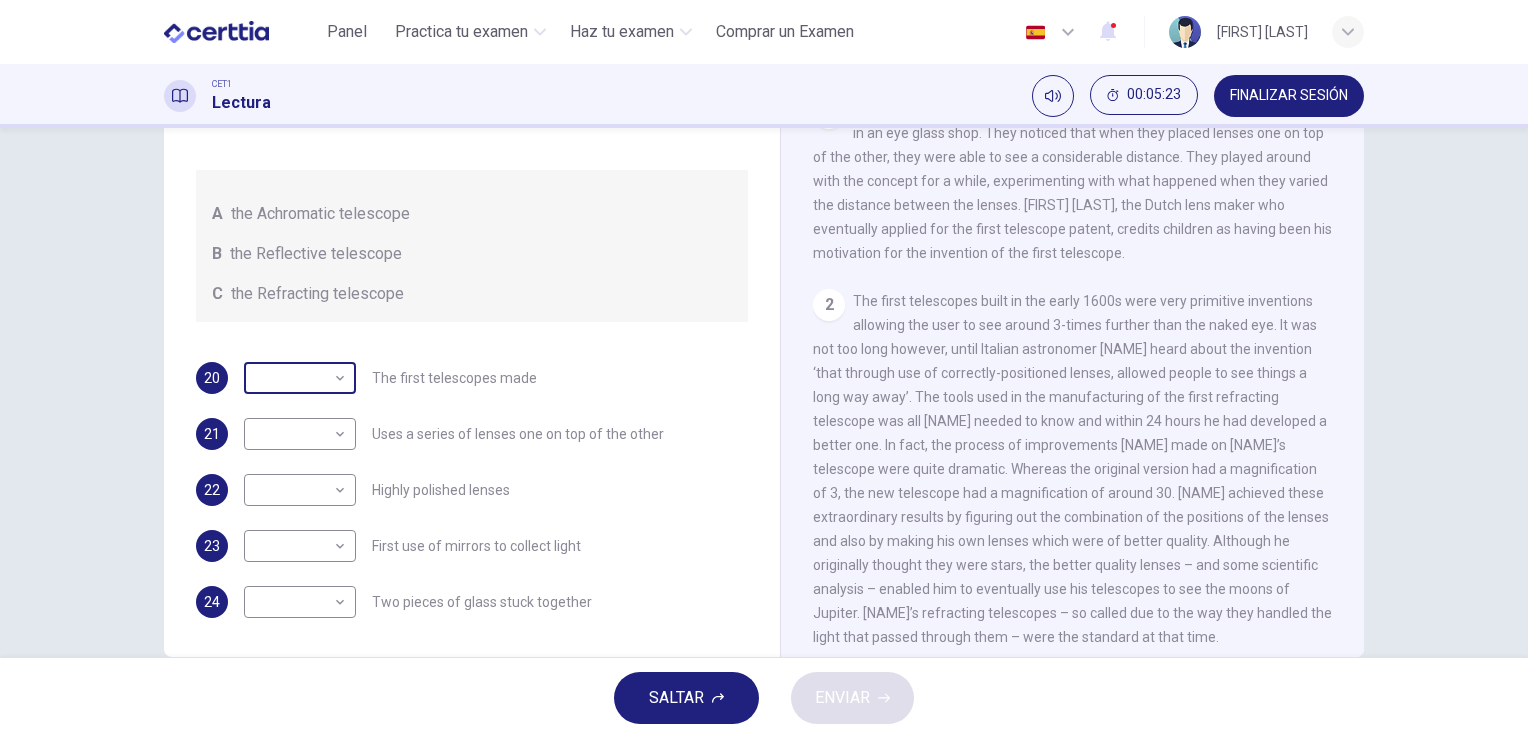click on "Este sitio utiliza cookies, como se explica en nuestra  Política de Privacidad . Si acepta el uso de cookies, haga clic en el botón Aceptar y continúe navegando por nuestro sitio.   Política de Privacidad Aceptar Panel Practica tu examen Haz tu examen Comprar un Examen Español ** ​ [FIRST] [LAST] CET1 Lectura 00:05:23 FINALIZAR SESIÓN Preguntas 20 - 24 Write the correct letter A, B or C, in the boxes below.
Classify the following features as belonging to A the Achromatic telescope B the Reflective telescope C the Refracting telescope 20 ​ ​ The first telescopes made 21 ​ ​ Uses a series of lenses one on top of the other 22 ​ ​ Highly polished lenses 23 ​ ​ First use of mirrors to collect light 24 ​ ​ Two pieces of glass stuck together Looking in the Telescope CLIC PARA ZOOM Clic para zoom 1 2 3 4 5 SALTAR ENVIAR Certtia | Plataforma de certificación de Inglés por Internet SEP Panel Practica tu examen Haz tu examen Paga Tu Examen   Notificaciones 1 © Copyright  2025" at bounding box center (764, 369) 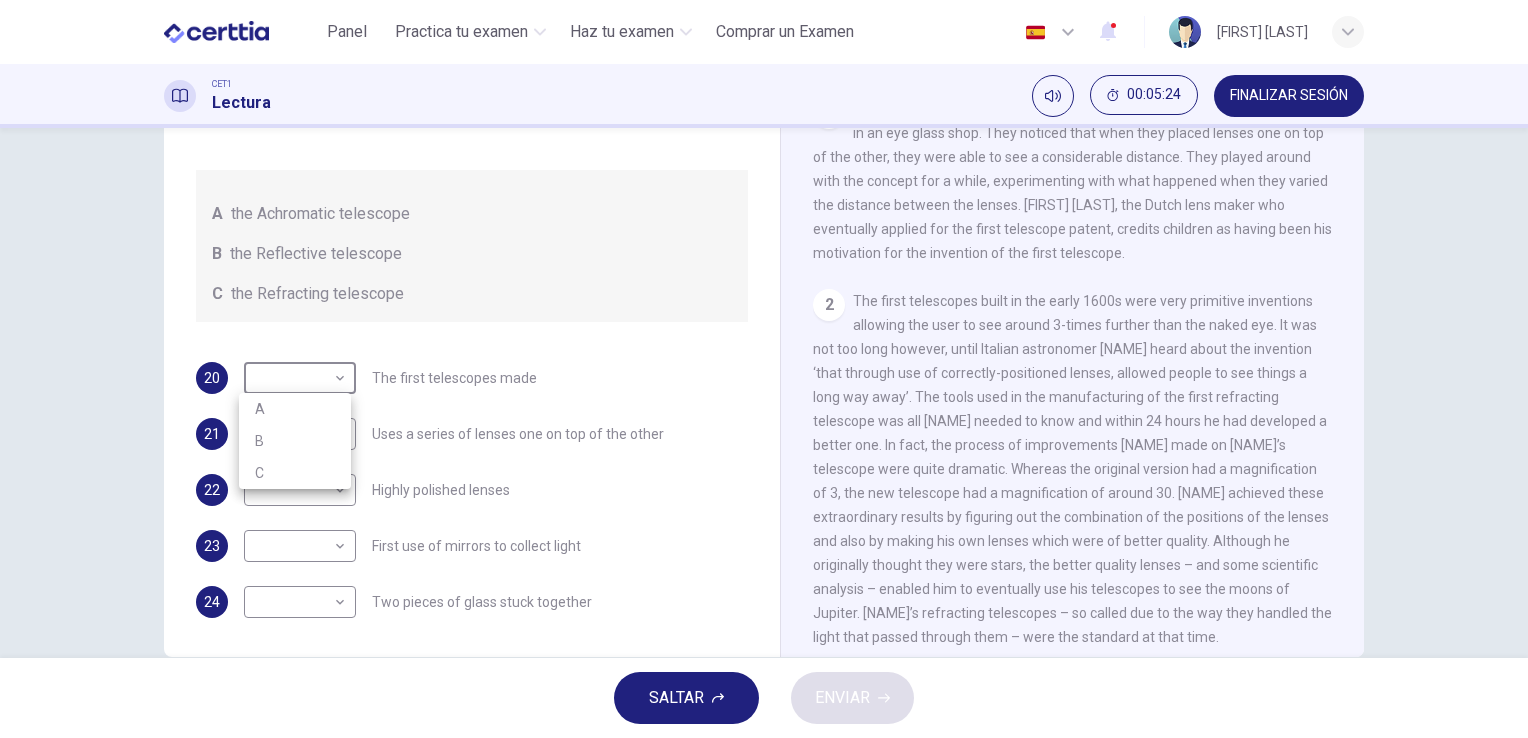 click on "C" at bounding box center [295, 473] 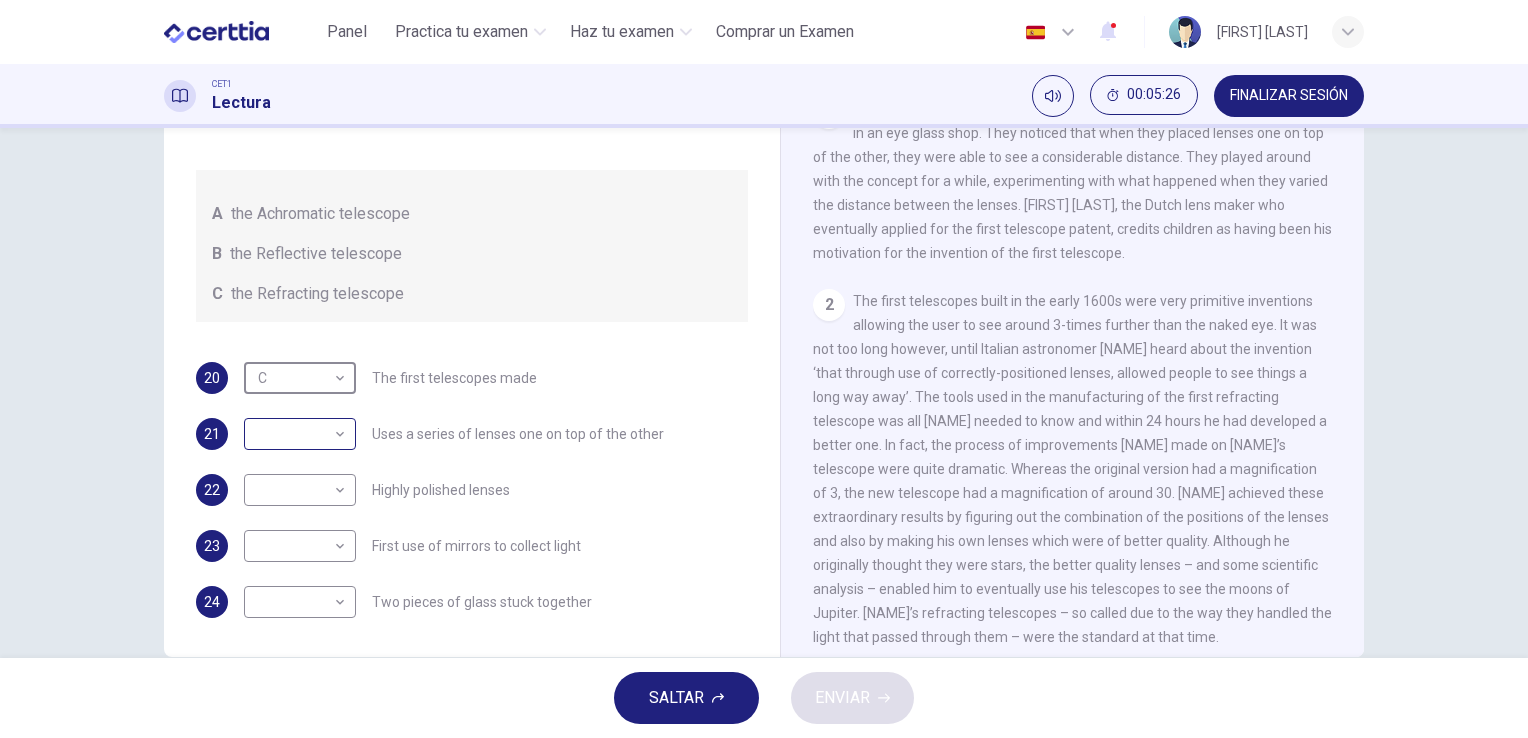 click on "Este sitio utiliza cookies, como se explica en nuestra  Política de Privacidad . Si acepta el uso de cookies, haga clic en el botón Aceptar y continúe navegando por nuestro sitio.   Política de Privacidad Aceptar Panel Practica tu examen Haz tu examen Comprar un Examen Español ** ​ [PERSON] [LAST] [LAST] CET1 Lectura [TIME] FINALIZAR SESIÓN Preguntas 20 - 24 Write the correct letter A, B or C, in the boxes below.
Classify the following features as belonging to A the Achromatic telescope B the Reflective telescope C the Refracting telescope 20 C * ​ The first telescopes made 21 ​ ​ Uses a series of lenses one on top of the other 22 ​ ​ Highly polished lenses 23 ​ ​ First use of mirrors to collect light 24 ​ ​ Two pieces of glass stuck together Looking in the Telescope CLIC PARA ZOOM Clic para zoom 1 2 3 4 5 SALTAR ENVIAR Certtia | Plataforma de certificación de Inglés por Internet SEP Panel Practica tu examen Haz tu examen Paga Tu Examen   Notificaciones 1 © Copyright  [YEAR]" at bounding box center [764, 369] 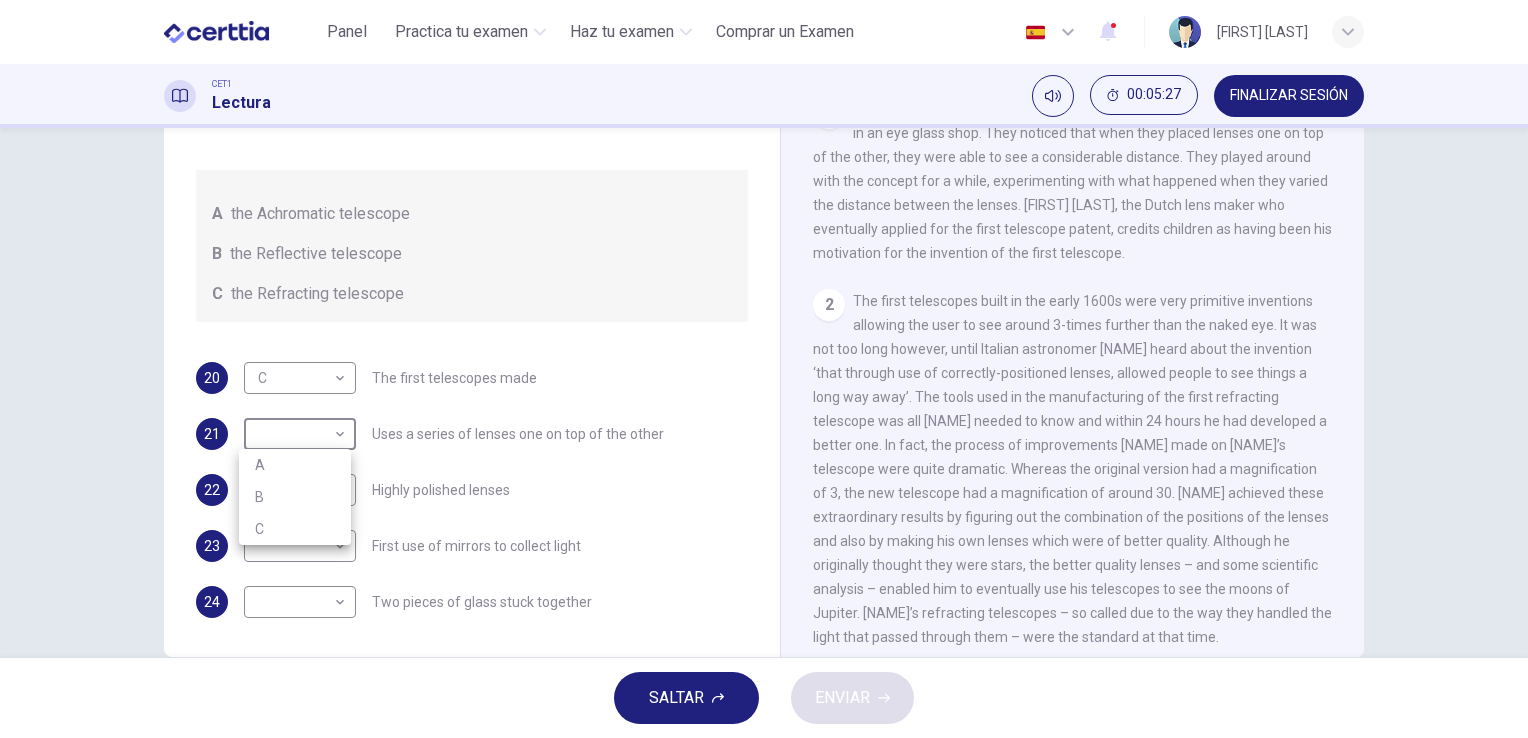 click on "C" at bounding box center (295, 529) 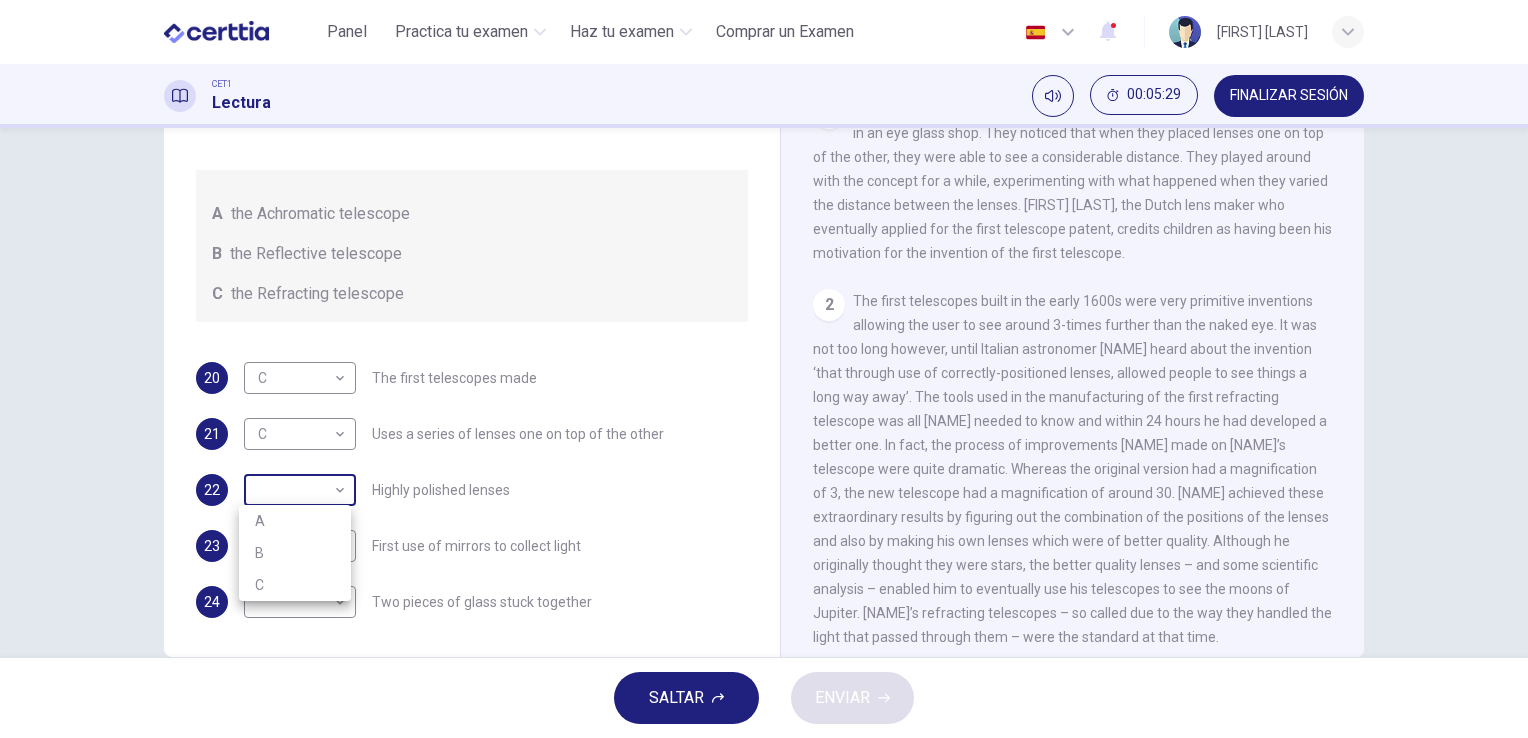 click on "Español ** ​ José Luis Cruz Zavala CET1 Lectura 00:05:29 FINALIZAR SESIÓN Preguntas 20 - 24 Write the correct letter A, B or C, in the boxes below.
Classify the following features as belonging to A the Achromatic telescope B the Reflective telescope C the Refracting telescope 20 C * ​ The first telescopes made 21 C * ​ Uses a series of lenses one on top of the other 22 ​ ​ Highly polished lenses 23 ​ ​ First use of mirrors to collect light 24 ​ ​ Two pieces of glass stuck together Looking in the Telescope CLIC PARA ZOOM Clic para zoom 1 2 3 4 5 SALTAR ENVIAR Certtia | Plataforma de certificación de Inglés por Internet SEP Panel Practica tu examen Haz tu examen Paga Tu Examen   Notificaciones 1 © Copyright  2025 A B" at bounding box center (764, 369) 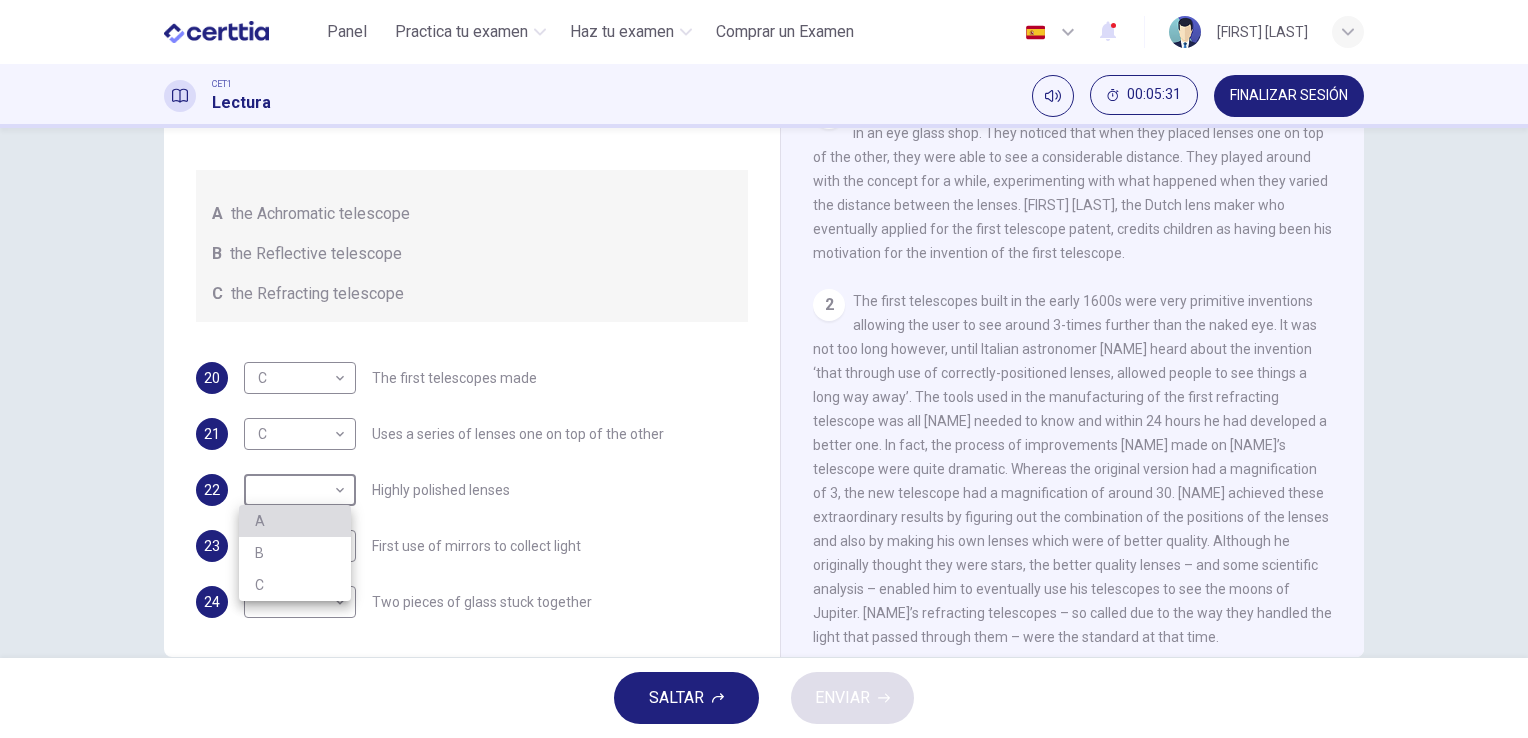 click on "A" at bounding box center [295, 521] 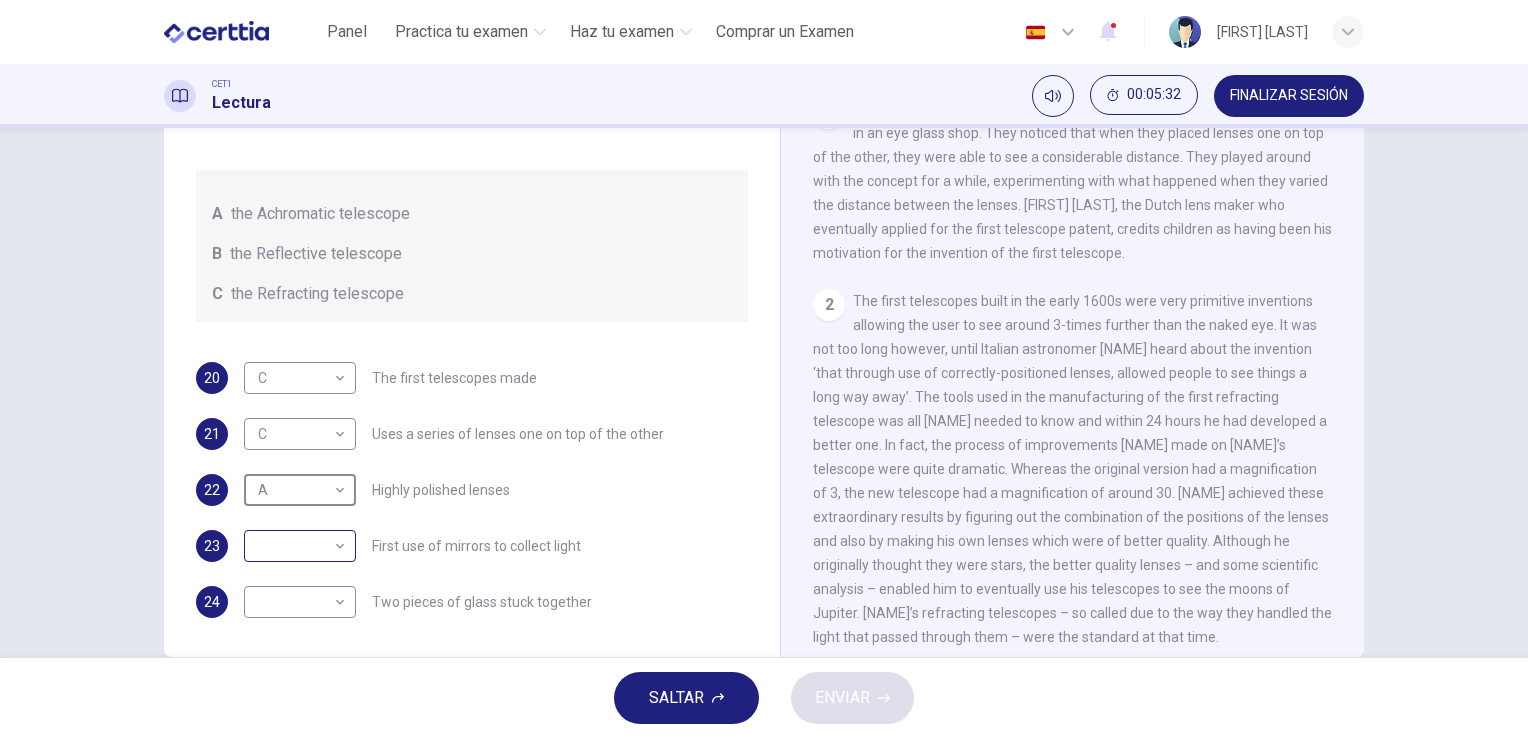 click on "​ ​" at bounding box center (300, 378) 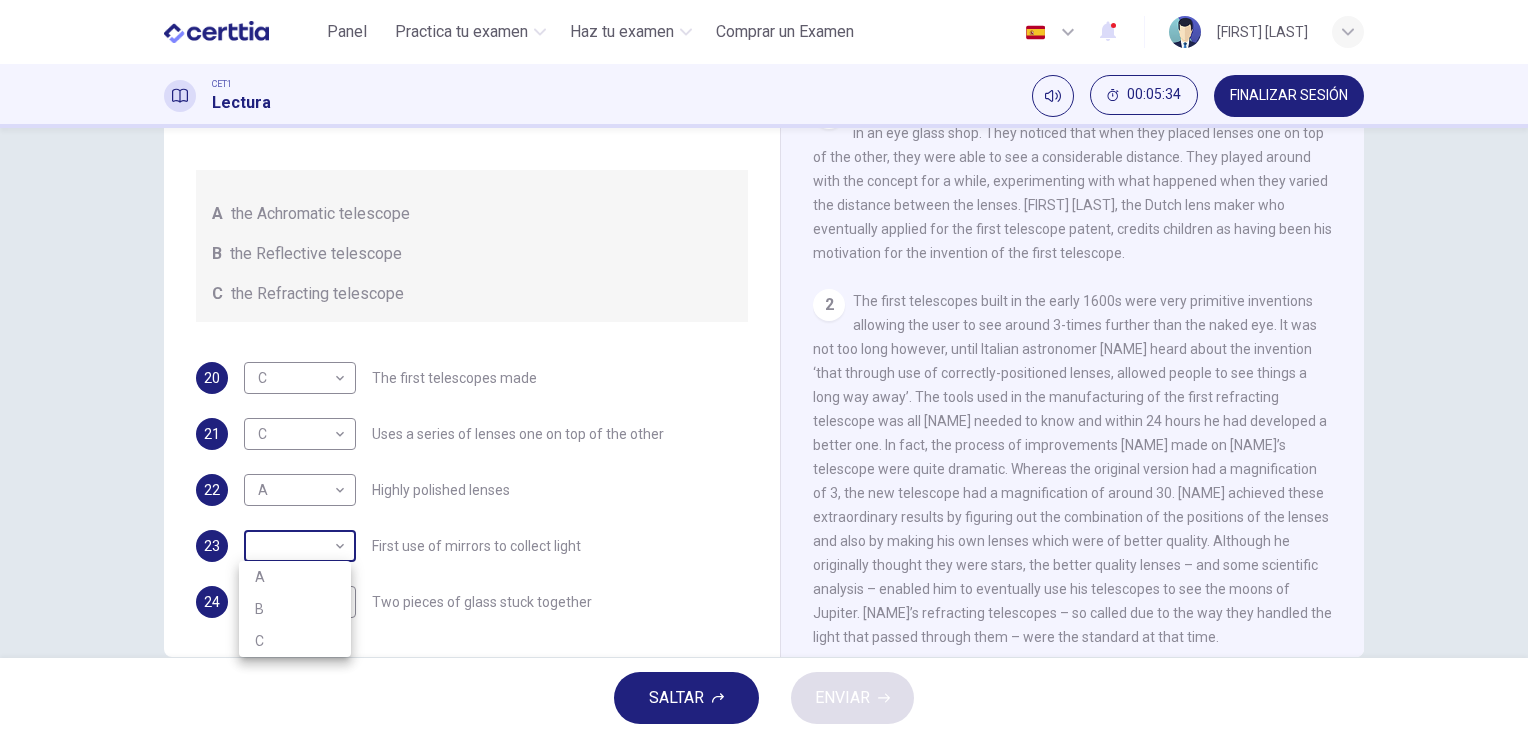 click on "Panel Practica tu examen Haz tu examen Comprar un Examen Español ** ​ José Luis Cruz Zavala CET1 Lectura 00:05:34 FINALIZAR SESIÓN Preguntas 20 - 24 Write the correct letter A, B or C, in the boxes below.
Classify the following features as belonging to A the Achromatic telescope B the Reflective telescope C the Refracting telescope 20 C * ​ The first telescopes made 21 C * ​ Uses a series of lenses one on top of the other 22 A * ​ Highly polished lenses 23 ​ ​ First use of mirrors to collect light 24 ​ ​ Two pieces of glass stuck together Looking in the Telescope CLIC PARA ZOOM Clic para zoom 1 2 3 4 5 SALTAR ENVIAR Certtia | Plataforma de certificación de Inglés por Internet SEP Panel Practica tu examen Haz tu examen Paga Tu Examen   Notificaciones 1 © Copyright  2025 A B" at bounding box center (764, 369) 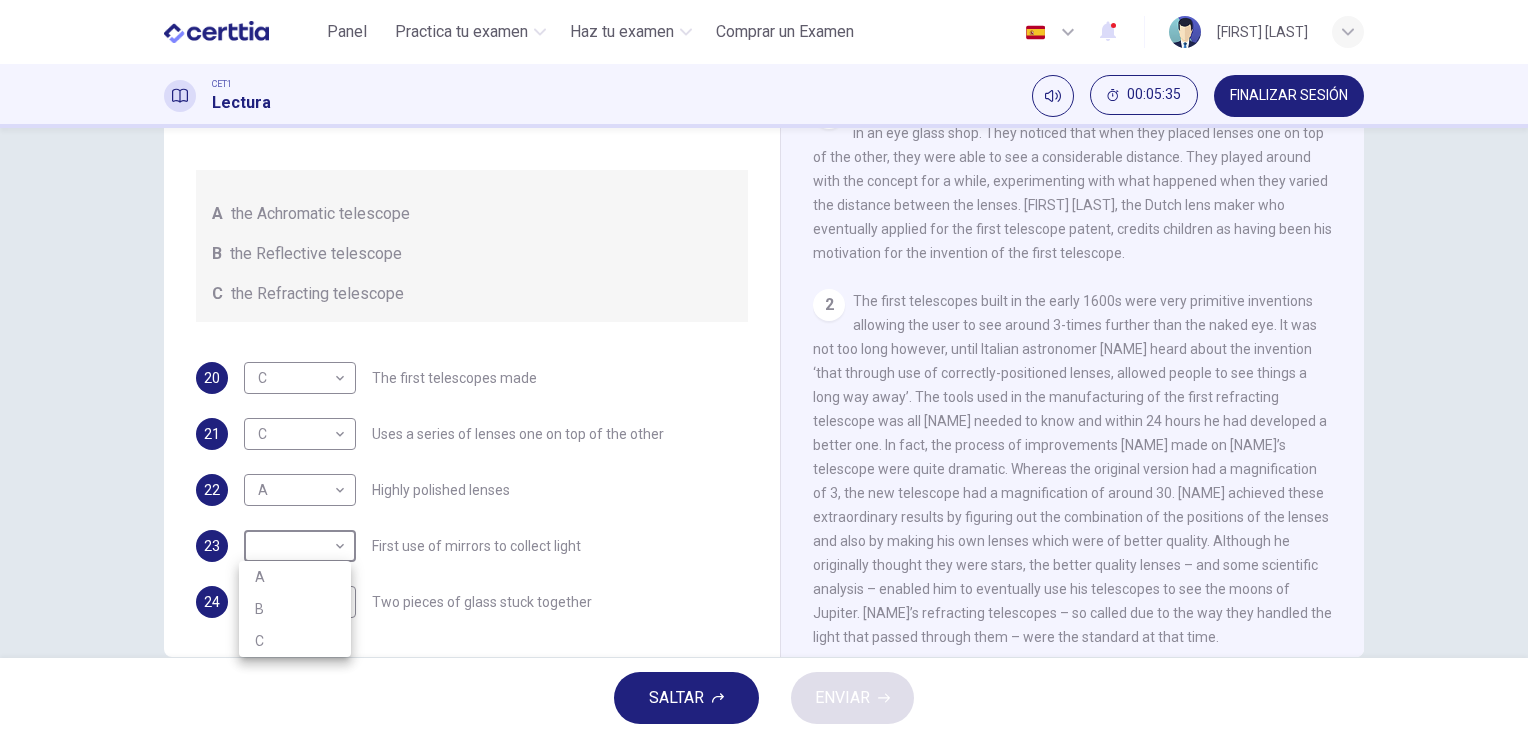 click on "A" at bounding box center (295, 577) 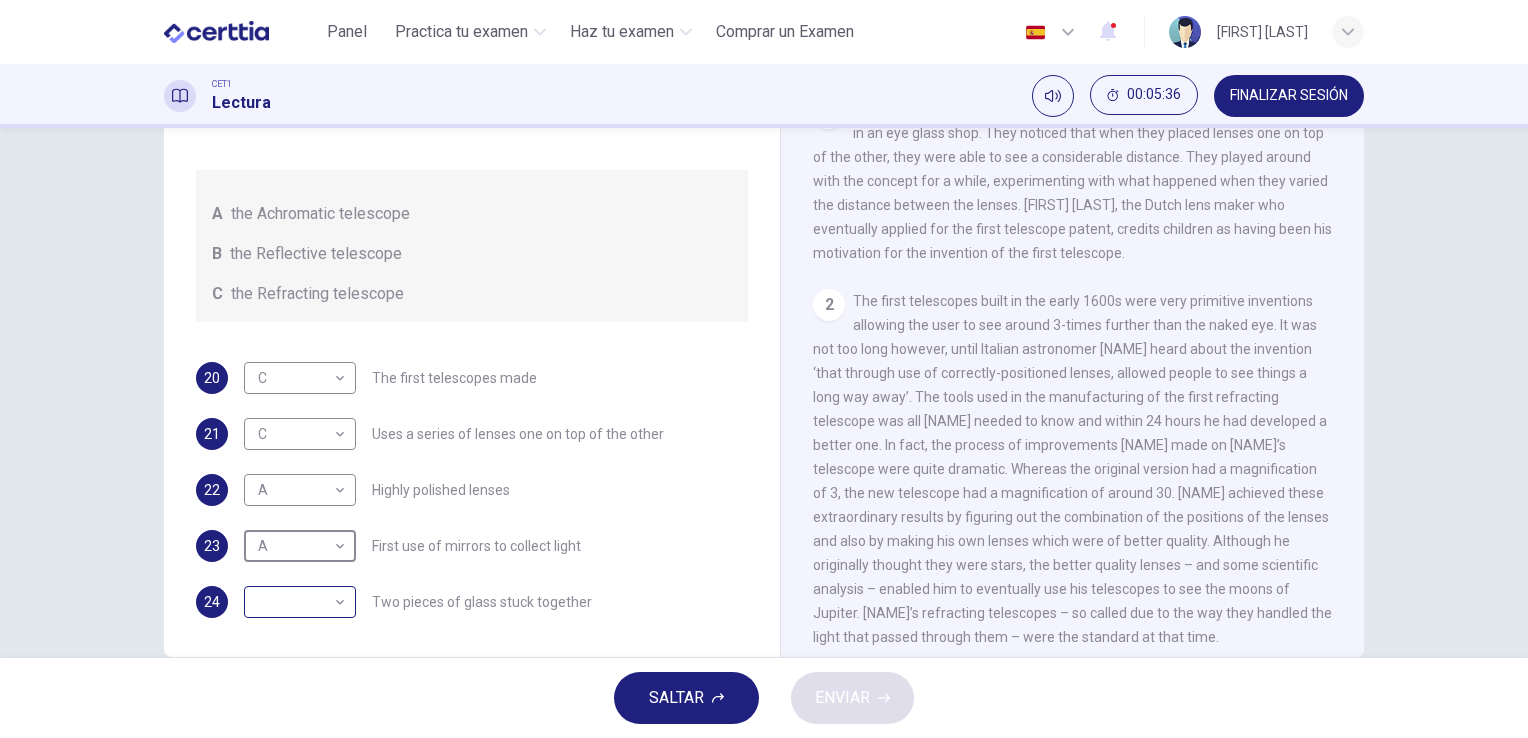 click on "Certtia | Plataforma de certificación de Inglés por Internet SEP Panel Practica tu examen Haz tu examen Paga Tu Examen   Notificaciones 1 © Copyright  2025" at bounding box center [764, 369] 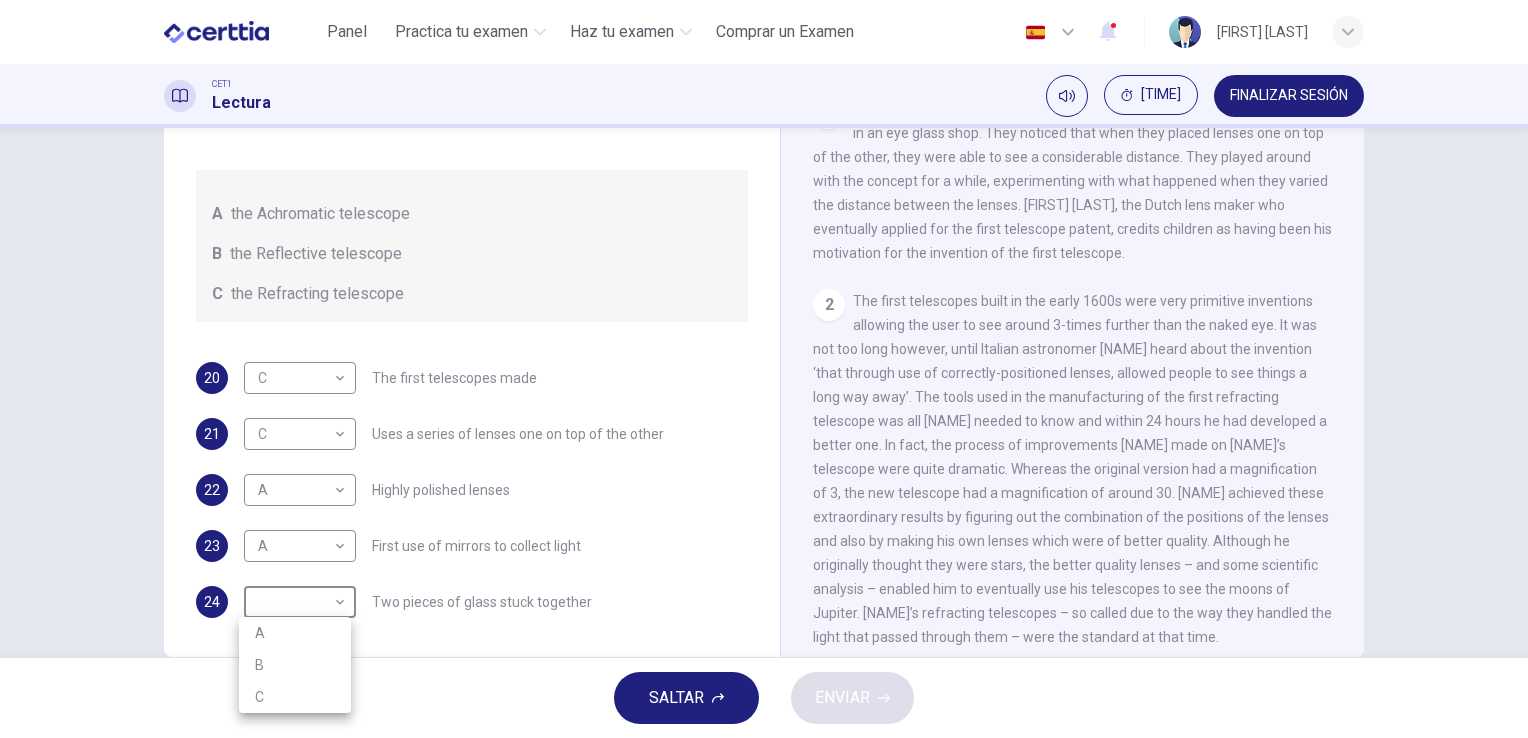 click on "B" at bounding box center (295, 665) 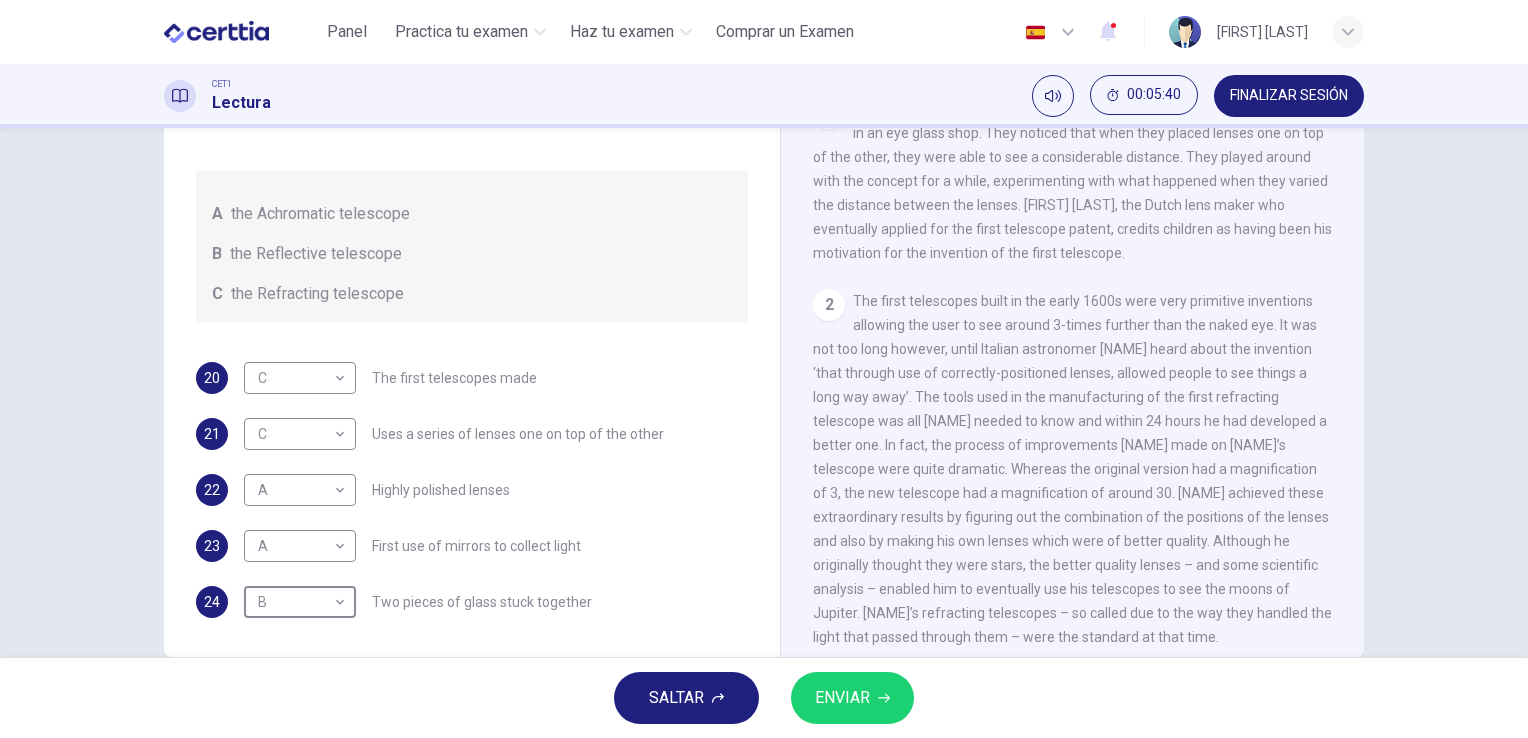 click on "ENVIAR" at bounding box center (842, 698) 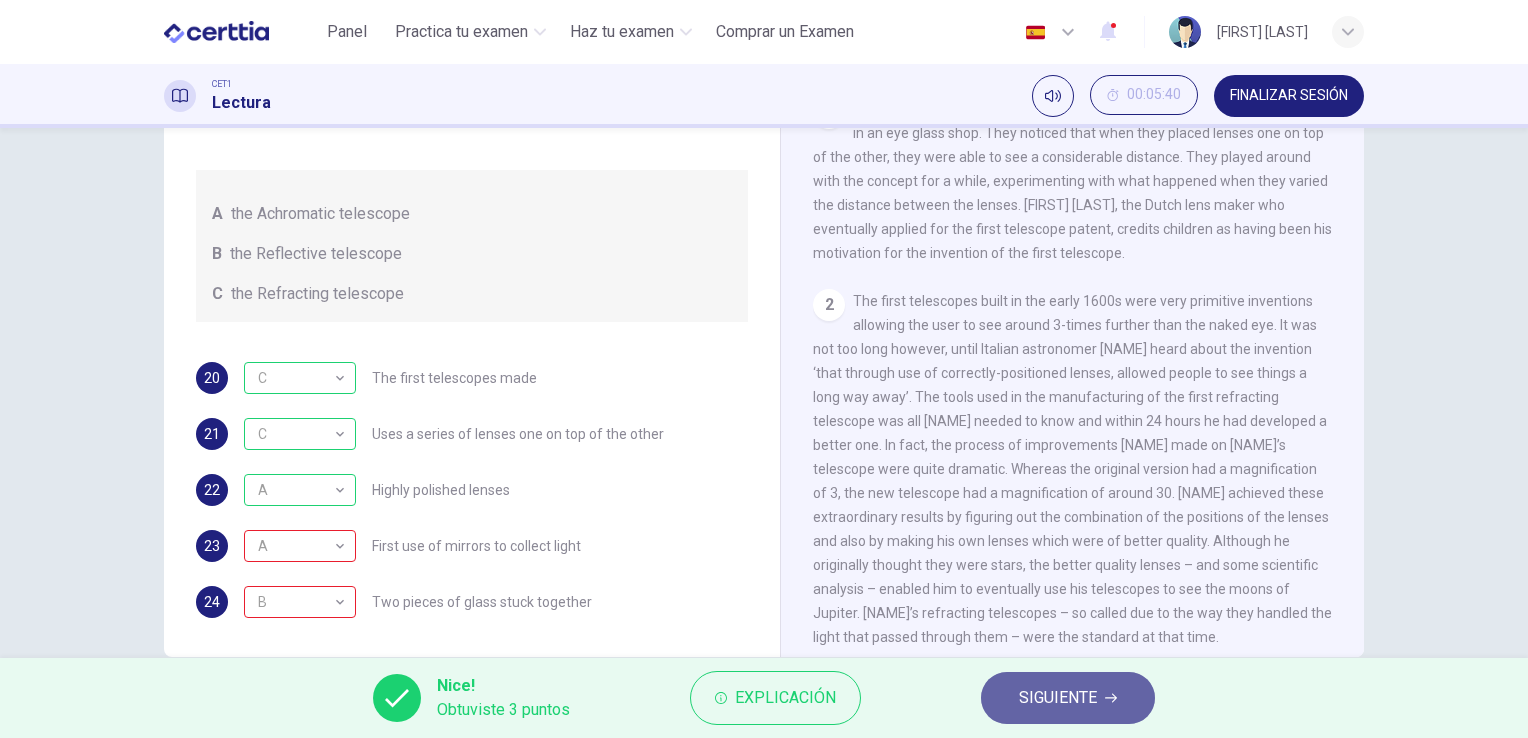 click on "SIGUIENTE" at bounding box center [1058, 698] 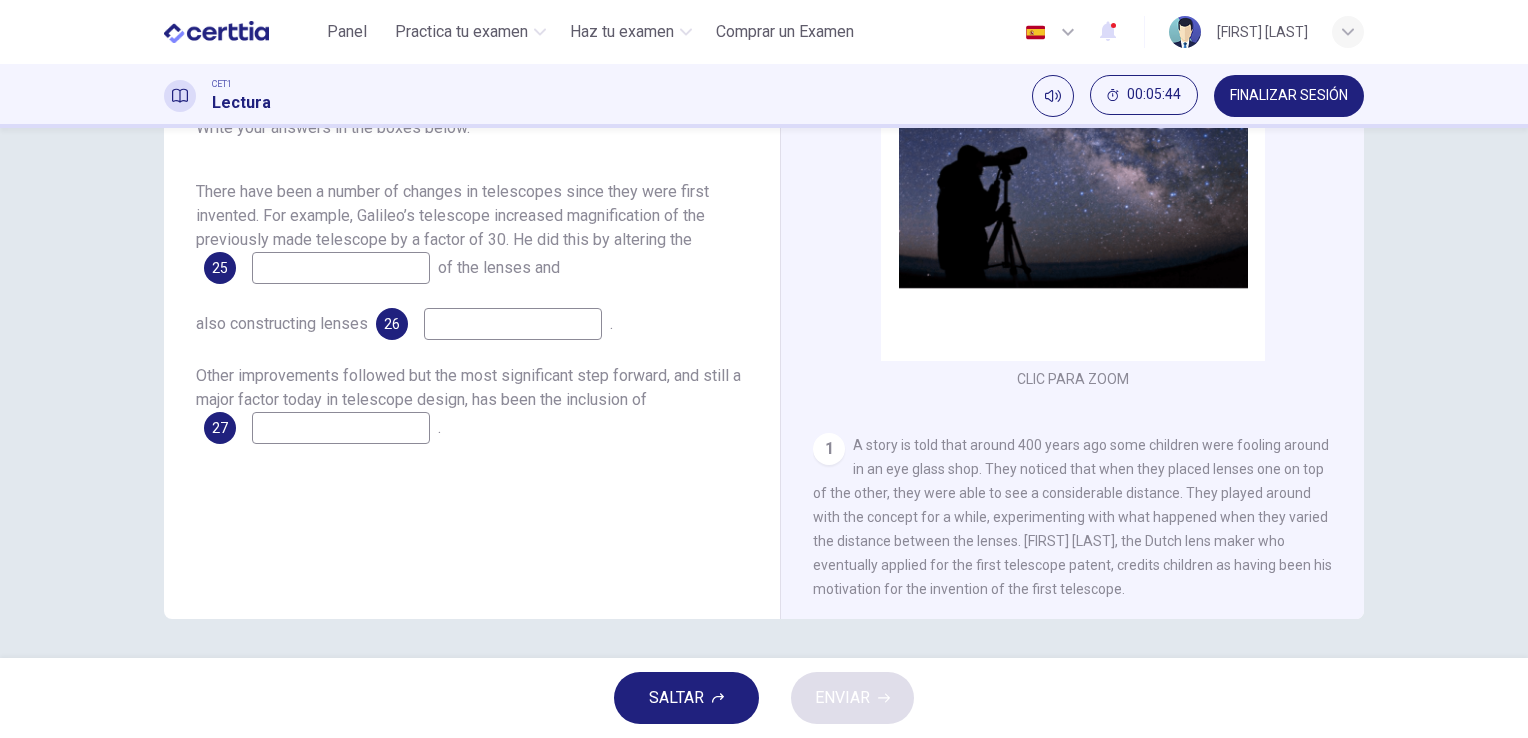 scroll, scrollTop: 244, scrollLeft: 0, axis: vertical 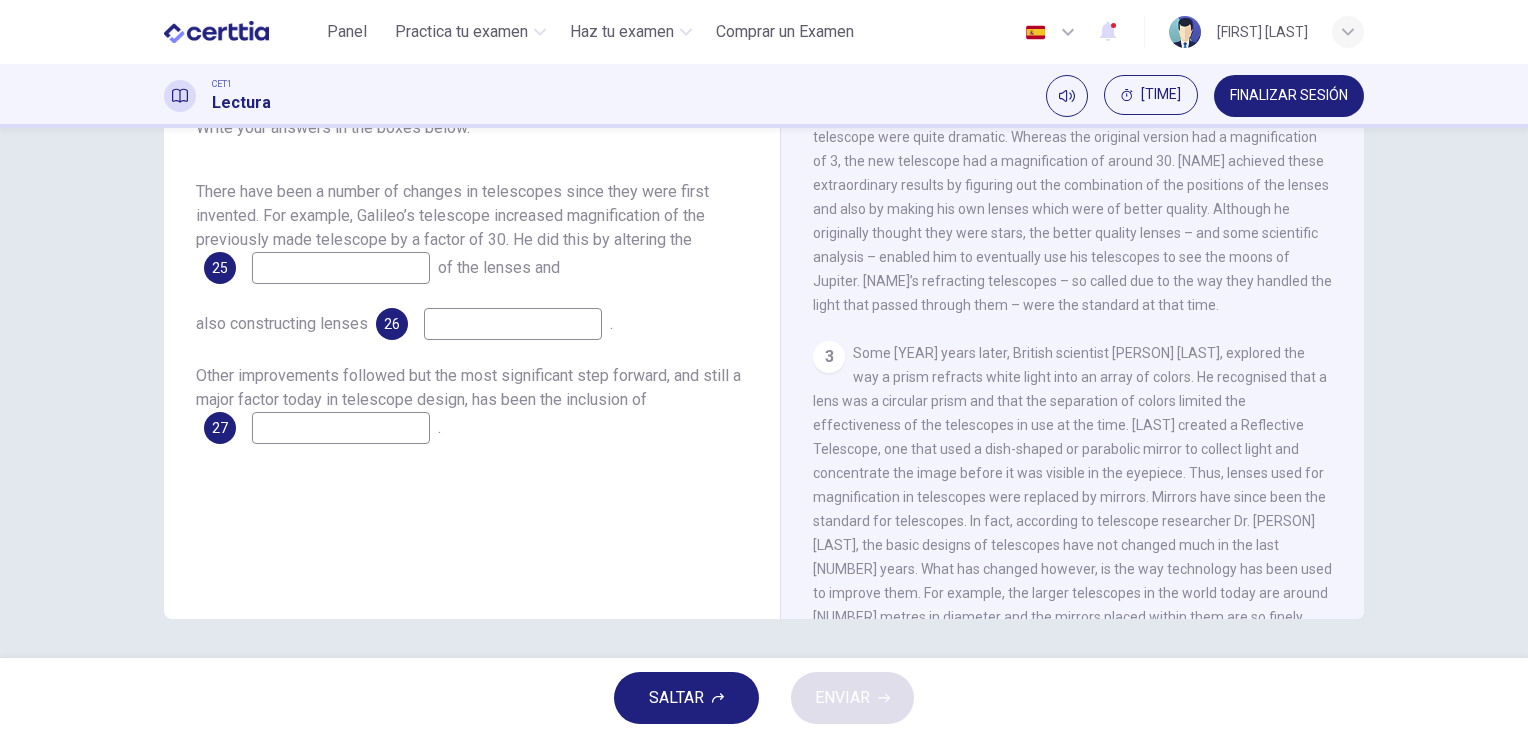 click at bounding box center [341, 268] 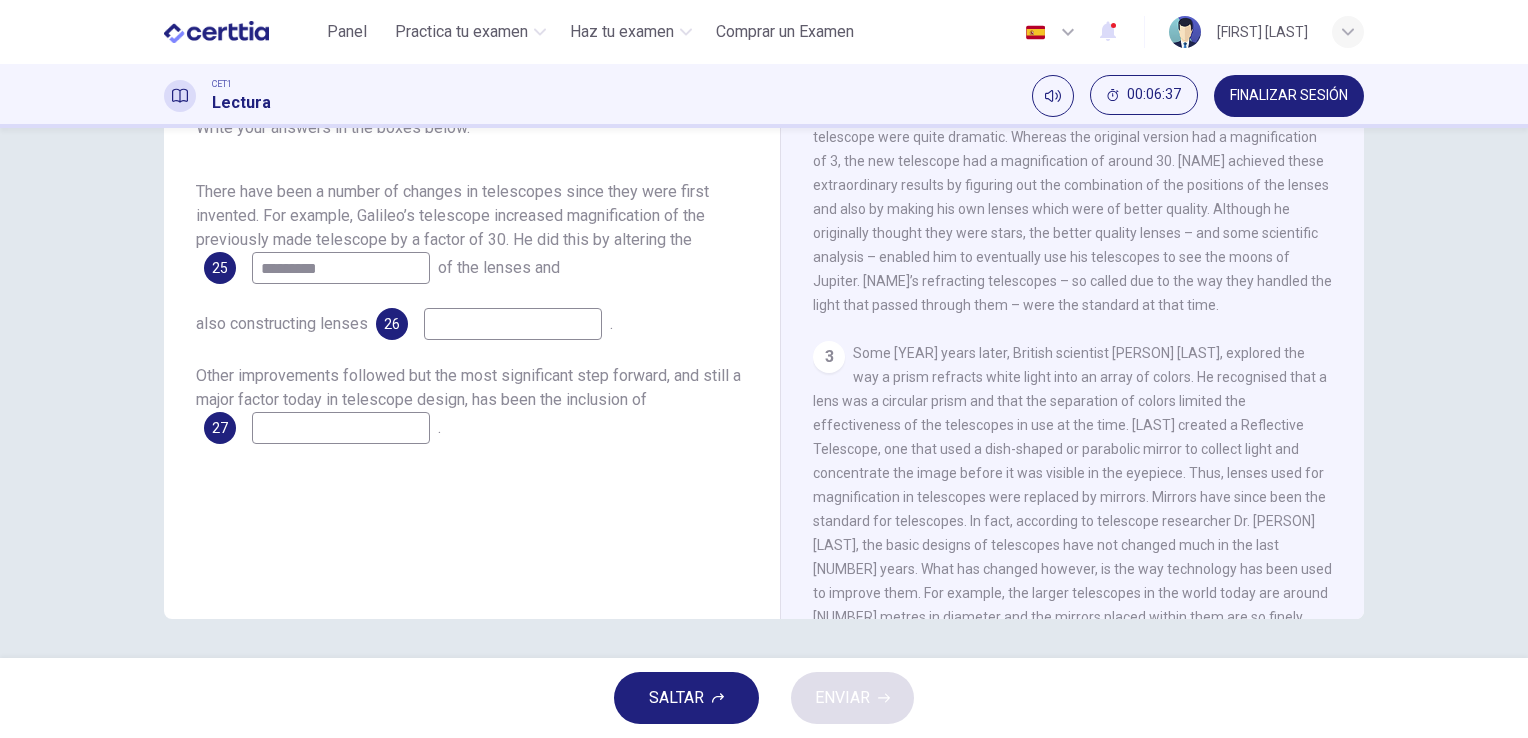 type on "*********" 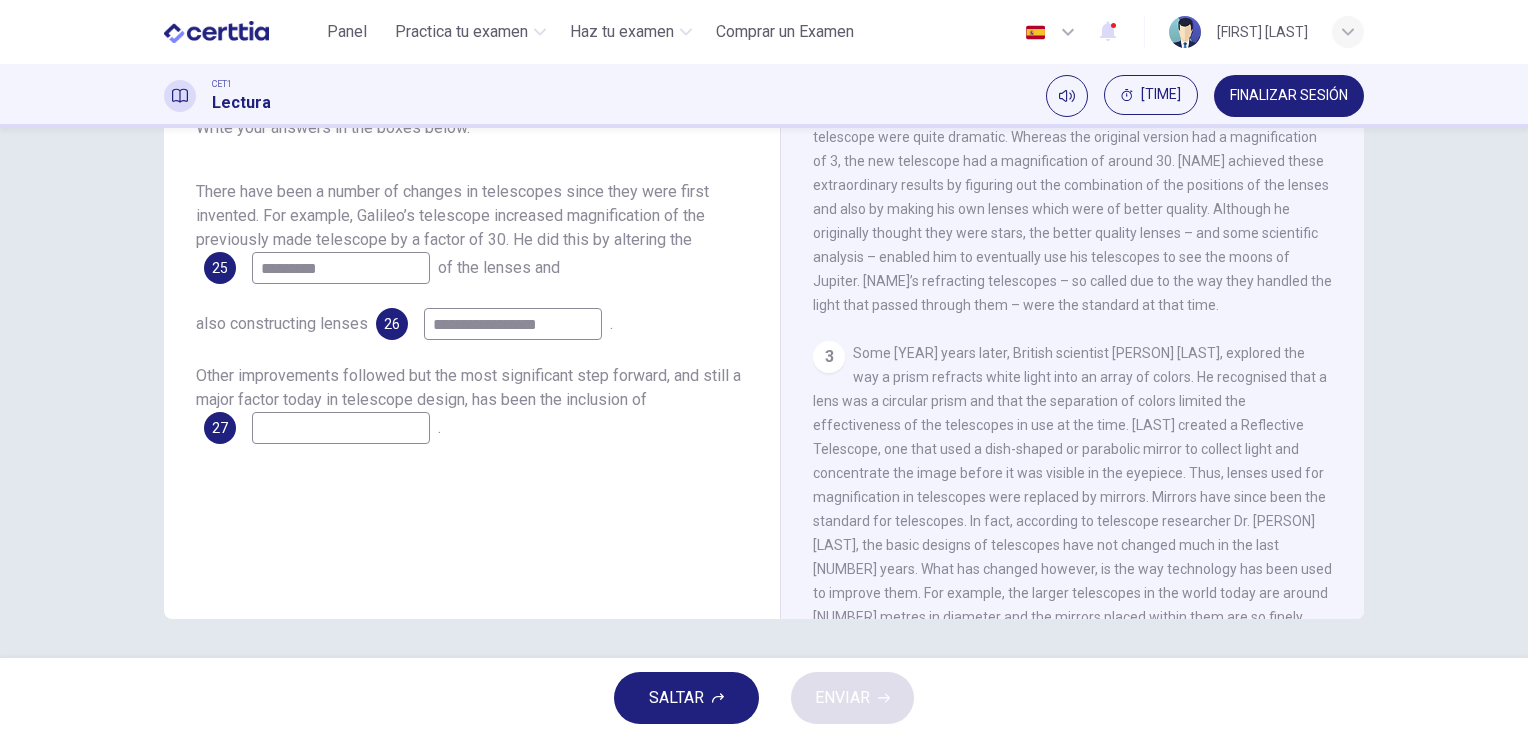 type on "**********" 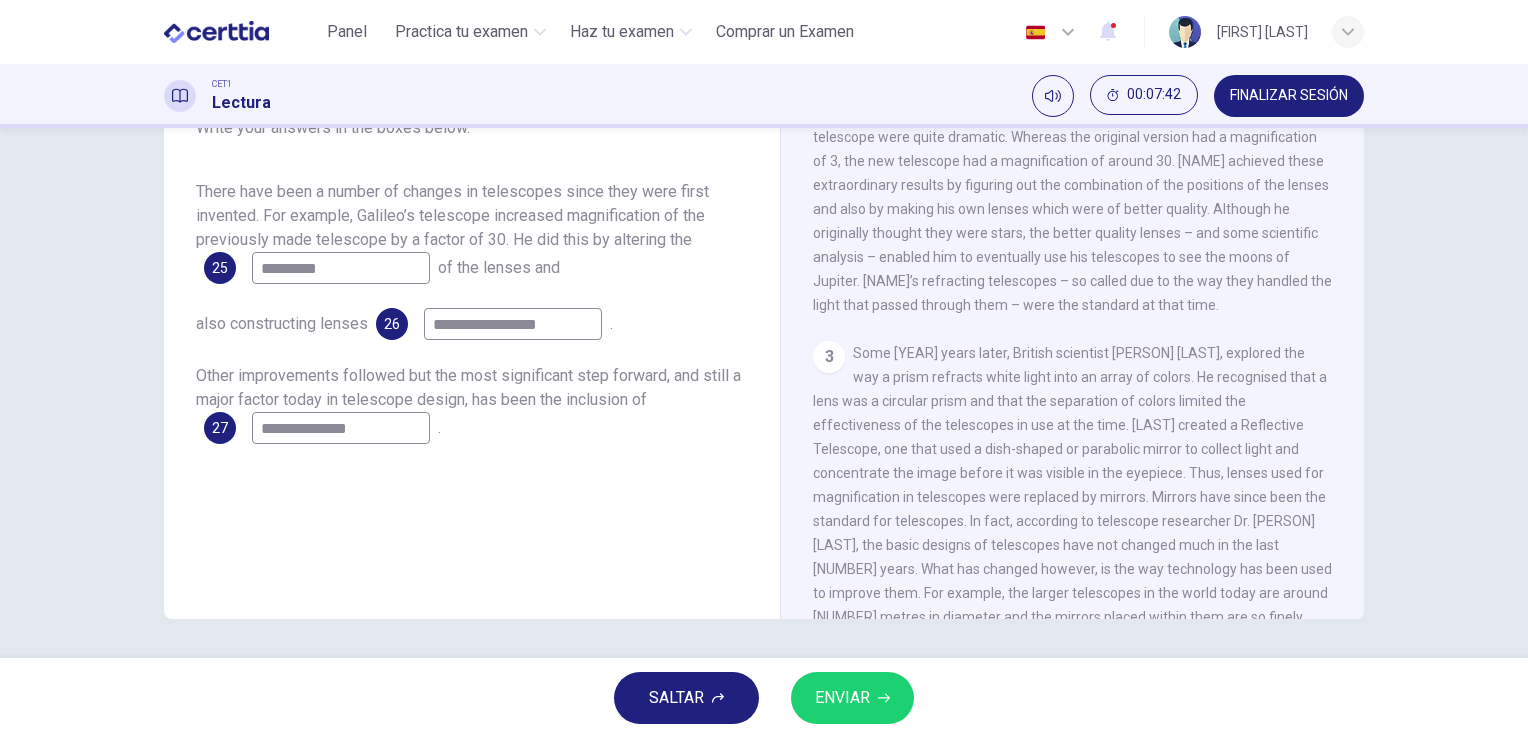 type on "**********" 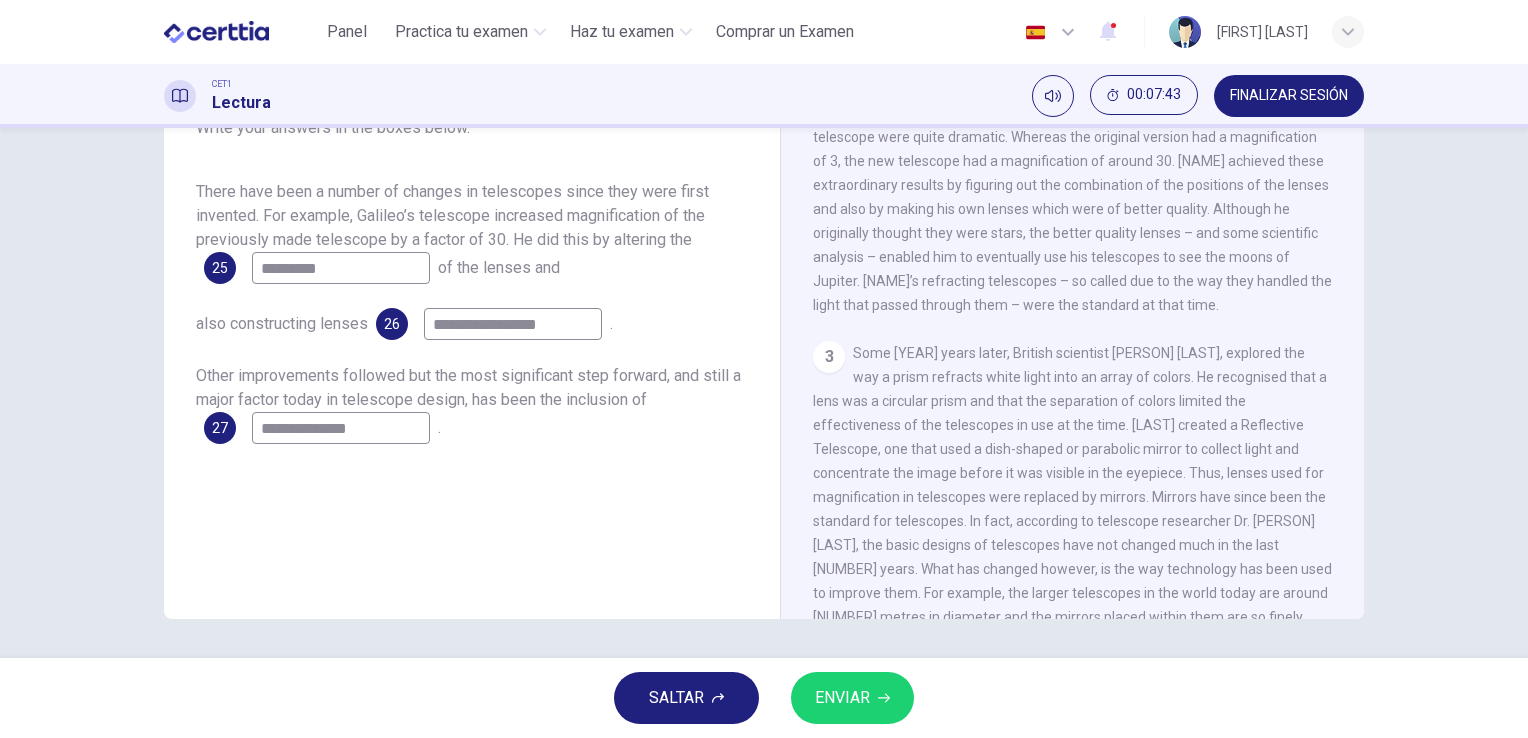 drag, startPoint x: 557, startPoint y: 342, endPoint x: 558, endPoint y: 329, distance: 13.038404 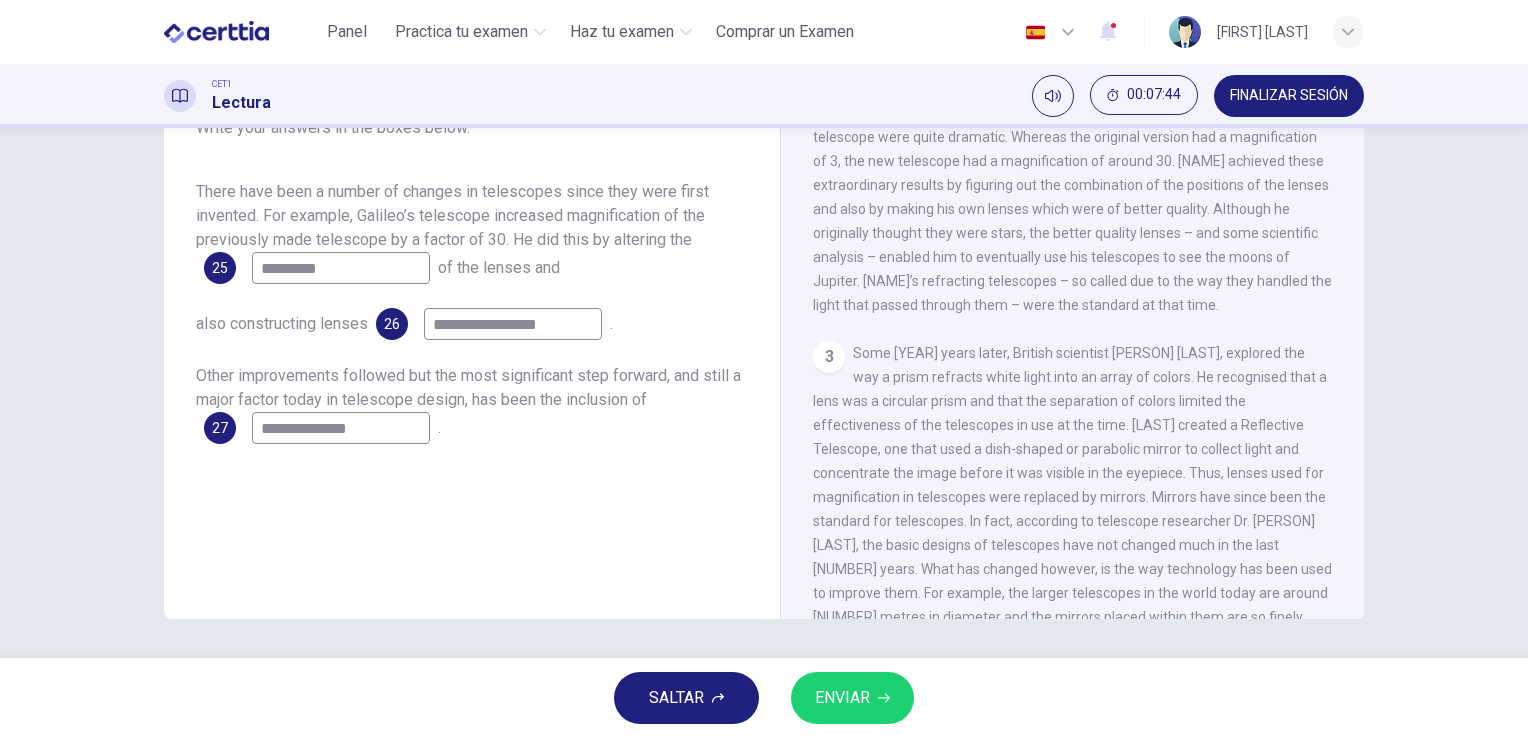 click on "**********" at bounding box center [341, 268] 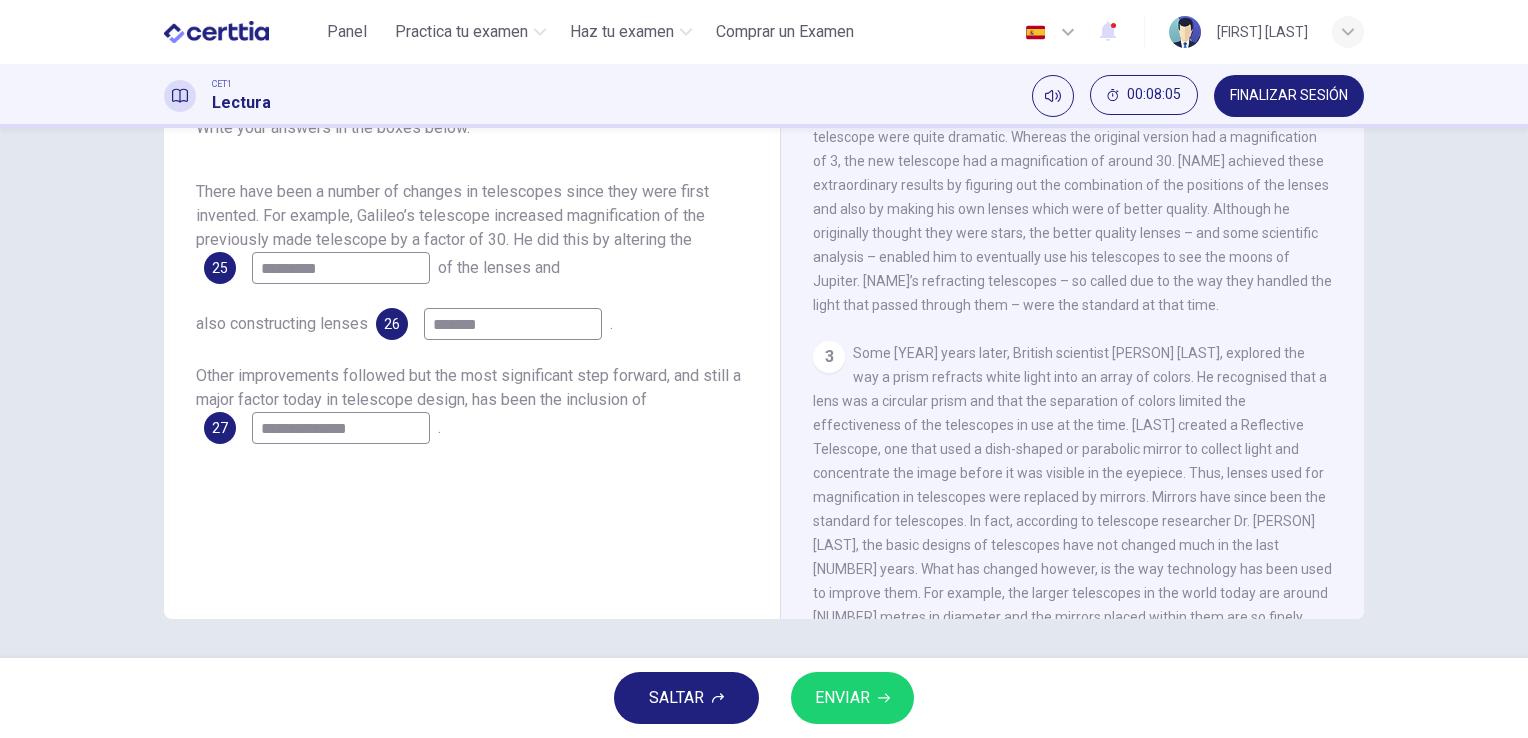 type on "*******" 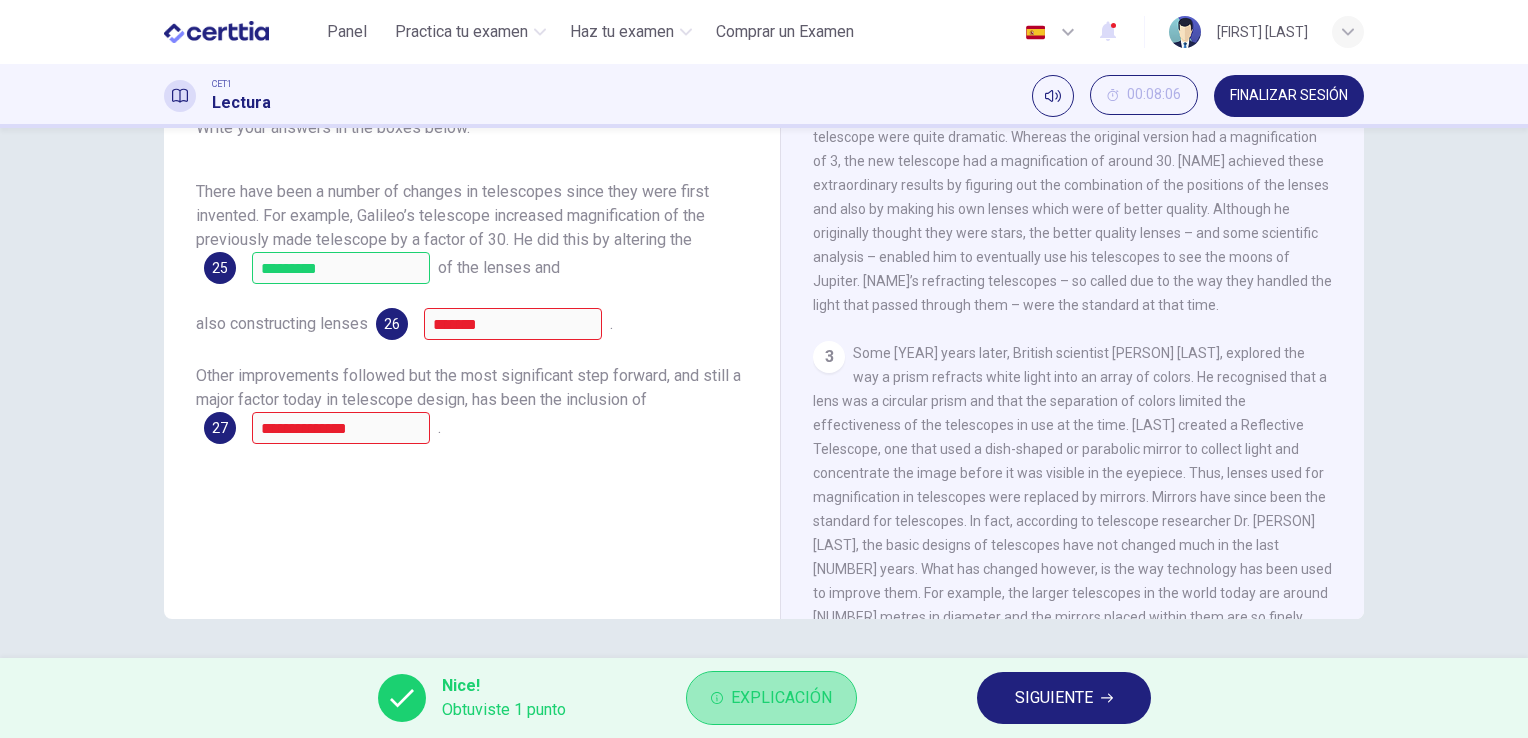 click on "Explicación" at bounding box center [771, 698] 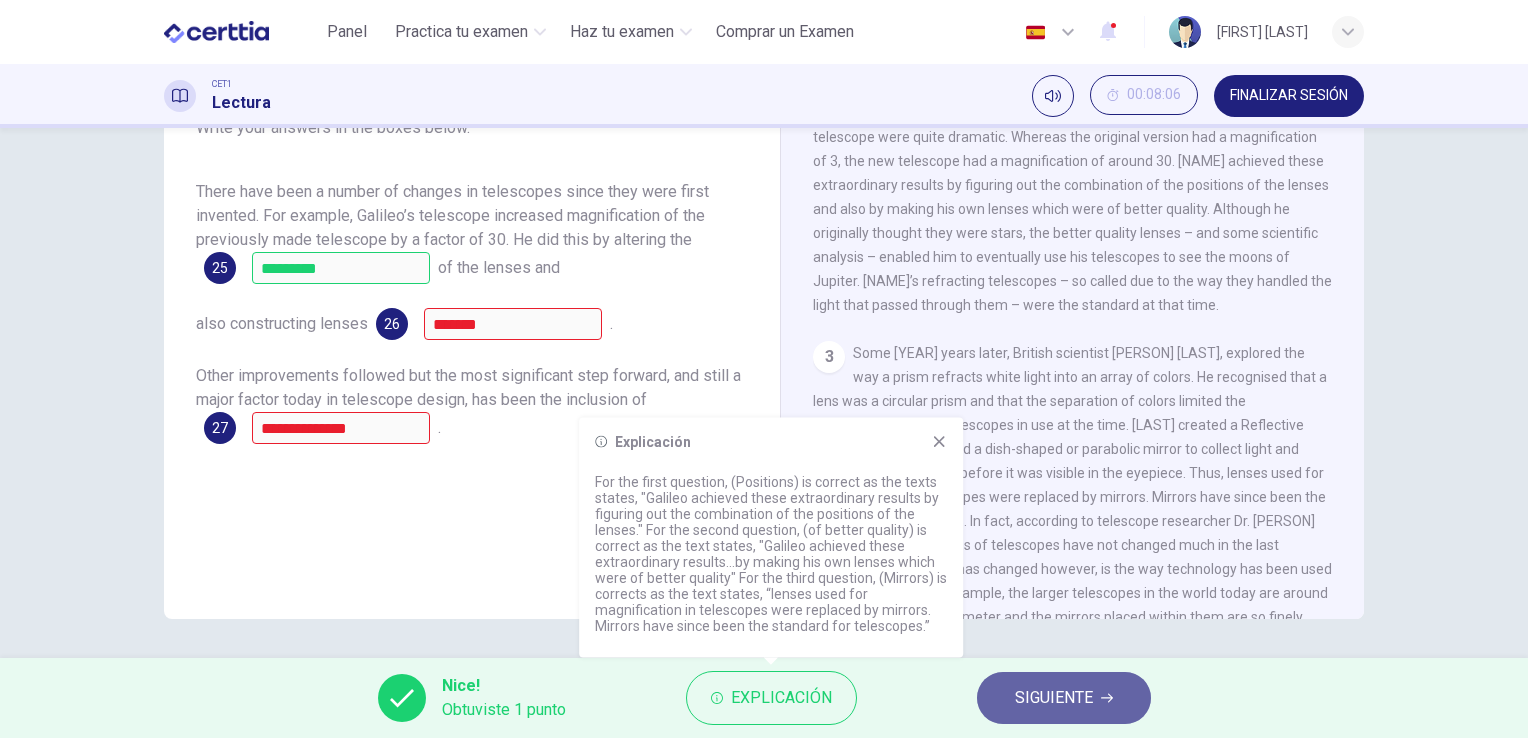 click on "SIGUIENTE" at bounding box center (1054, 698) 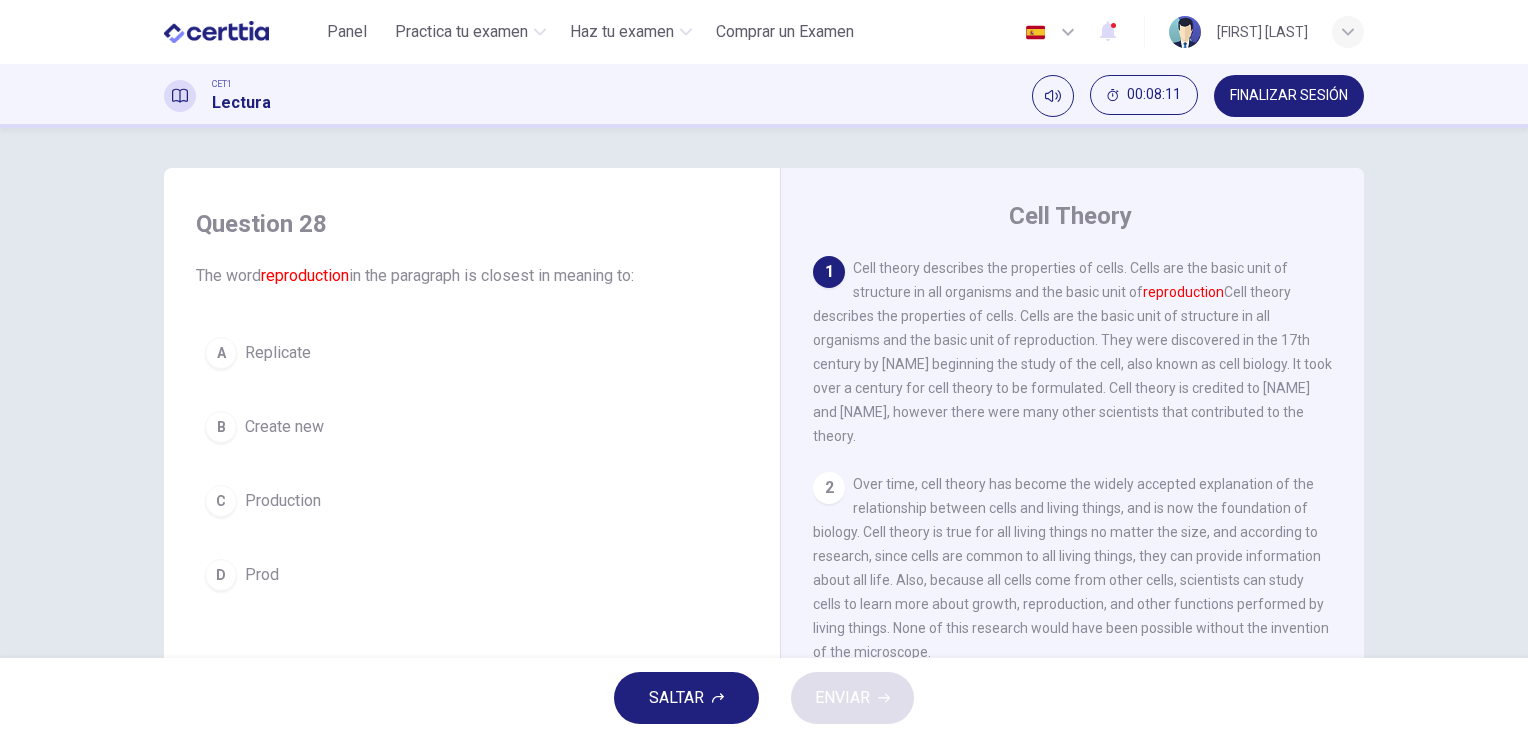 click on "A Replicate" at bounding box center [472, 353] 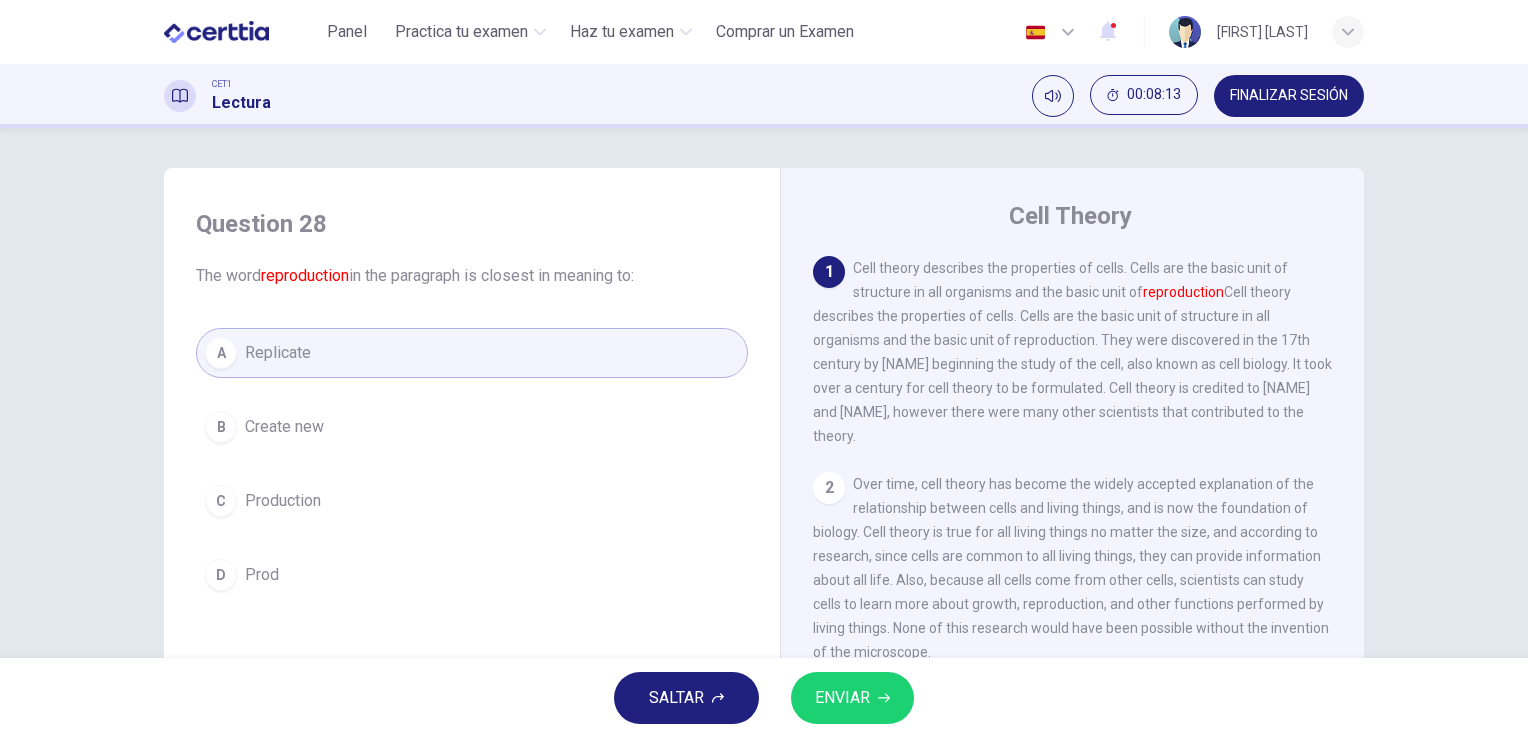 click on "ENVIAR" at bounding box center (842, 698) 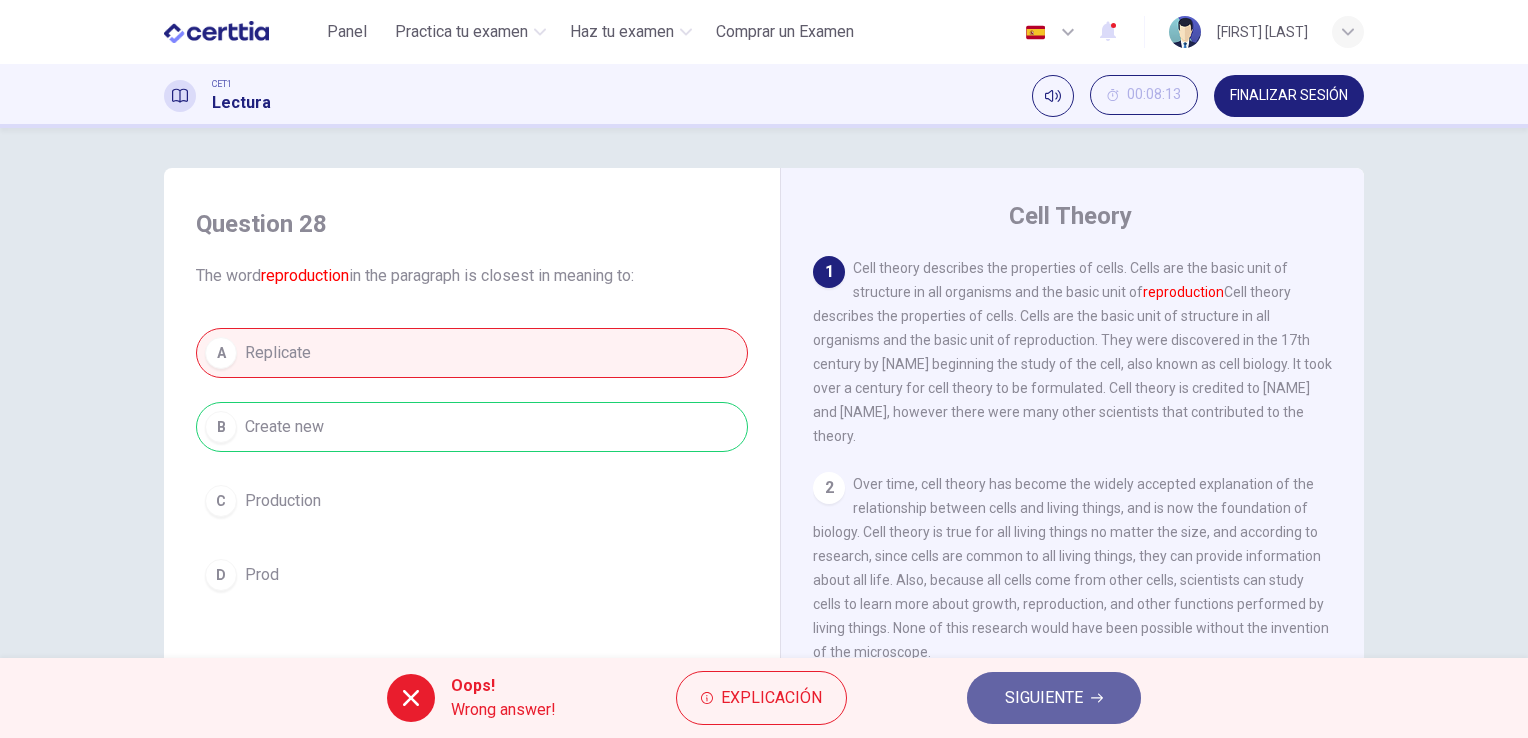 click on "SIGUIENTE" at bounding box center [1044, 698] 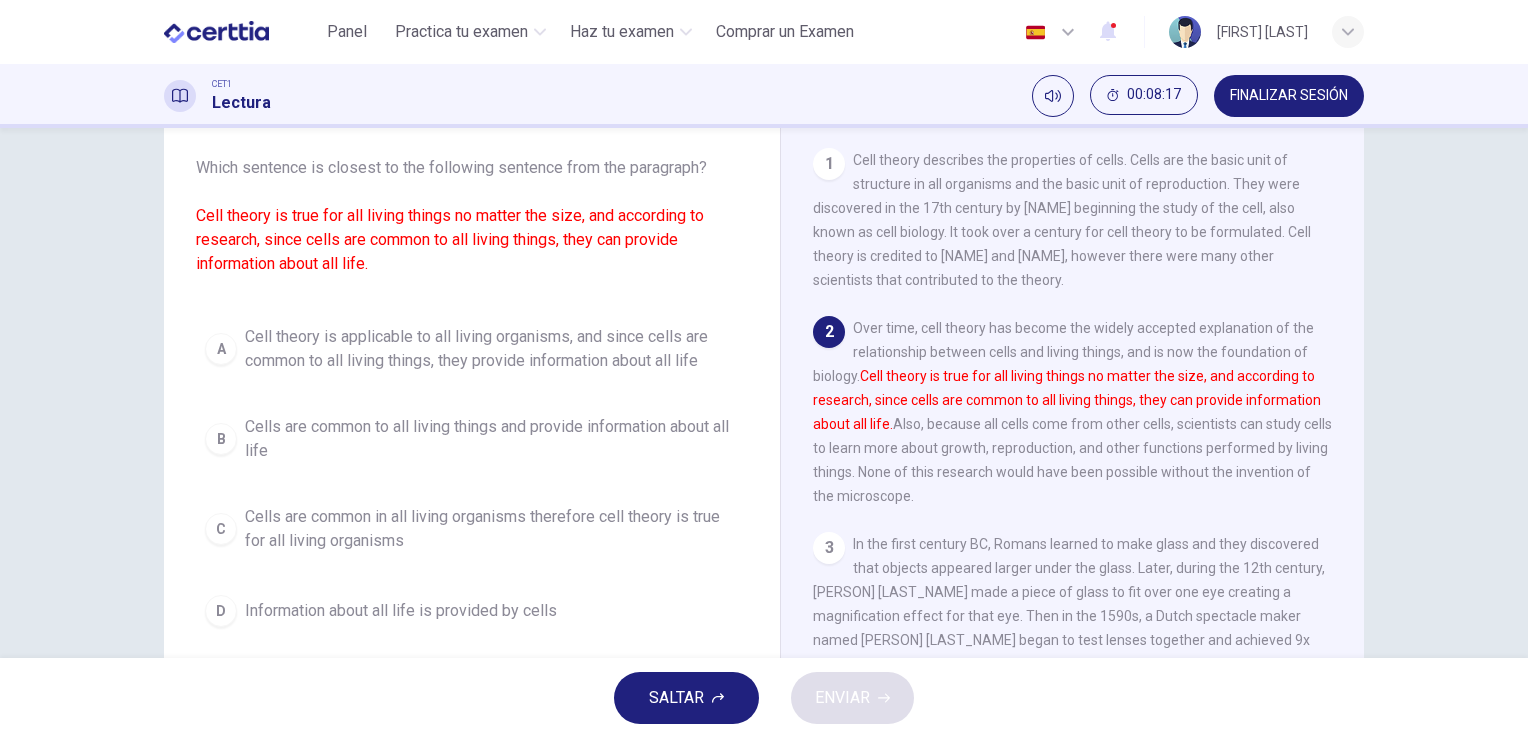 scroll, scrollTop: 107, scrollLeft: 0, axis: vertical 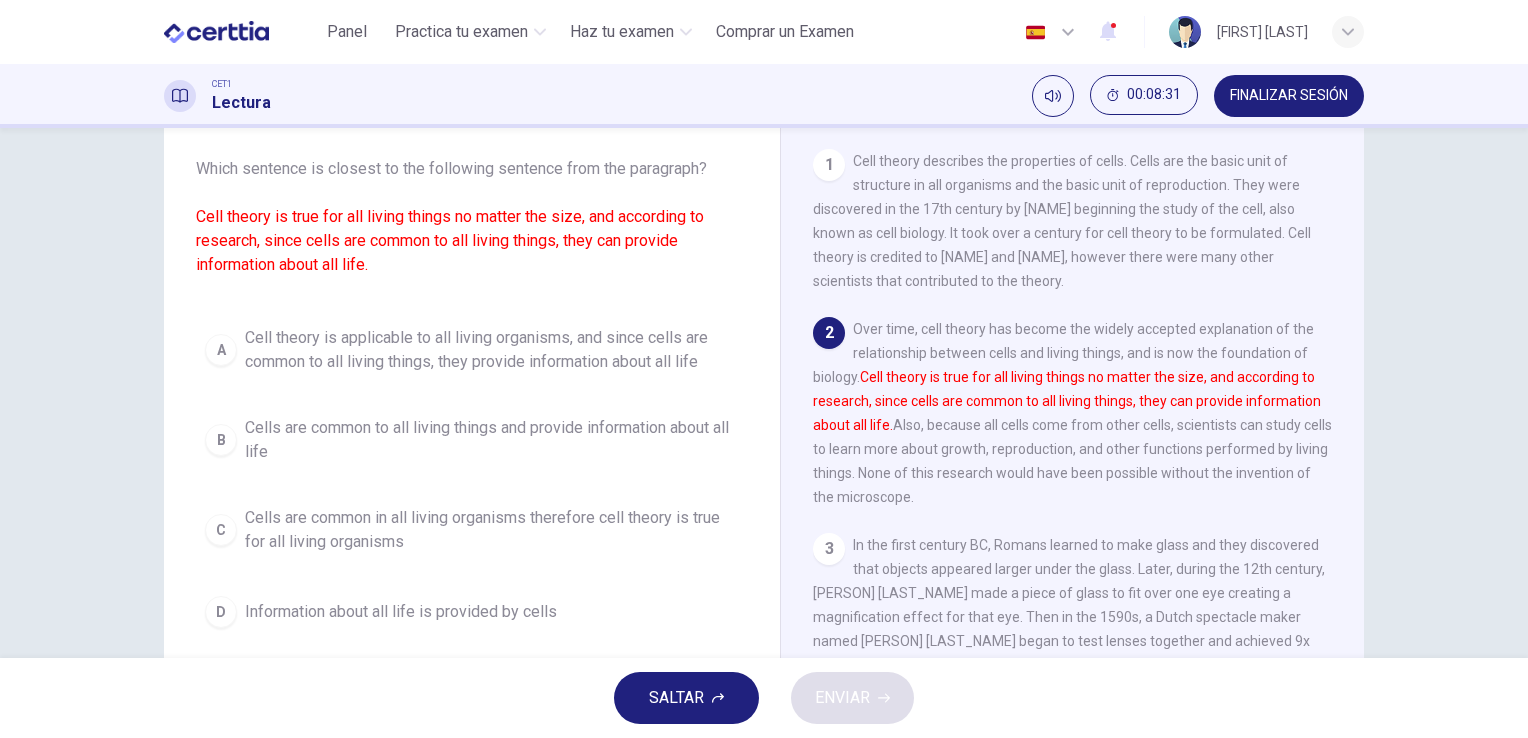 click on "Cell theory is applicable to all living organisms, and since cells are common to all living things, they provide information about all life" at bounding box center [492, 350] 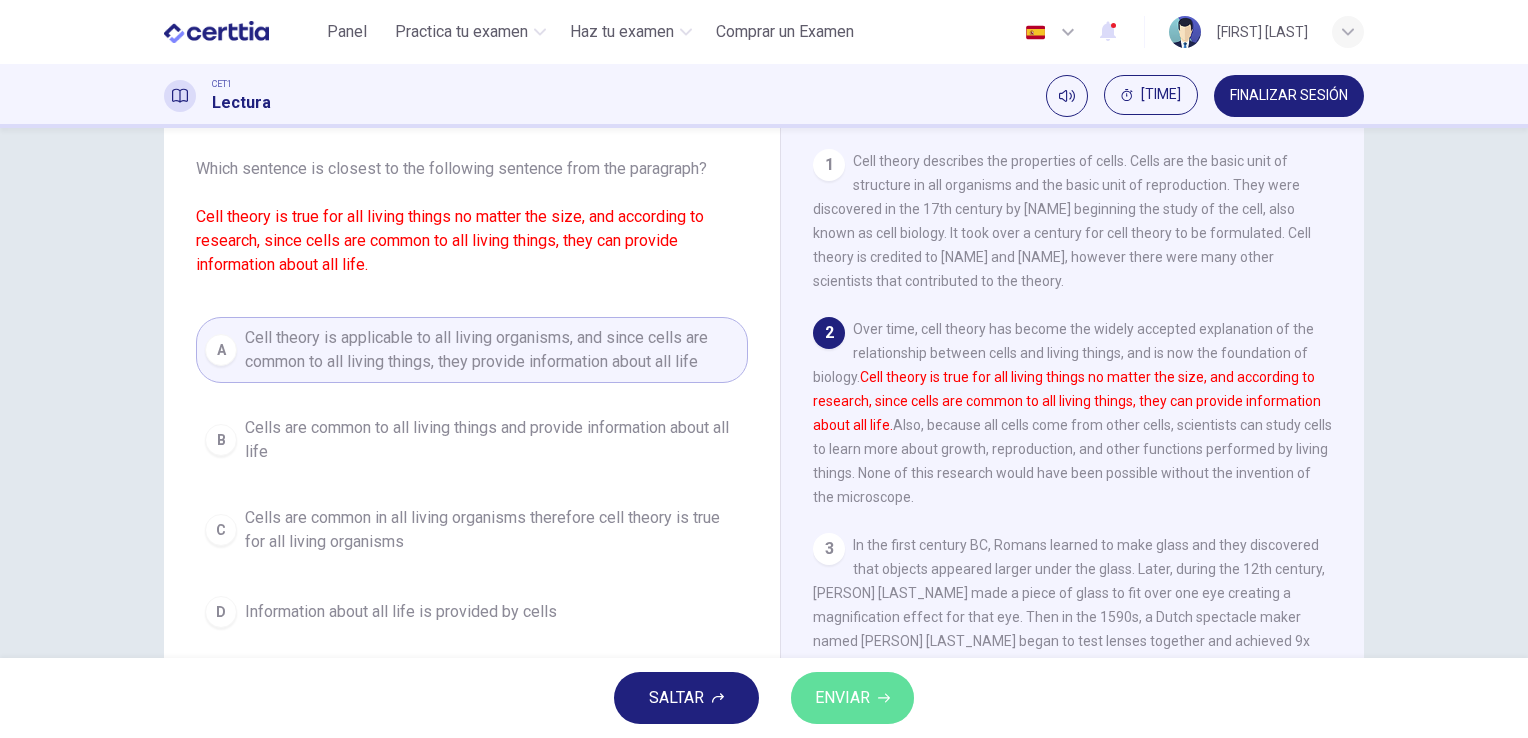 click on "ENVIAR" at bounding box center [842, 698] 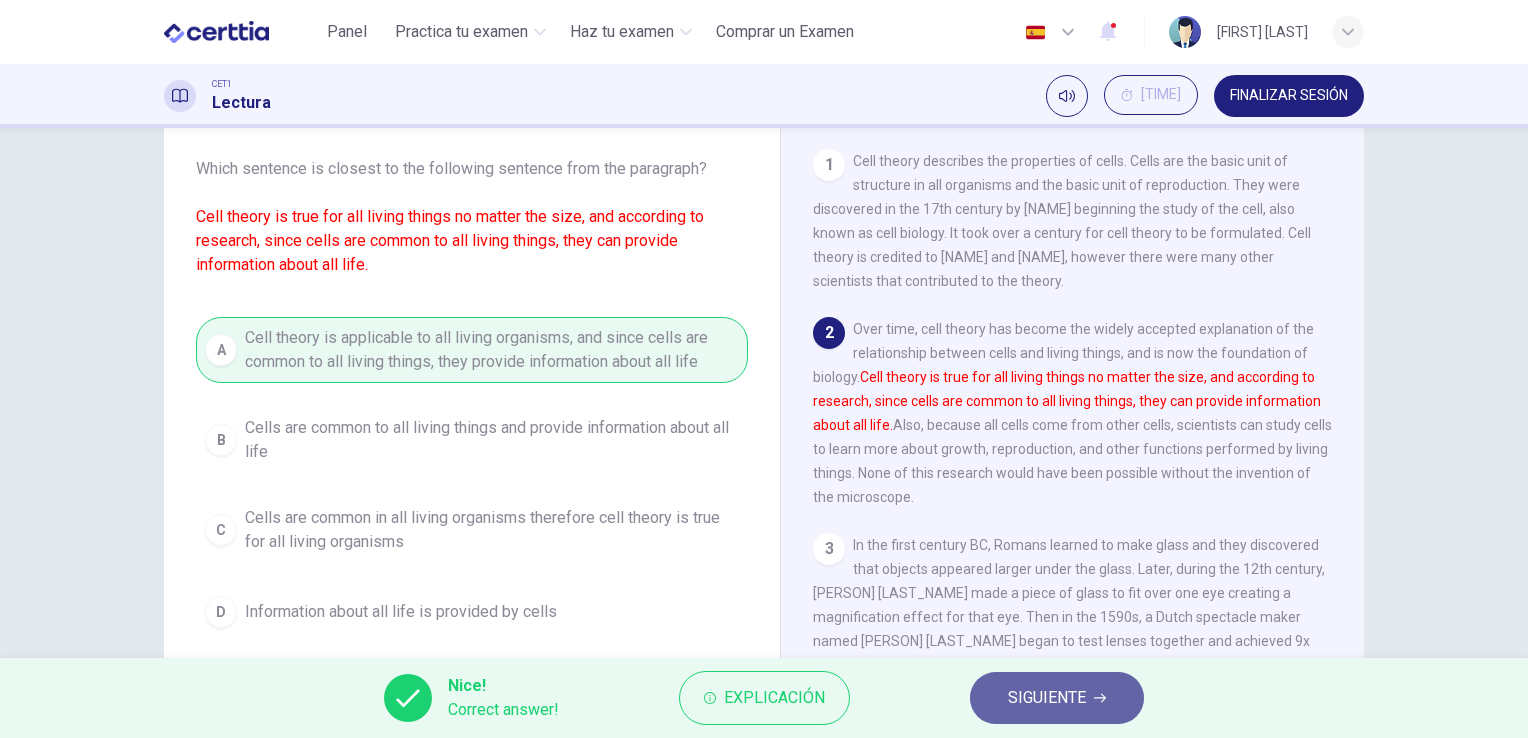 click on "SIGUIENTE" at bounding box center (1047, 698) 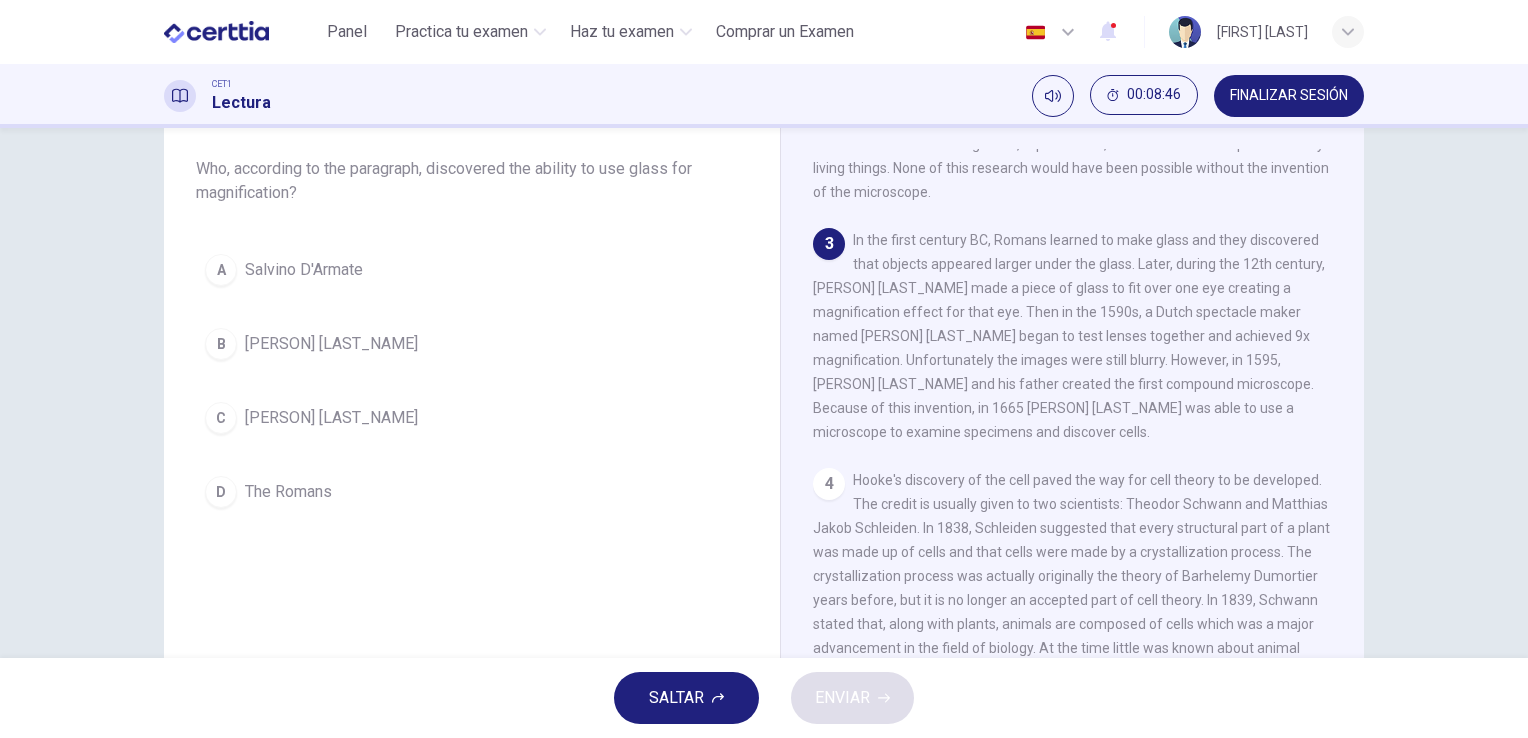 scroll, scrollTop: 332, scrollLeft: 0, axis: vertical 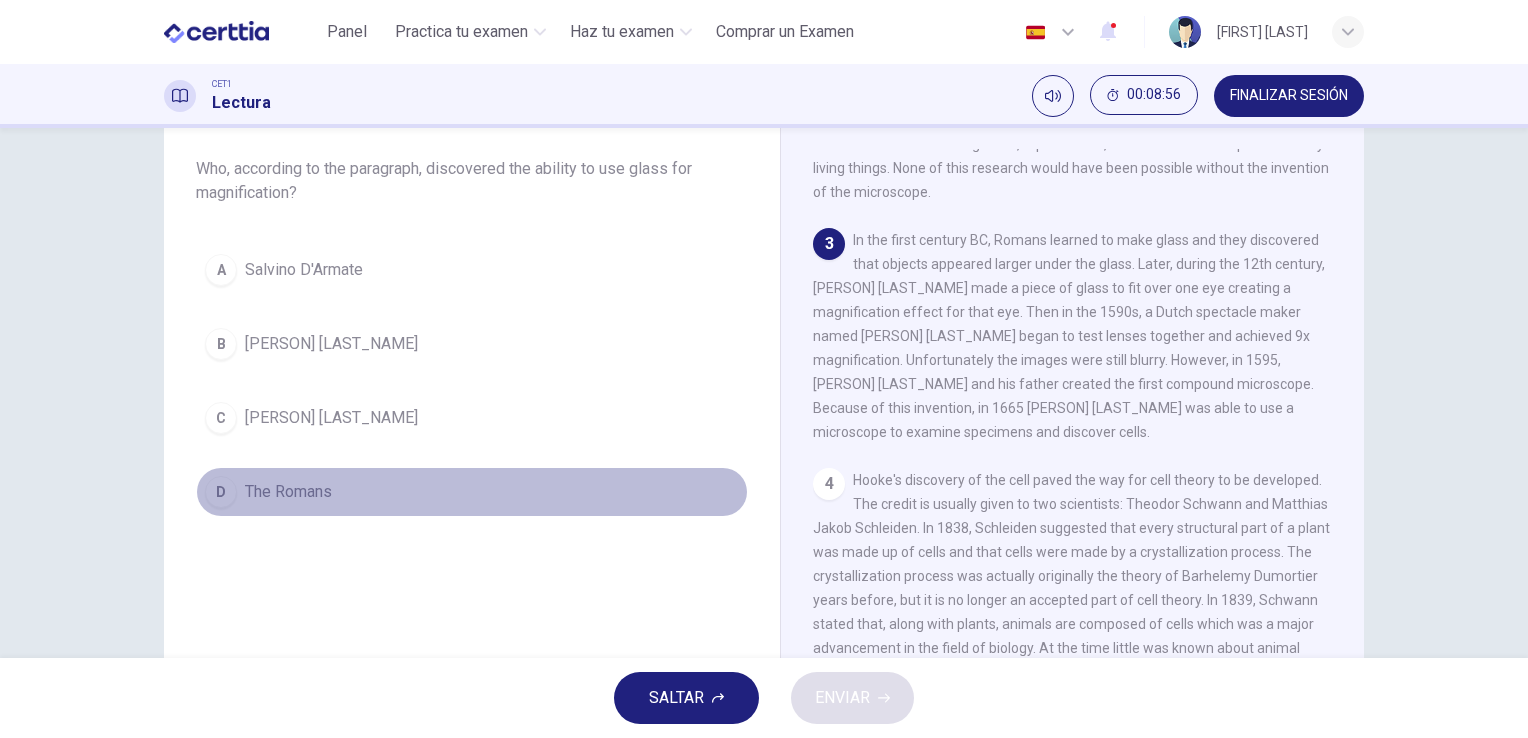 click on "D The Romans" at bounding box center (472, 492) 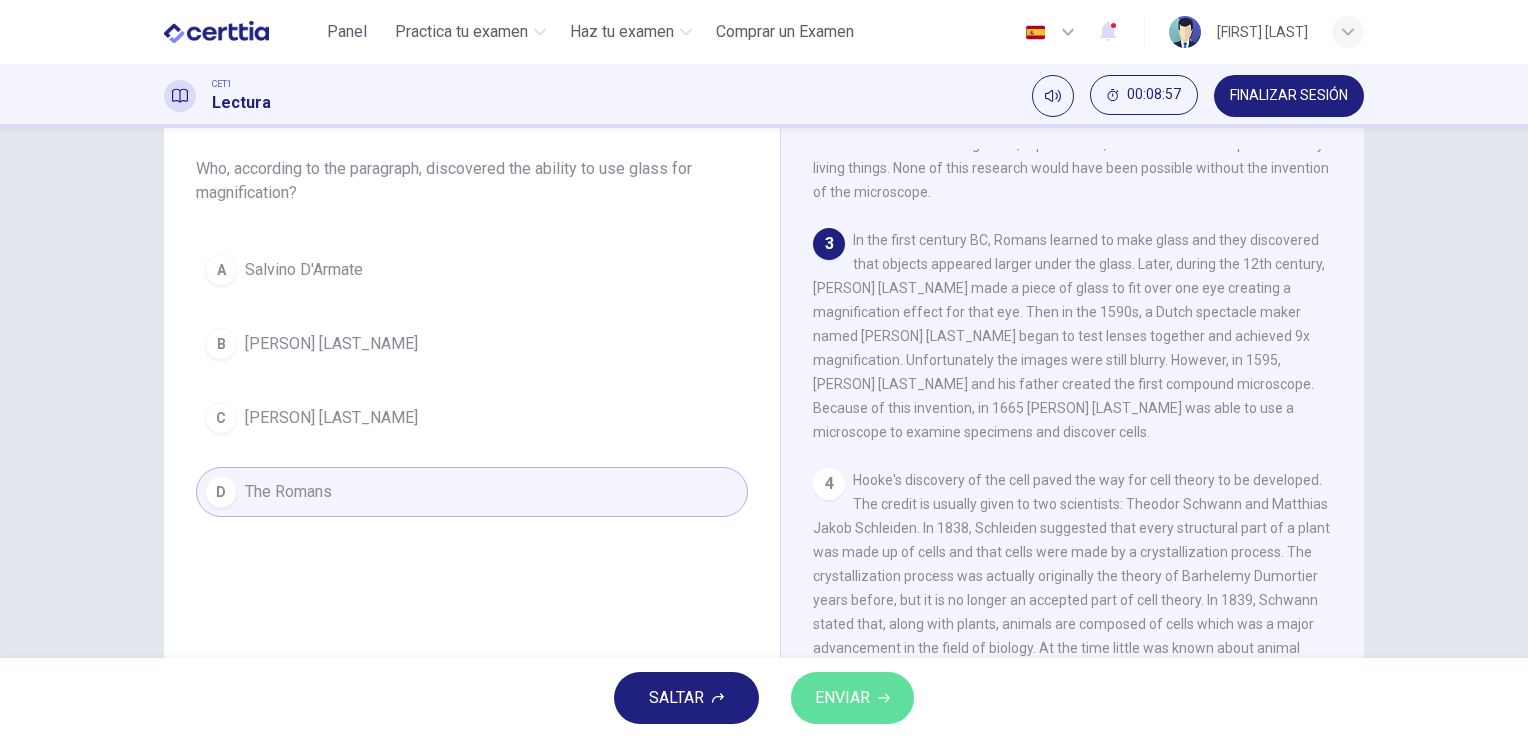 click on "ENVIAR" at bounding box center [842, 698] 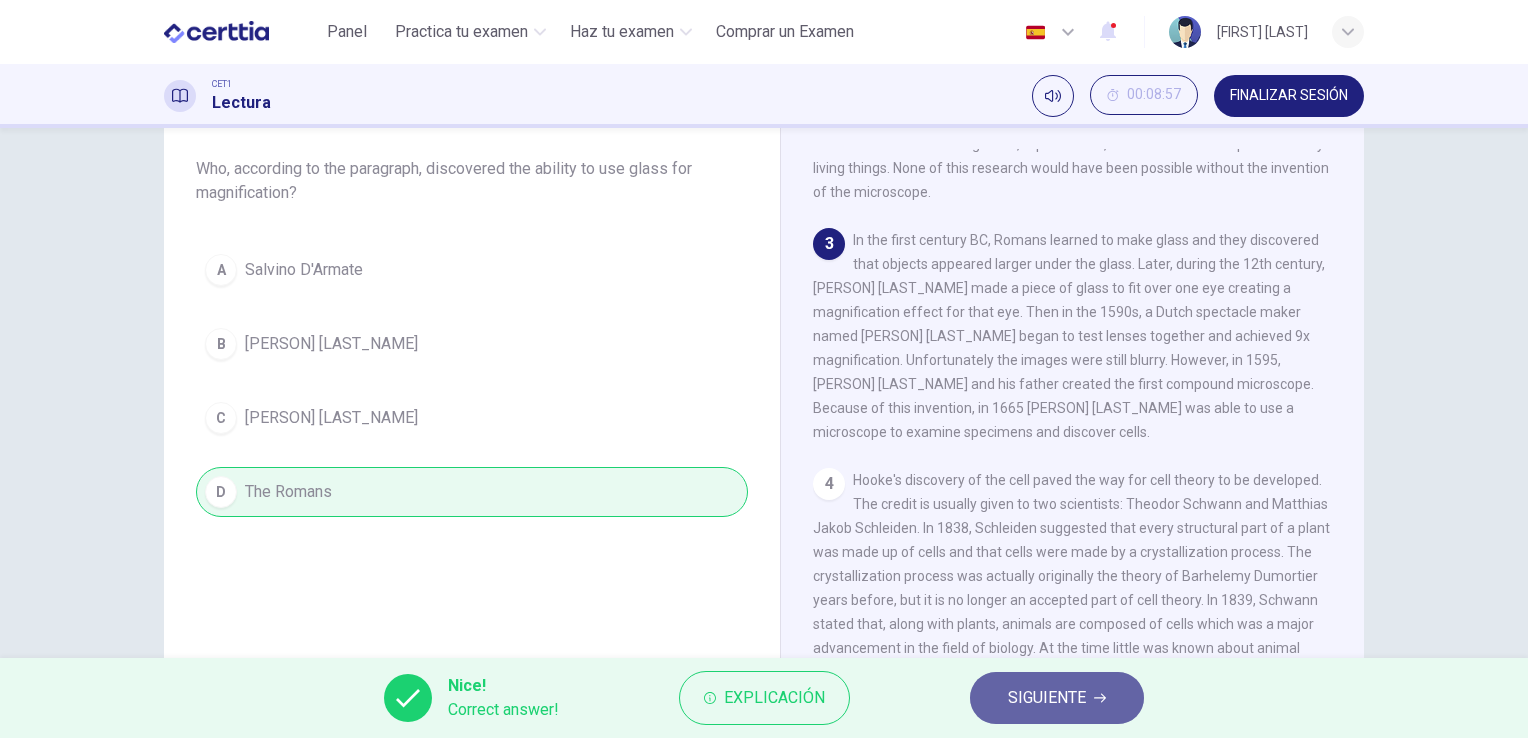 click on "SIGUIENTE" at bounding box center [1057, 698] 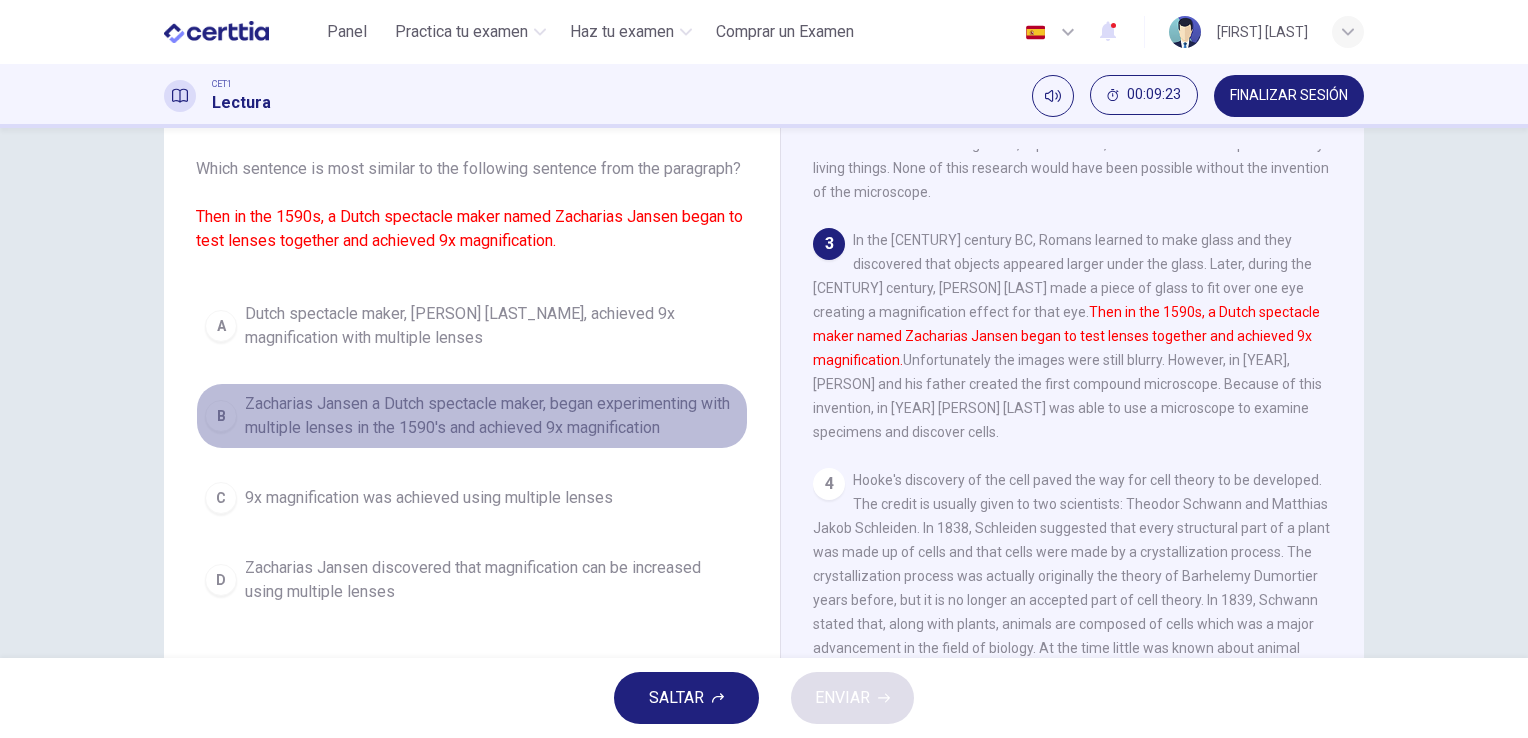 click on "Zacharias Jansen a Dutch spectacle maker, began experimenting with multiple lenses in the 1590's and achieved 9x magnification" at bounding box center [492, 326] 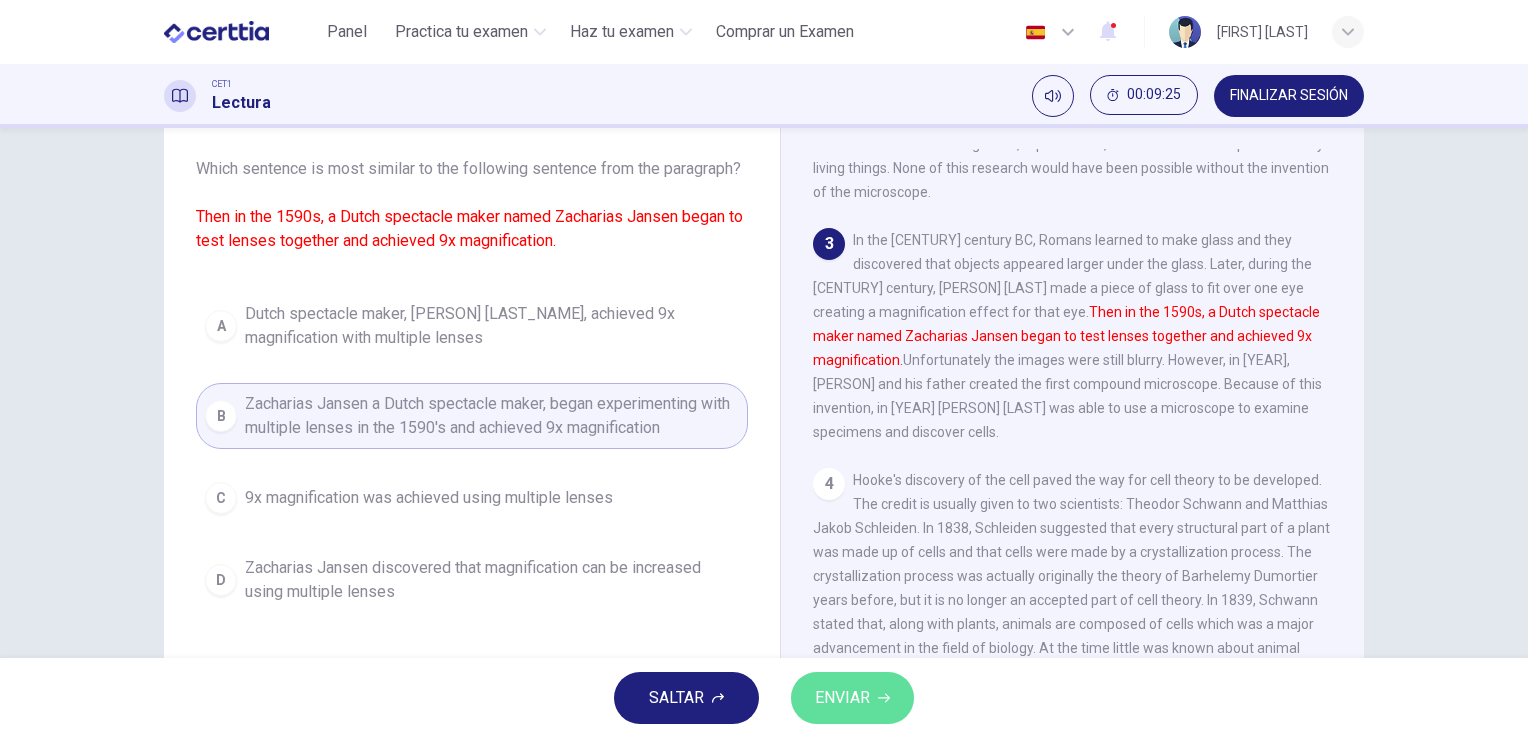 click on "ENVIAR" at bounding box center [842, 698] 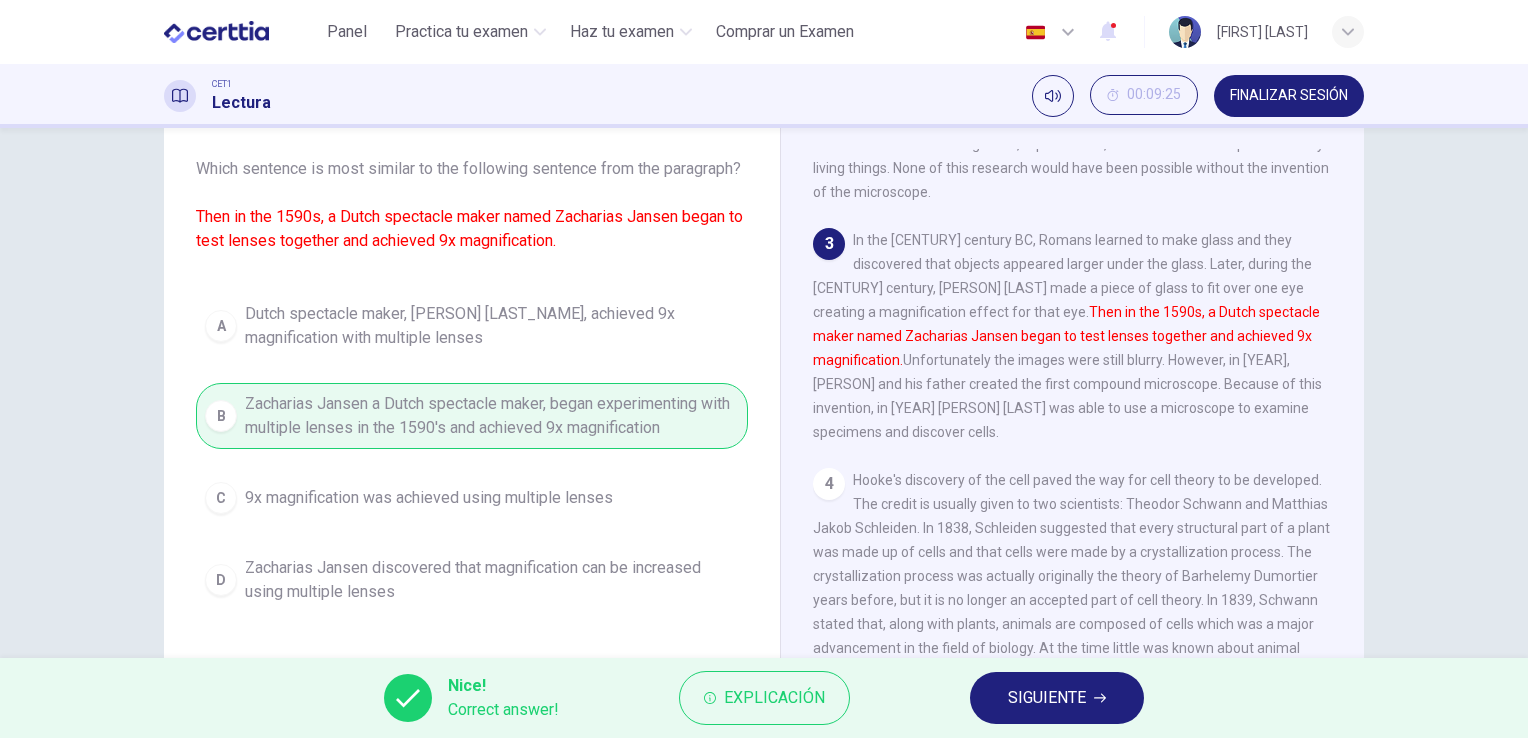 click on "SIGUIENTE" at bounding box center (1047, 698) 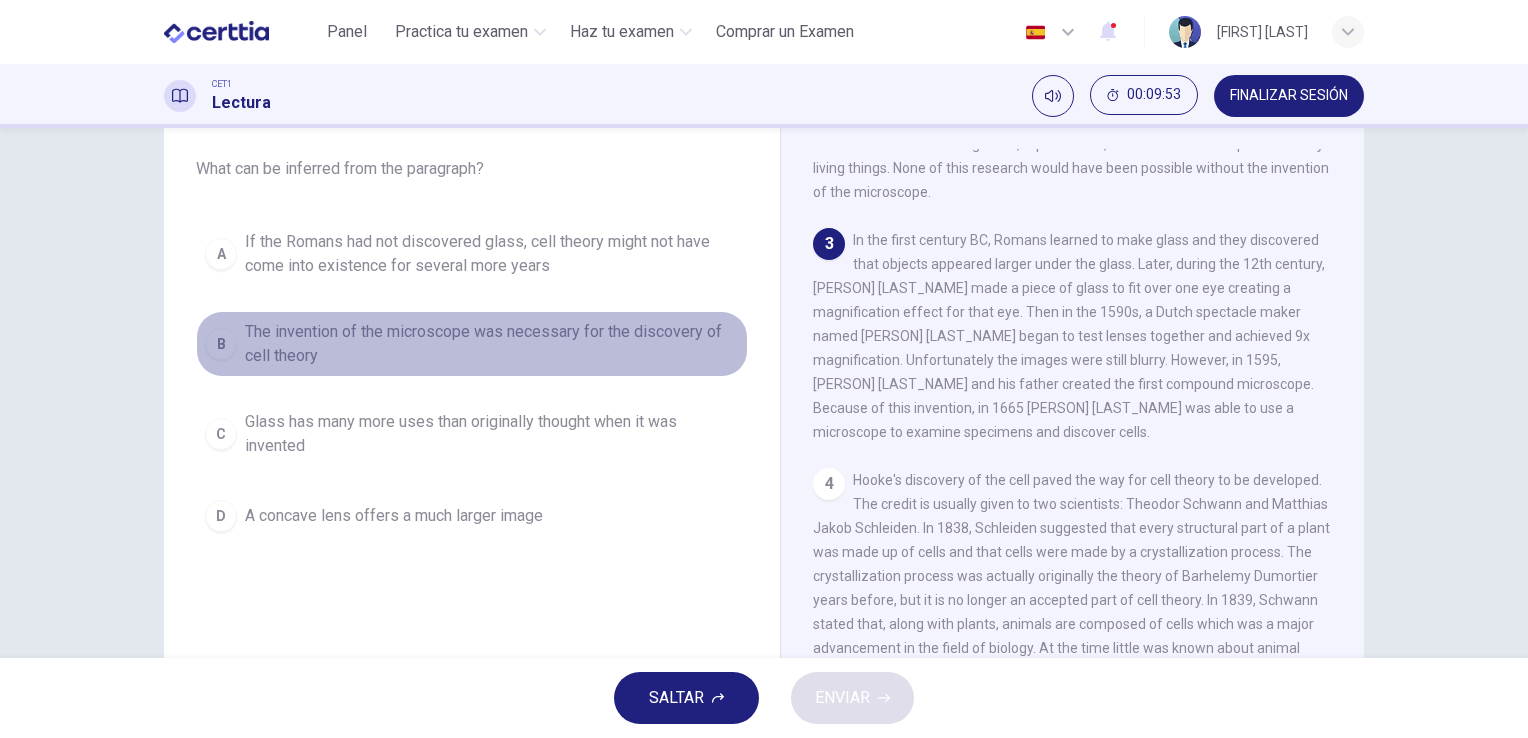 click on "The invention of the microscope was necessary for the discovery of cell theory" at bounding box center [492, 254] 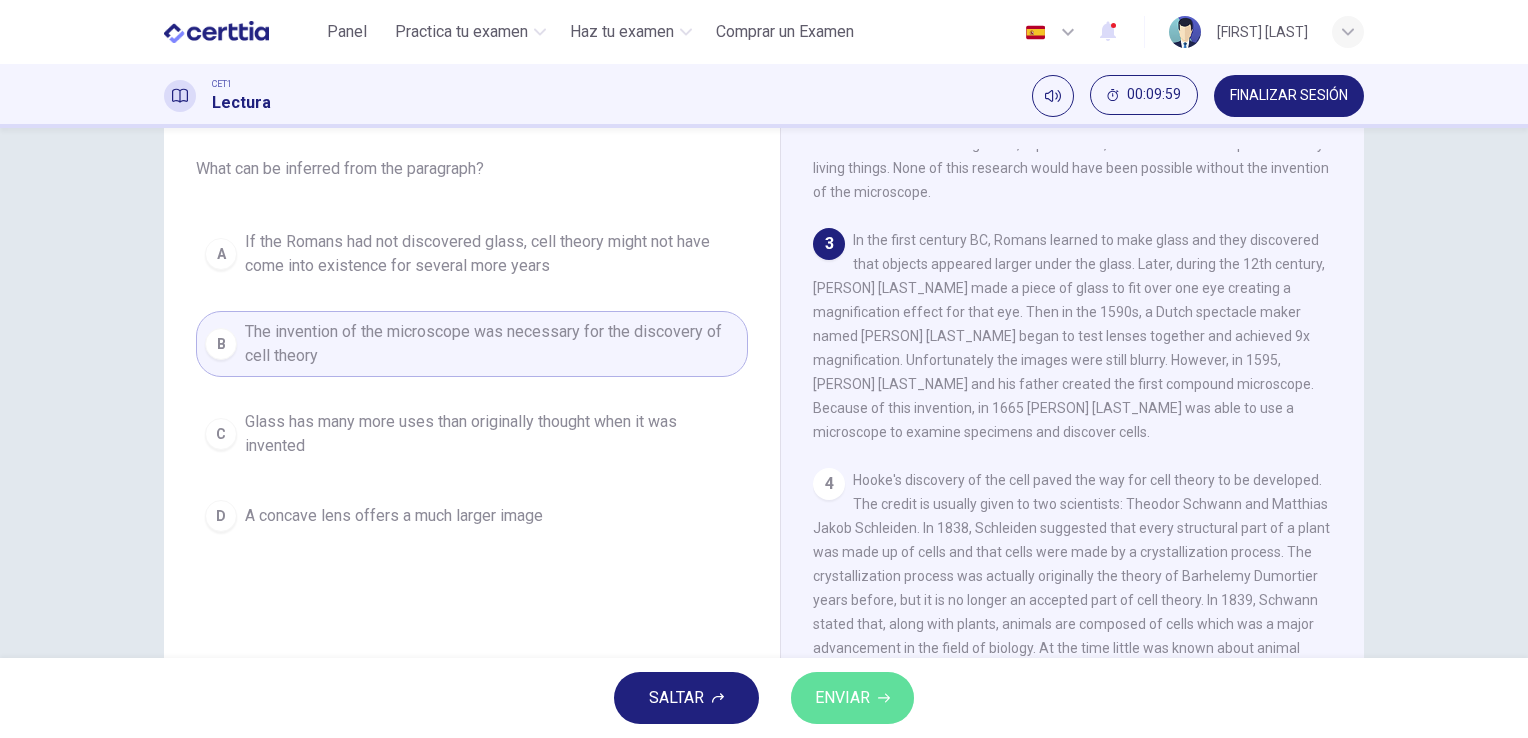 click on "ENVIAR" at bounding box center [852, 698] 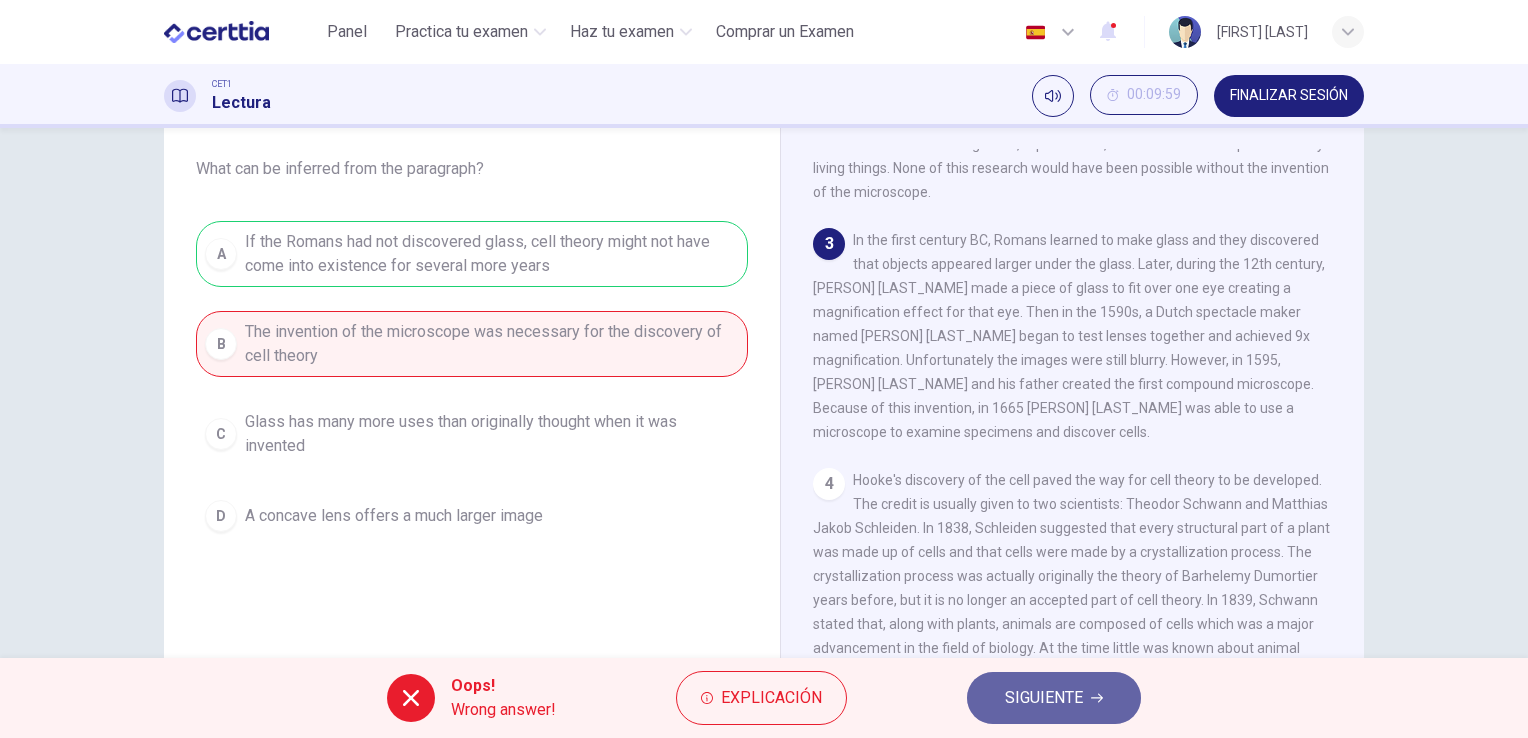 click on "SIGUIENTE" at bounding box center (1044, 698) 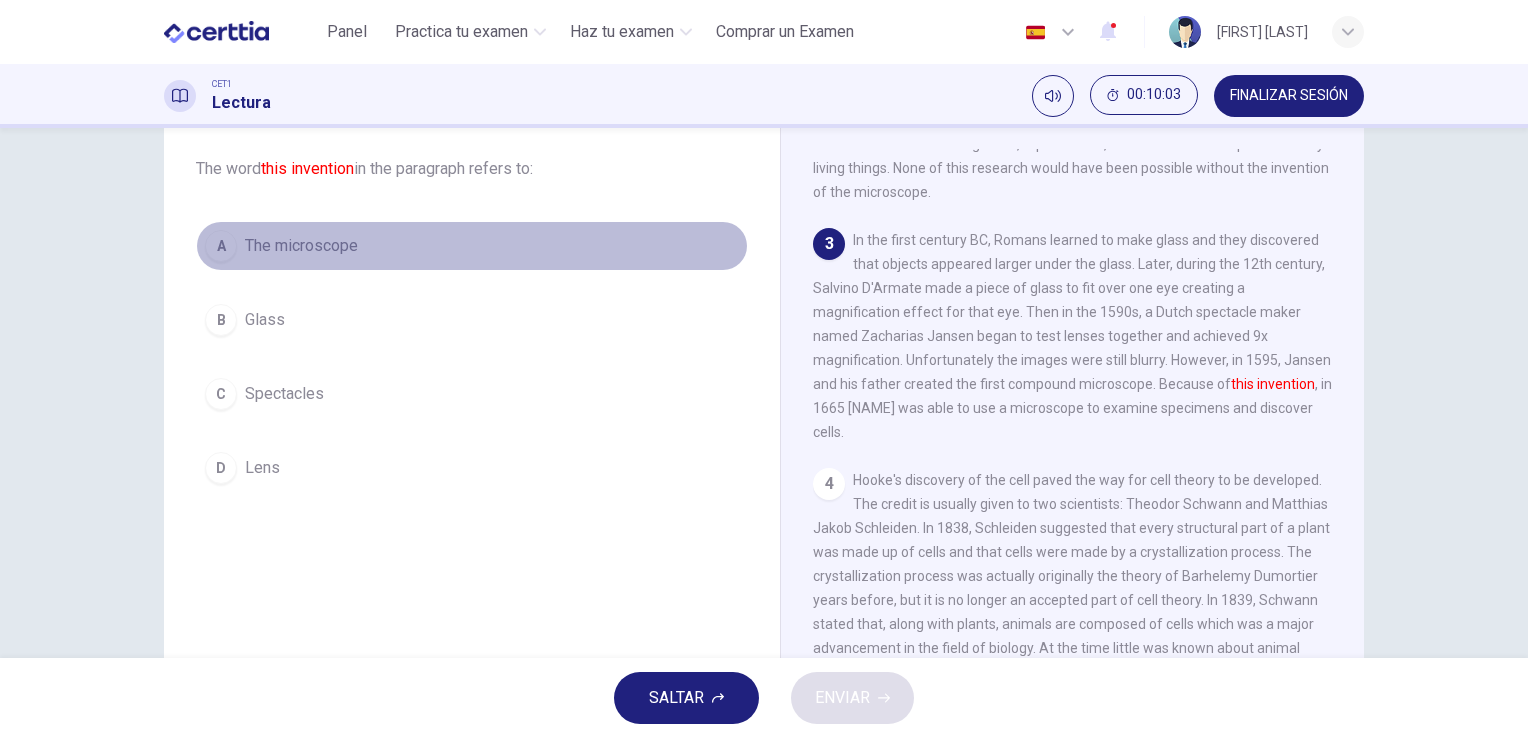 click on "A The microscope" at bounding box center (472, 246) 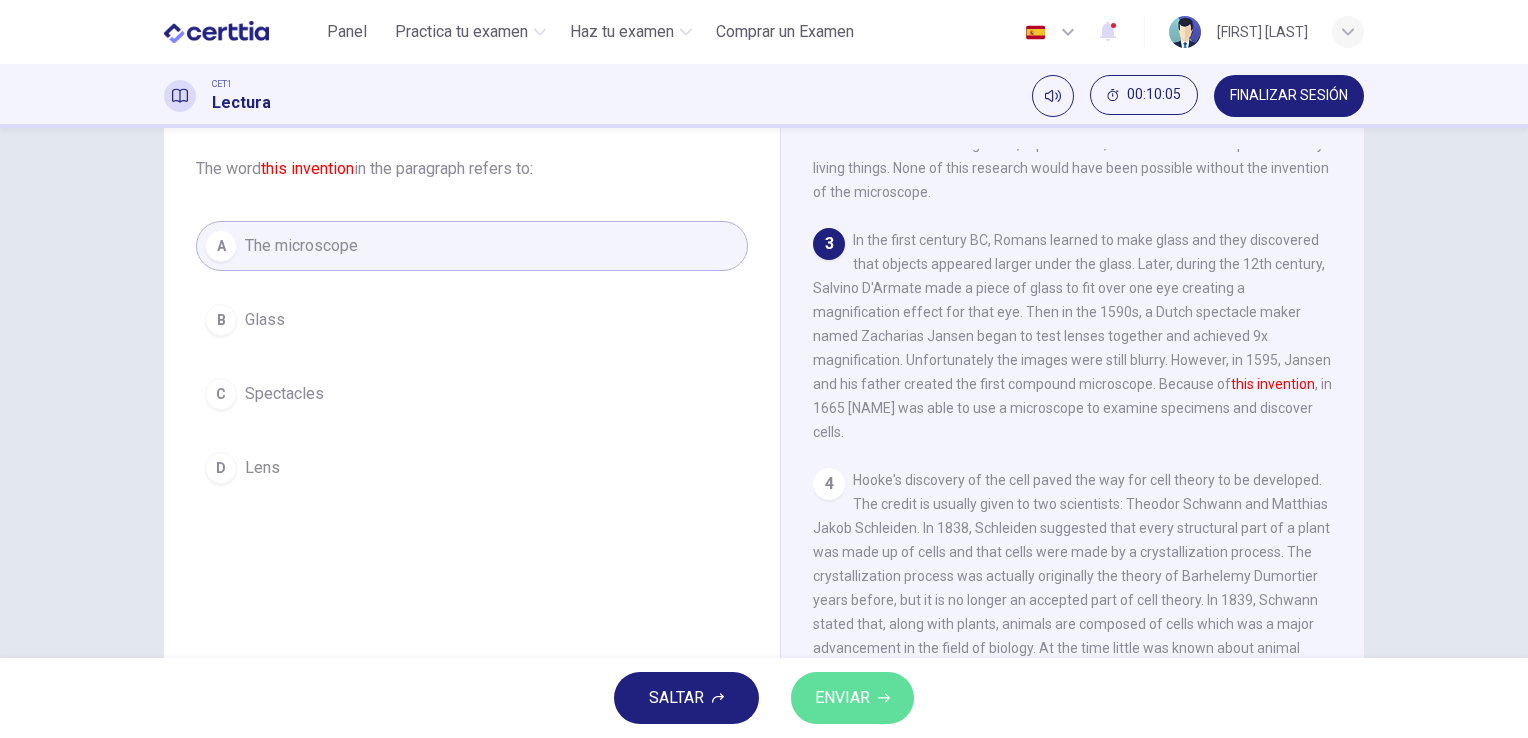 click on "ENVIAR" at bounding box center (852, 698) 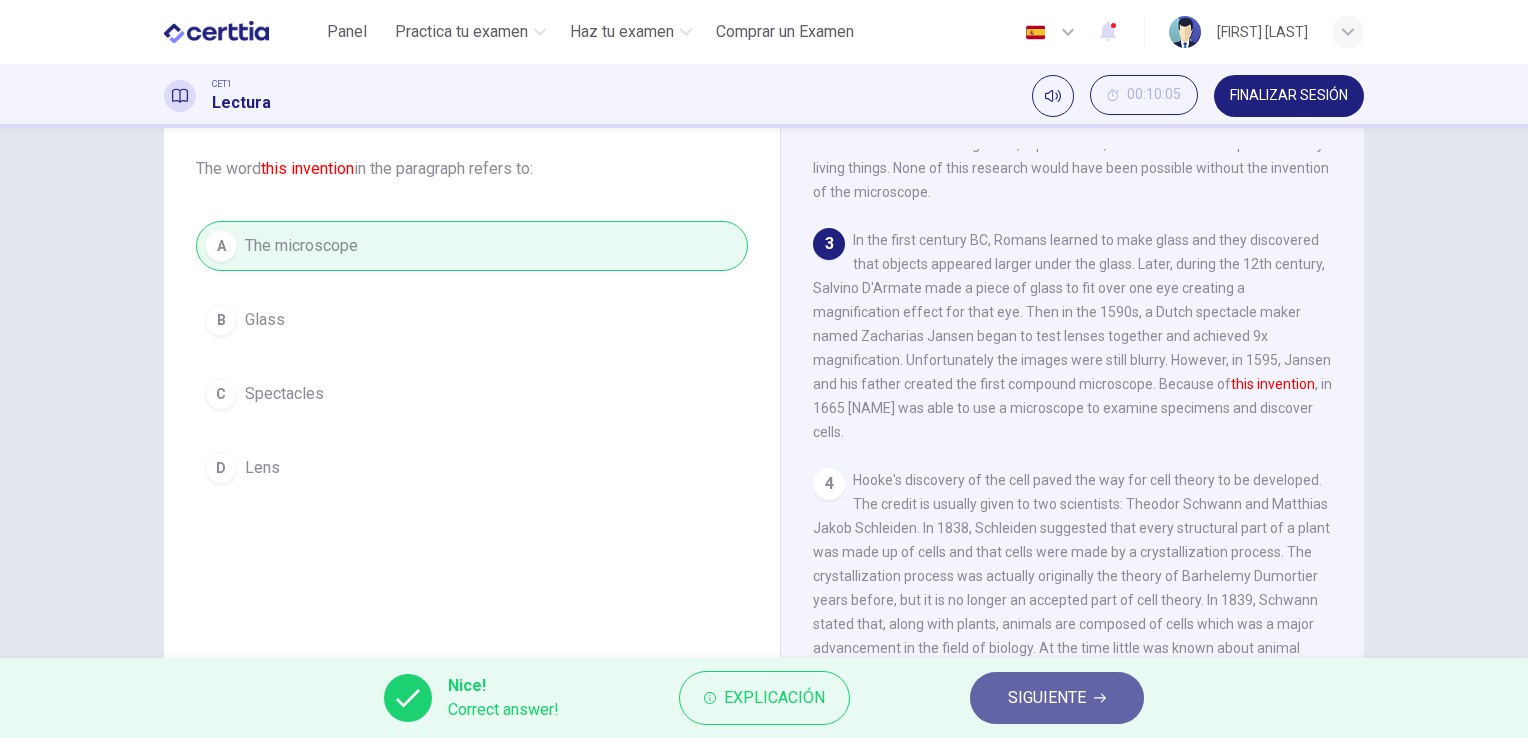 click on "SIGUIENTE" at bounding box center [1057, 698] 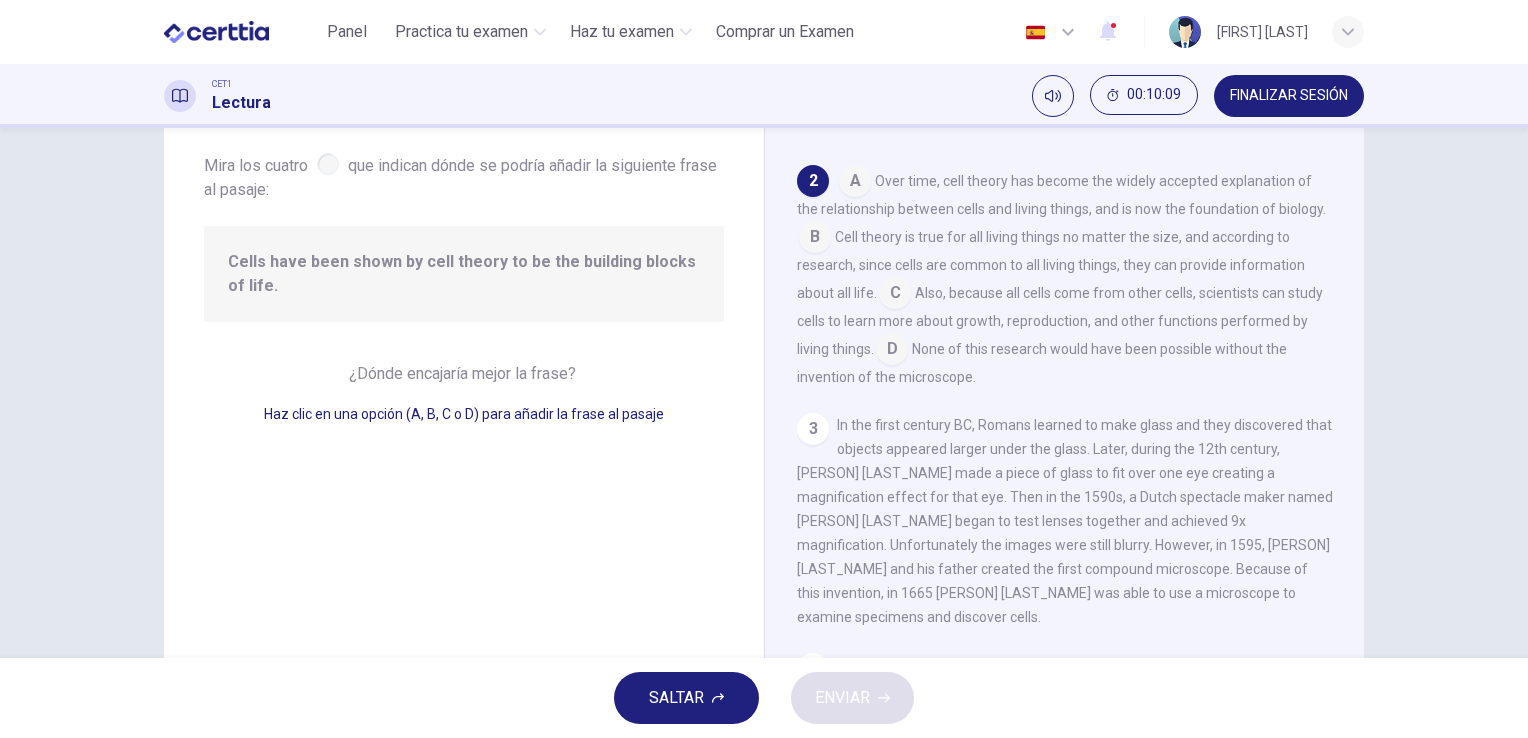 scroll, scrollTop: 152, scrollLeft: 0, axis: vertical 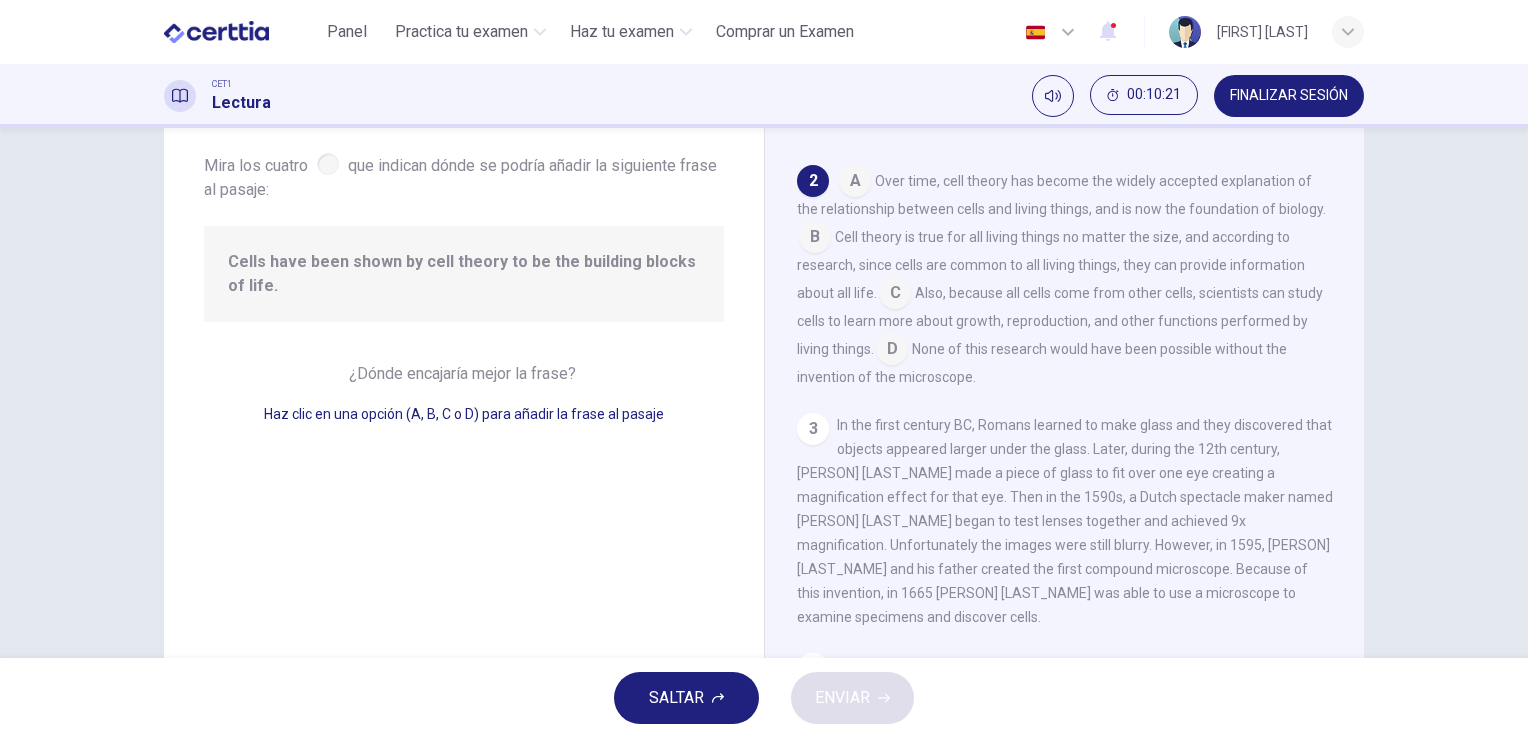 drag, startPoint x: 898, startPoint y: 411, endPoint x: 829, endPoint y: 395, distance: 70.83079 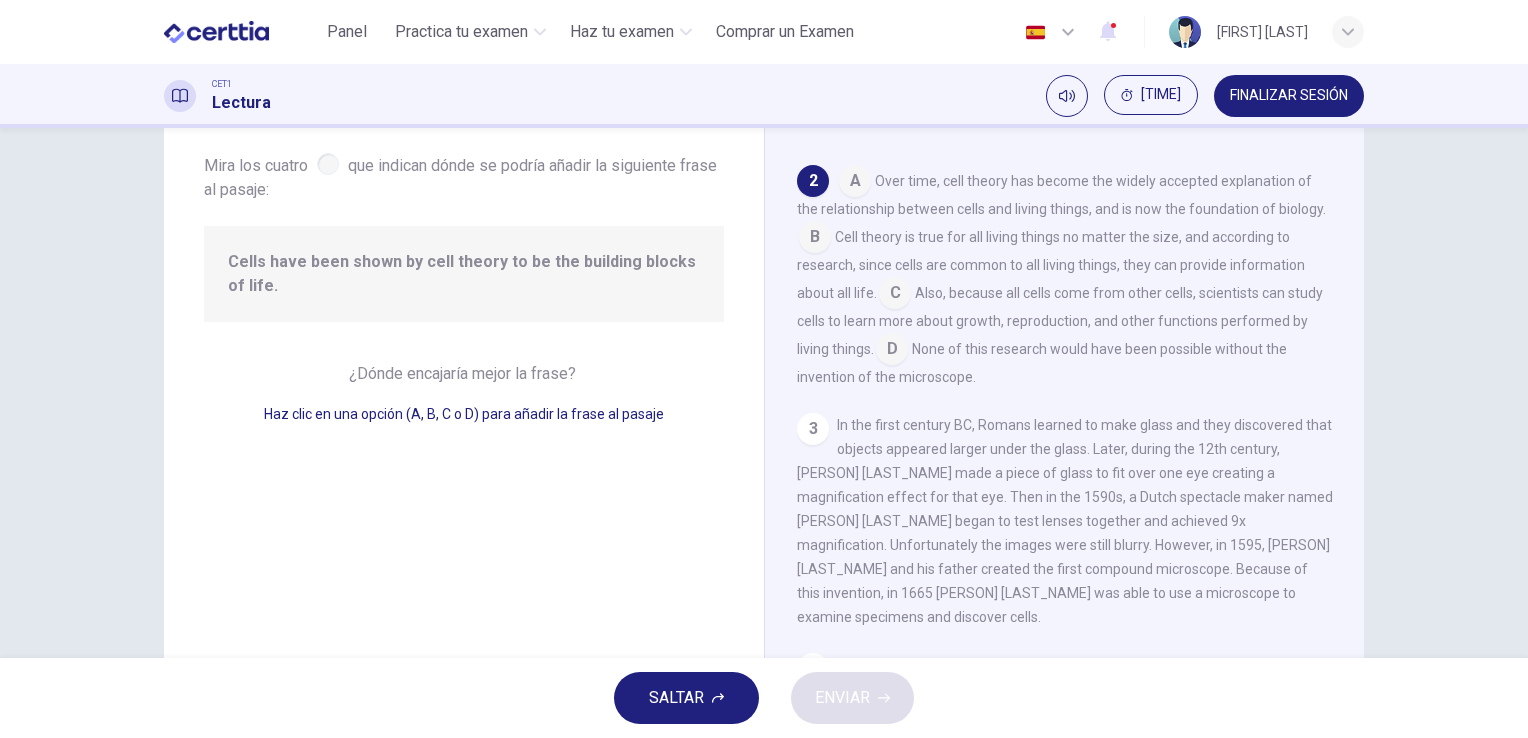 click at bounding box center (855, 183) 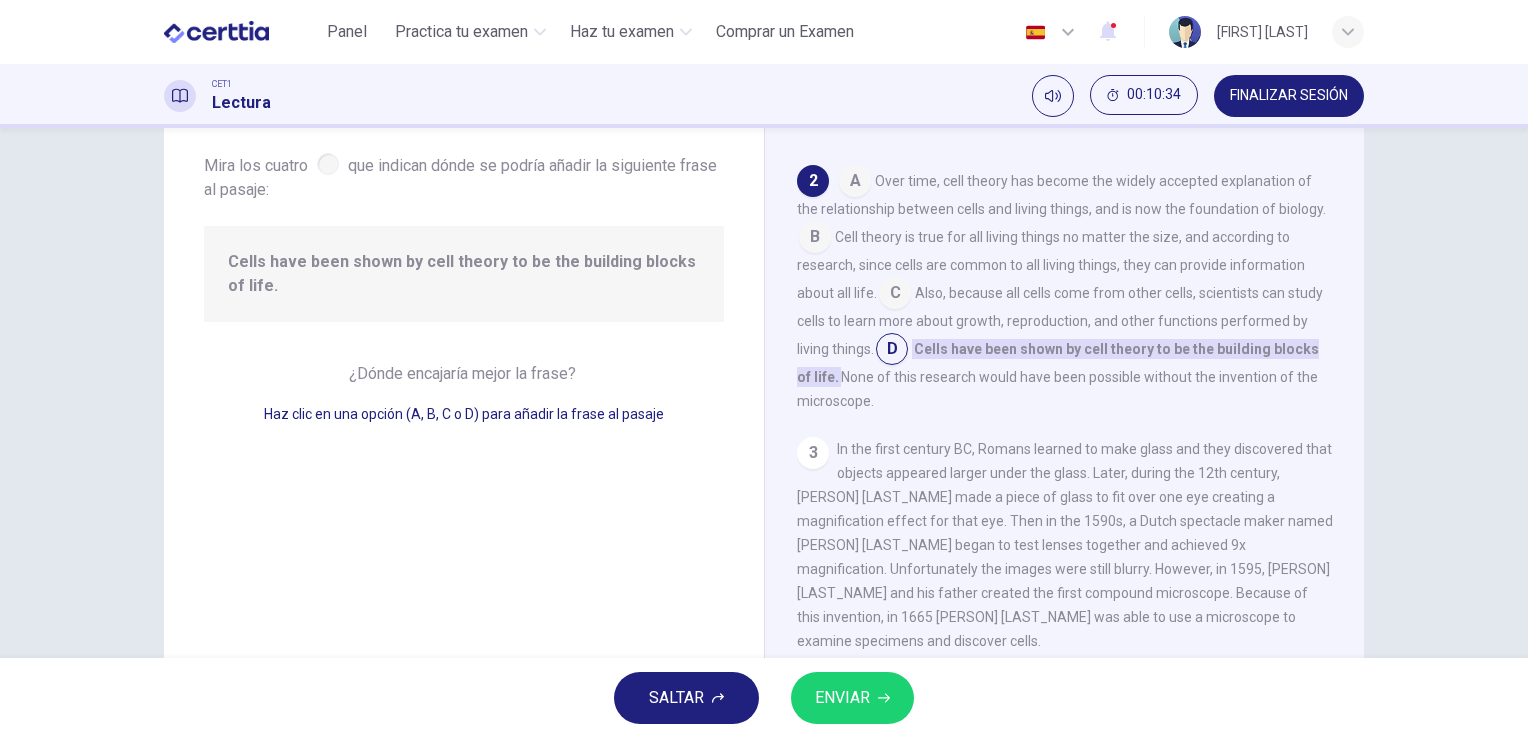 click at bounding box center [855, 183] 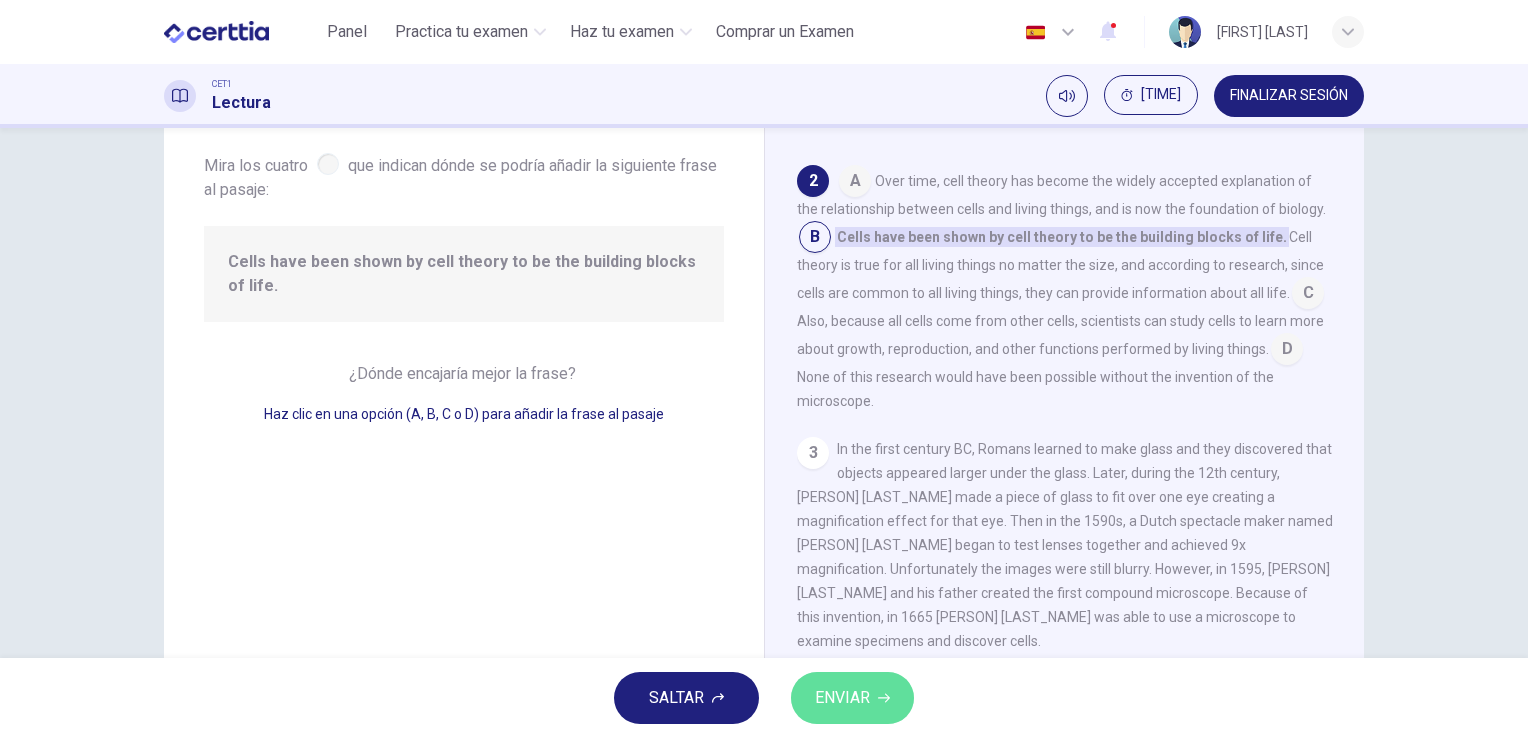 click on "ENVIAR" at bounding box center [842, 698] 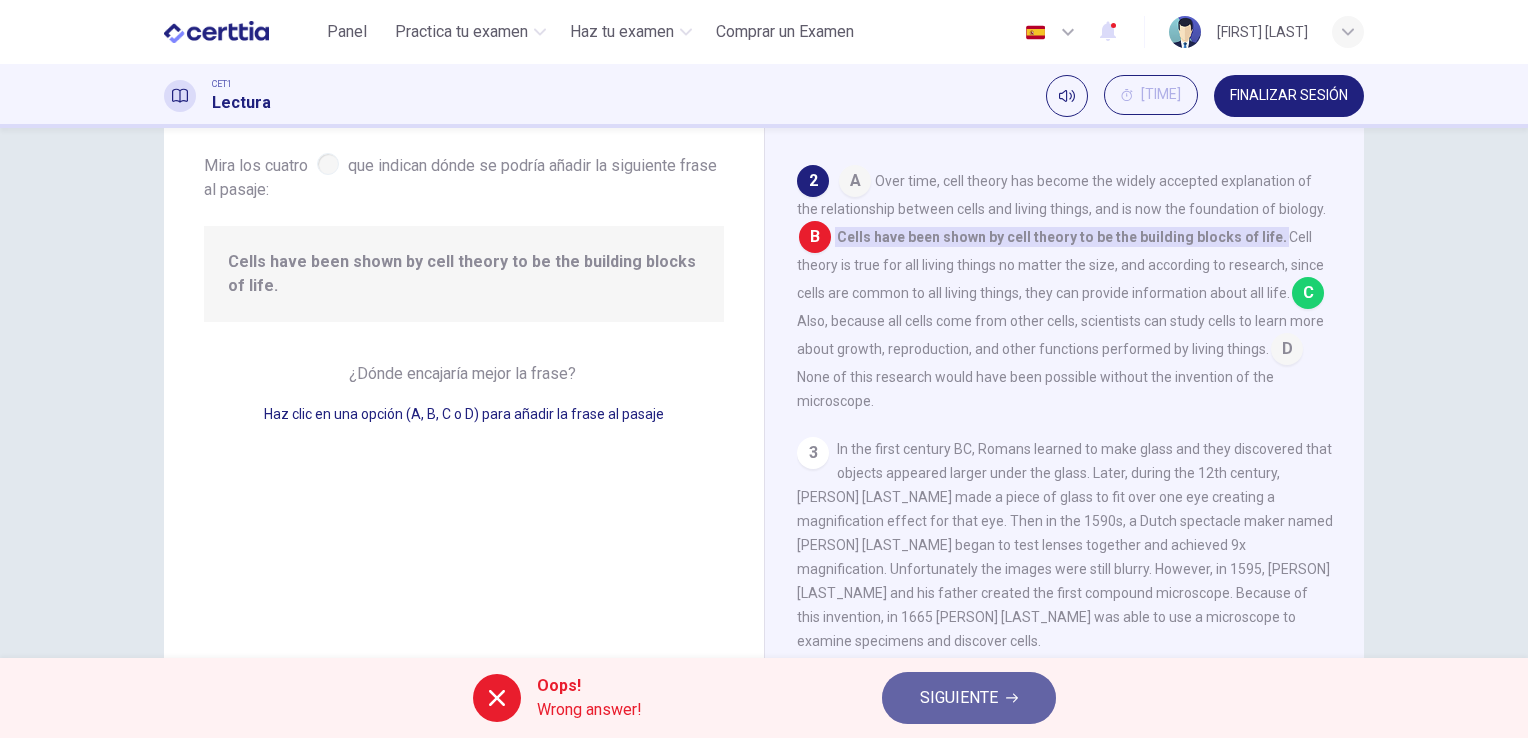 click on "SIGUIENTE" at bounding box center (969, 698) 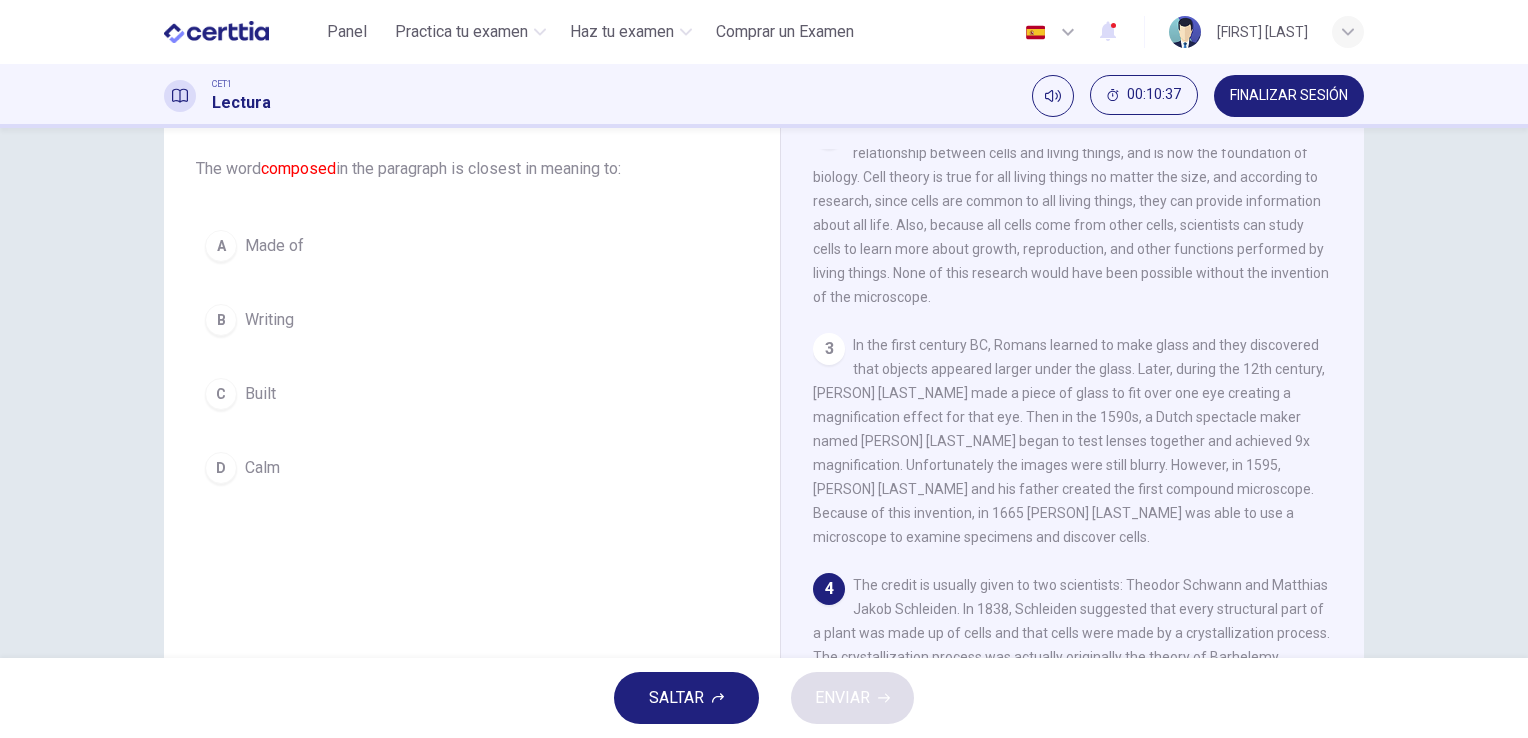 scroll, scrollTop: 332, scrollLeft: 0, axis: vertical 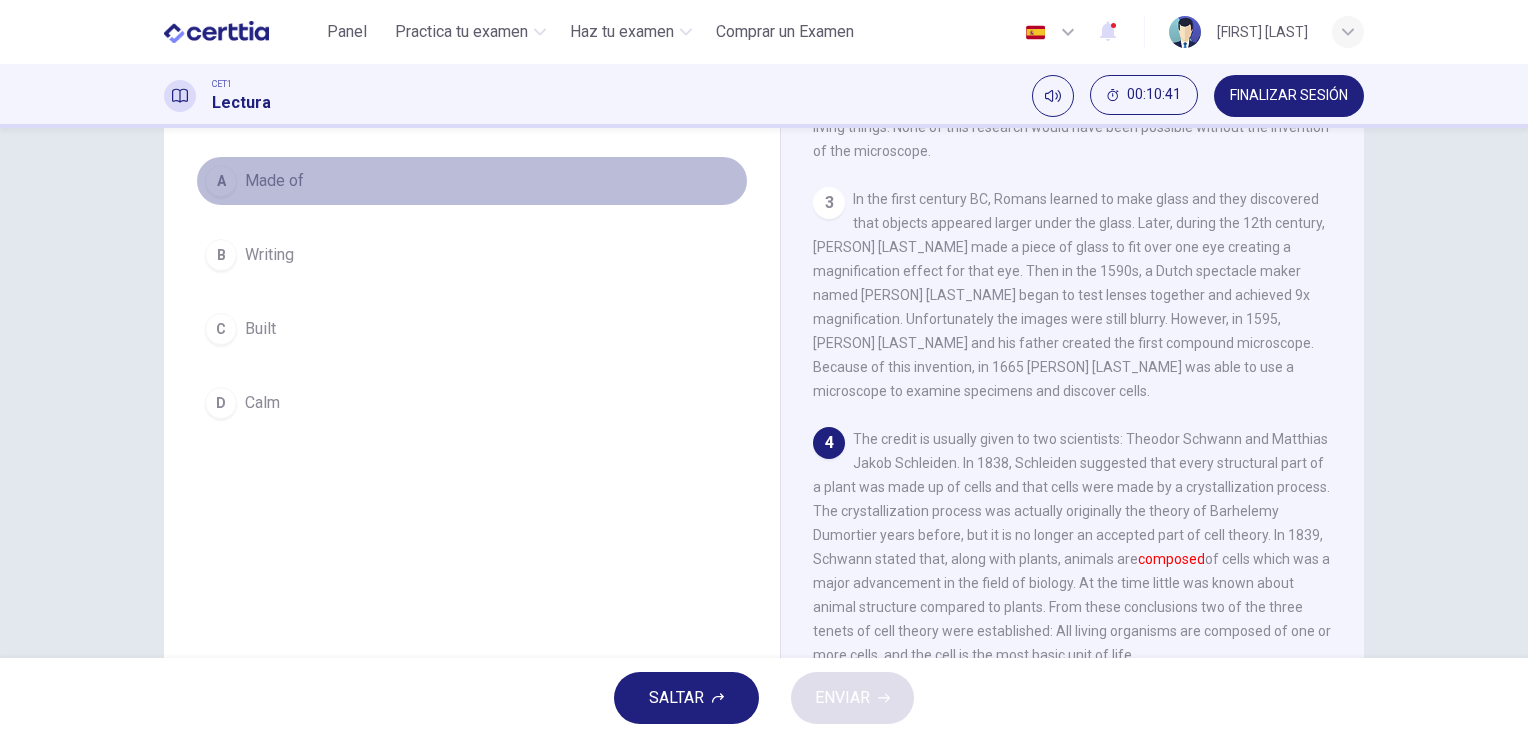 click on "A Made of" at bounding box center [472, 181] 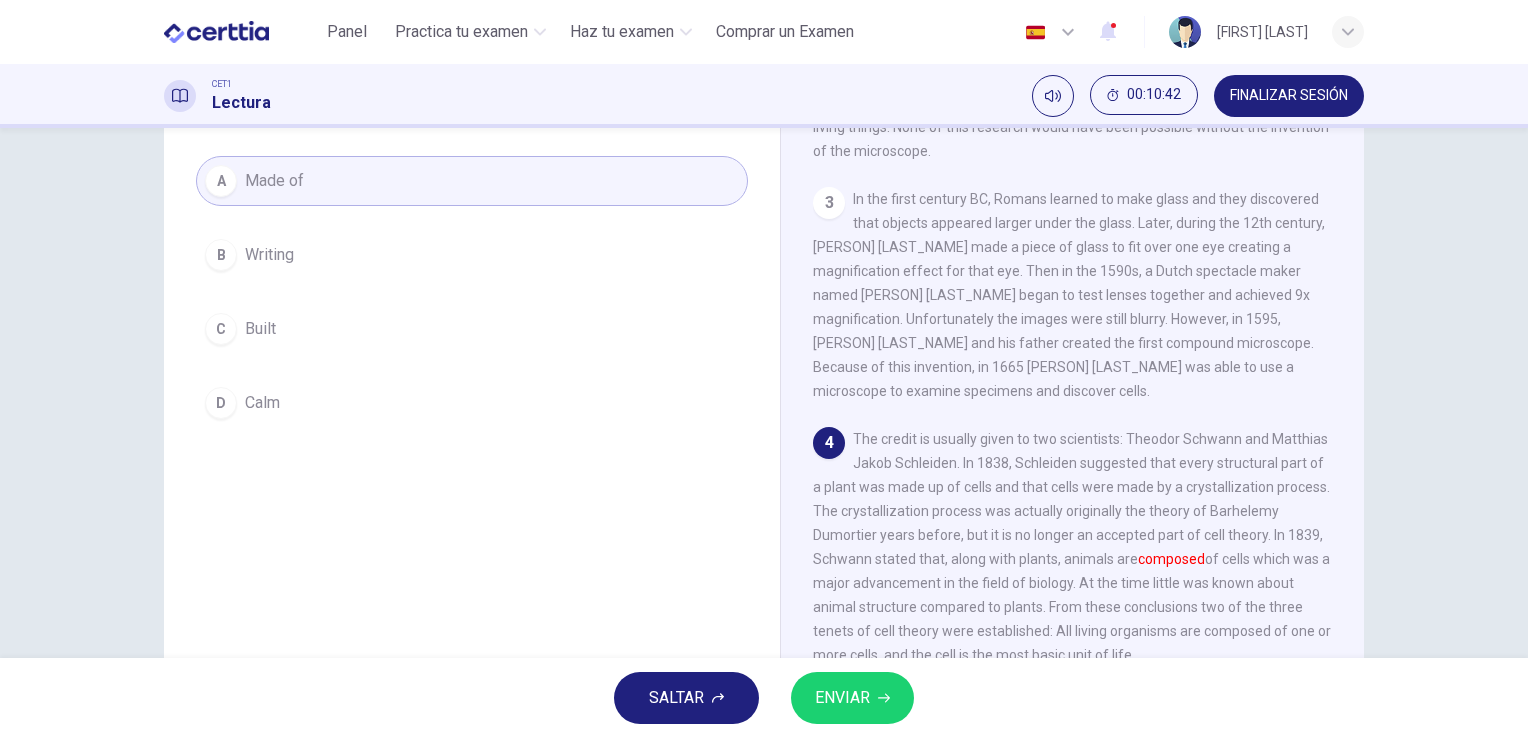 click on "ENVIAR" at bounding box center [842, 698] 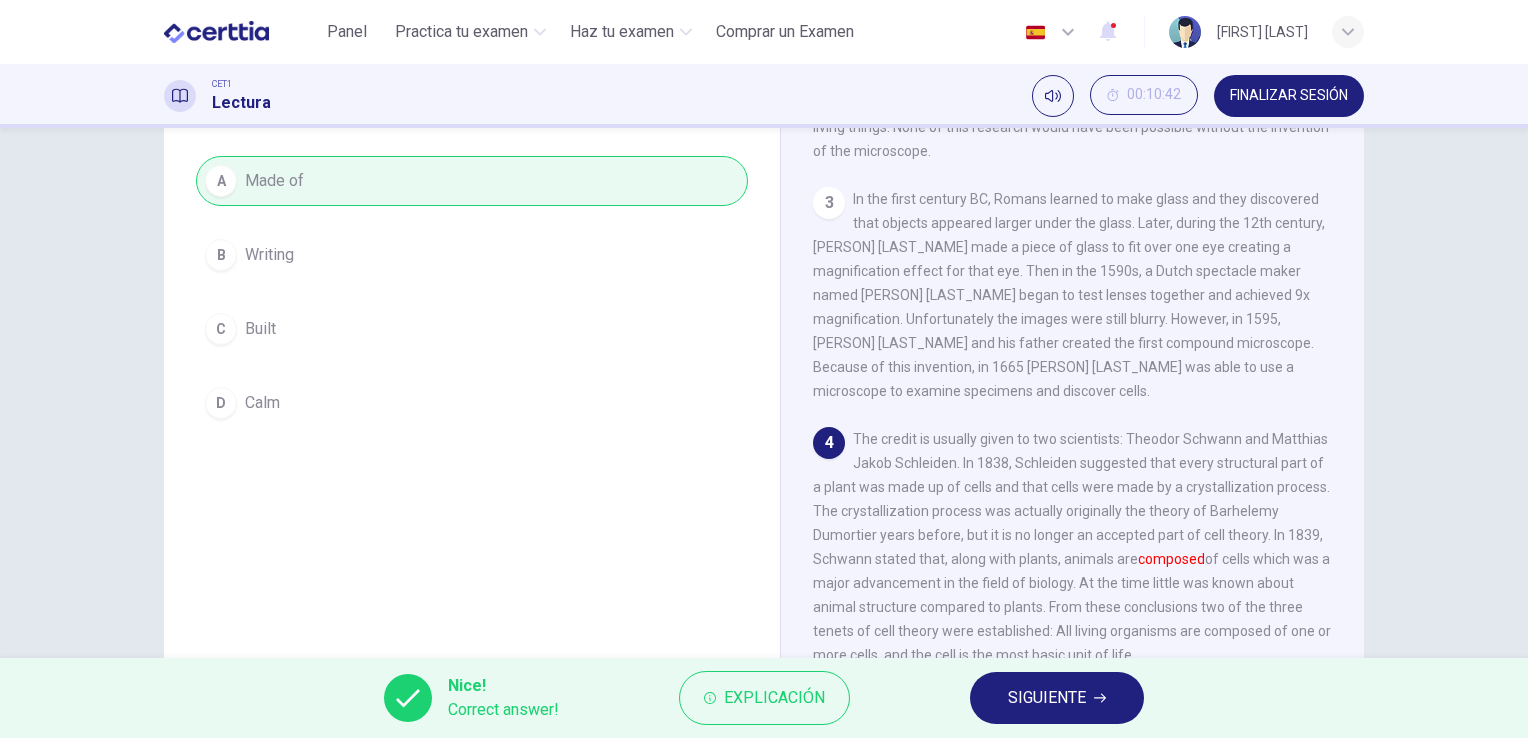 click on "SIGUIENTE" at bounding box center (1047, 698) 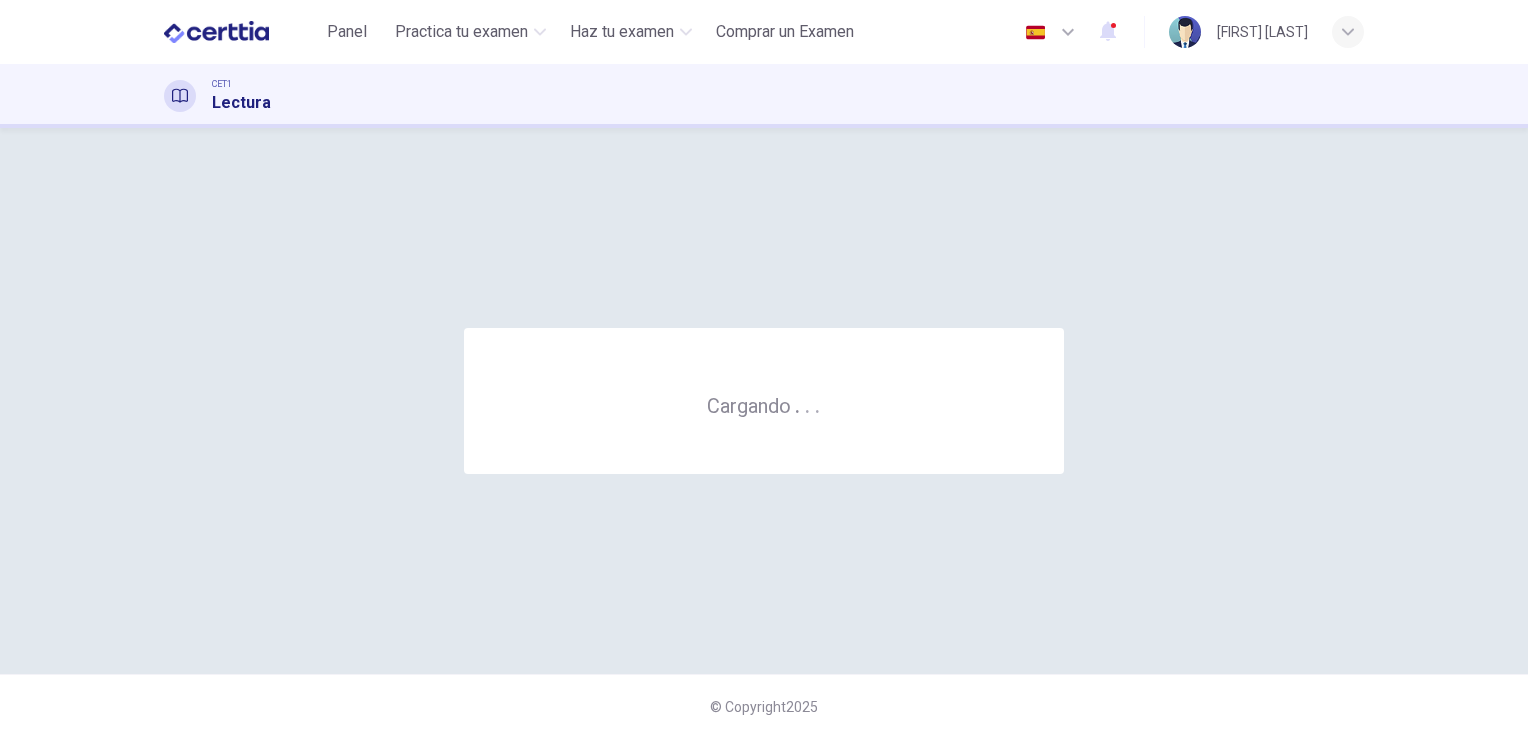 scroll, scrollTop: 0, scrollLeft: 0, axis: both 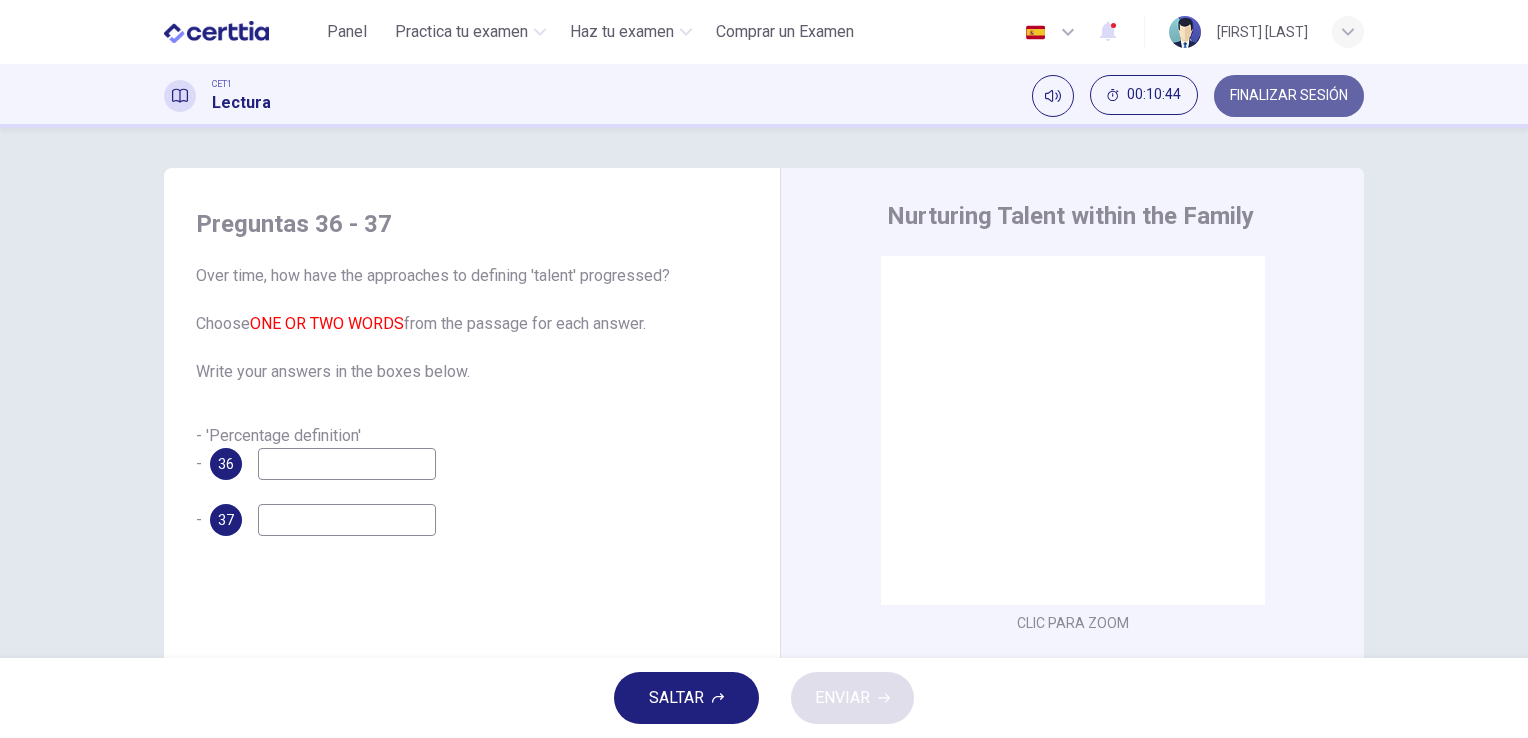 click on "FINALIZAR SESIÓN" at bounding box center (1289, 96) 